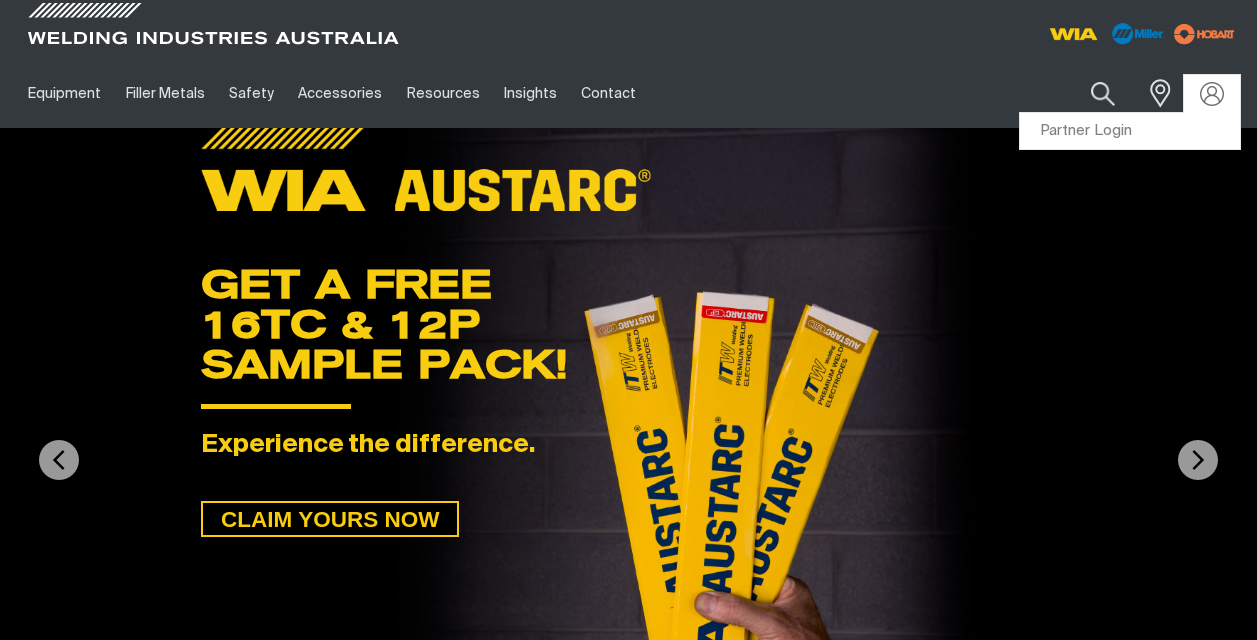 scroll, scrollTop: 0, scrollLeft: 0, axis: both 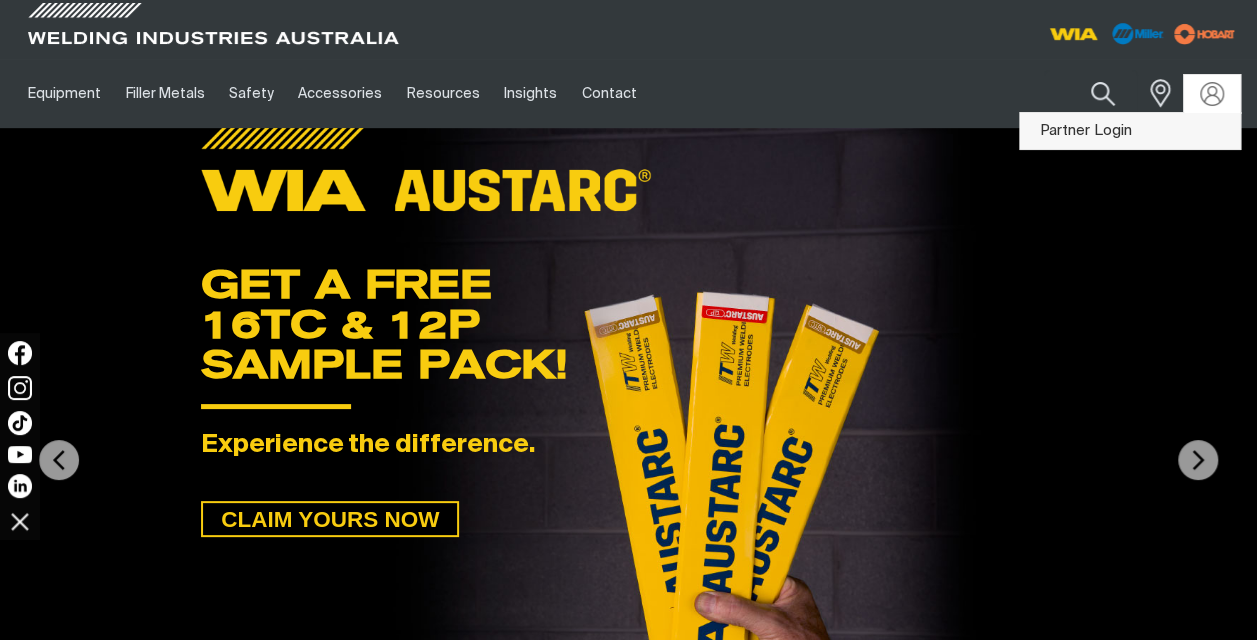 click on "Partner Login" at bounding box center [1130, 131] 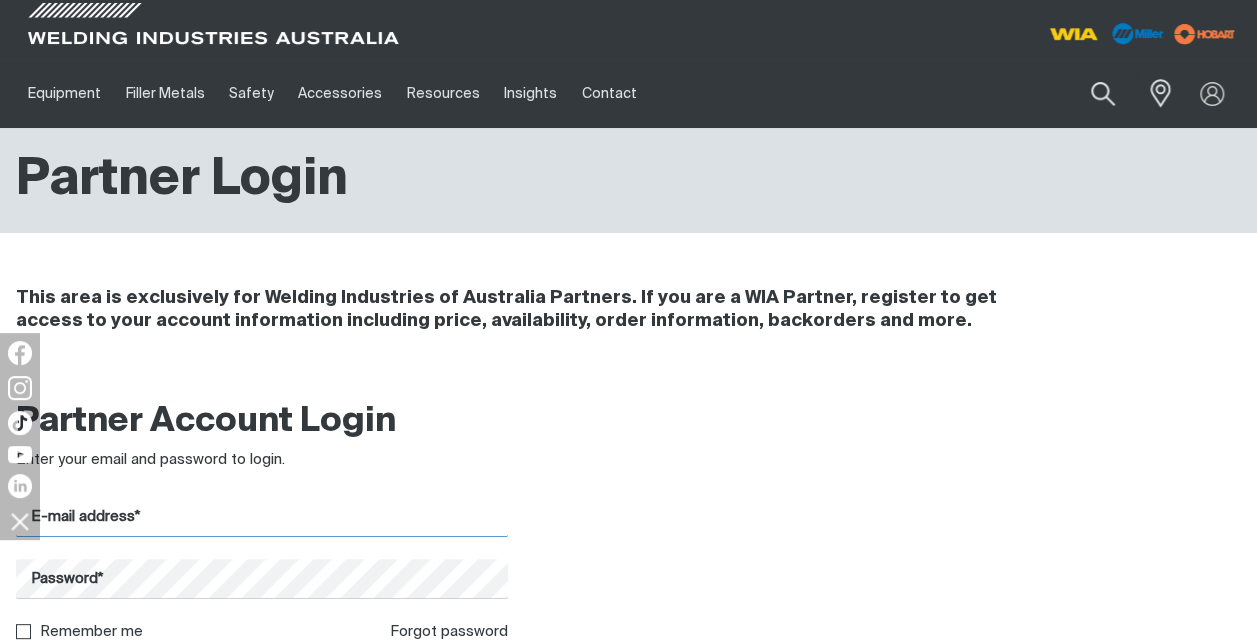 type on "[EMAIL]" 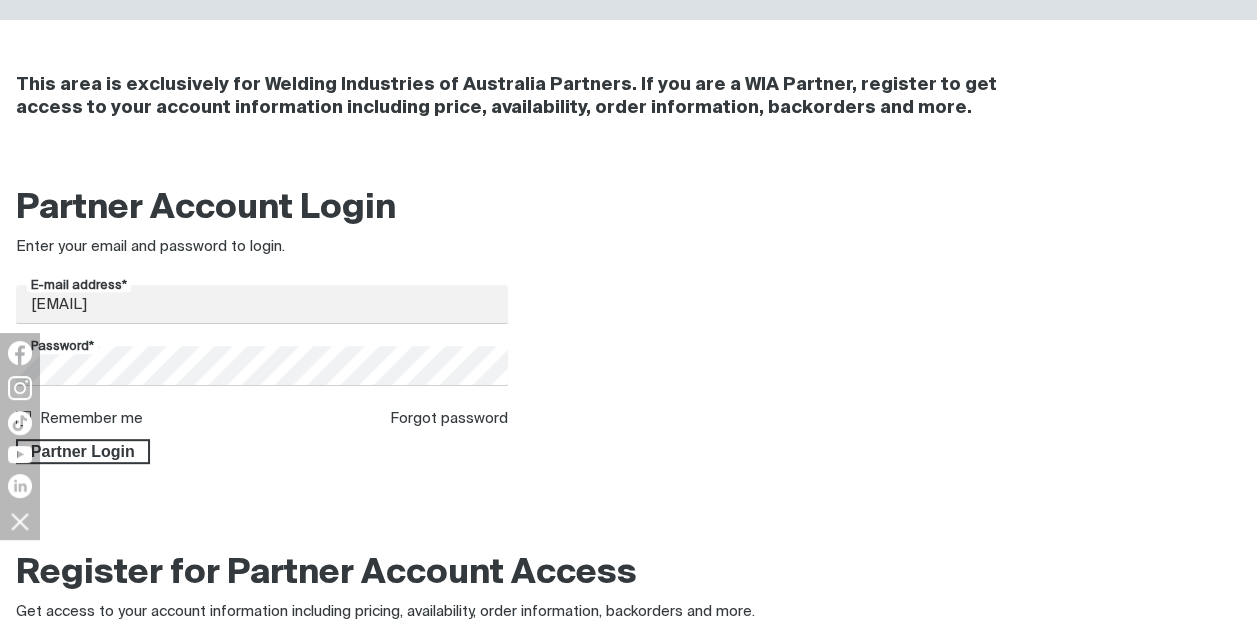 scroll, scrollTop: 218, scrollLeft: 0, axis: vertical 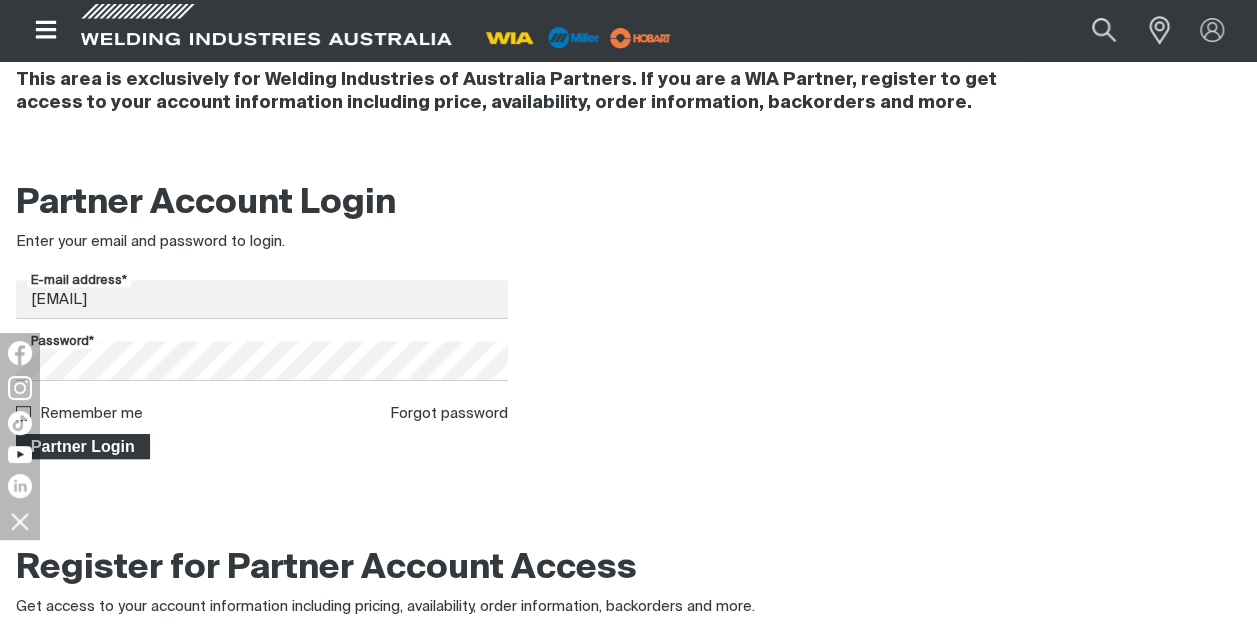 click on "Partner Login" at bounding box center (83, 447) 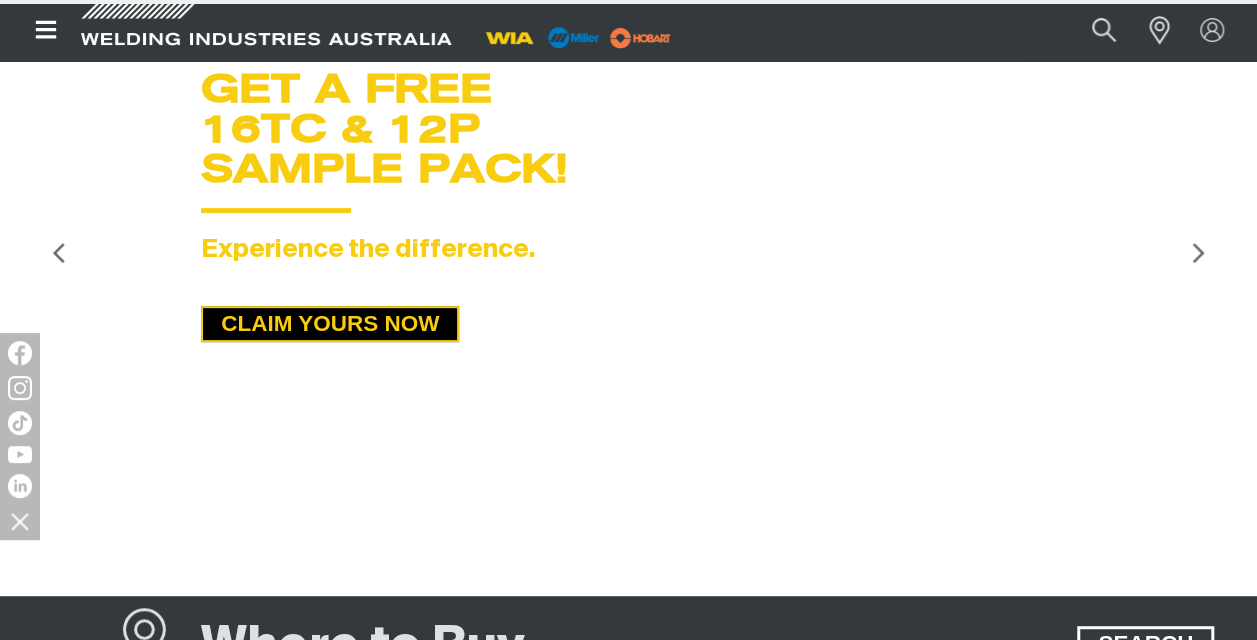 scroll, scrollTop: 0, scrollLeft: 0, axis: both 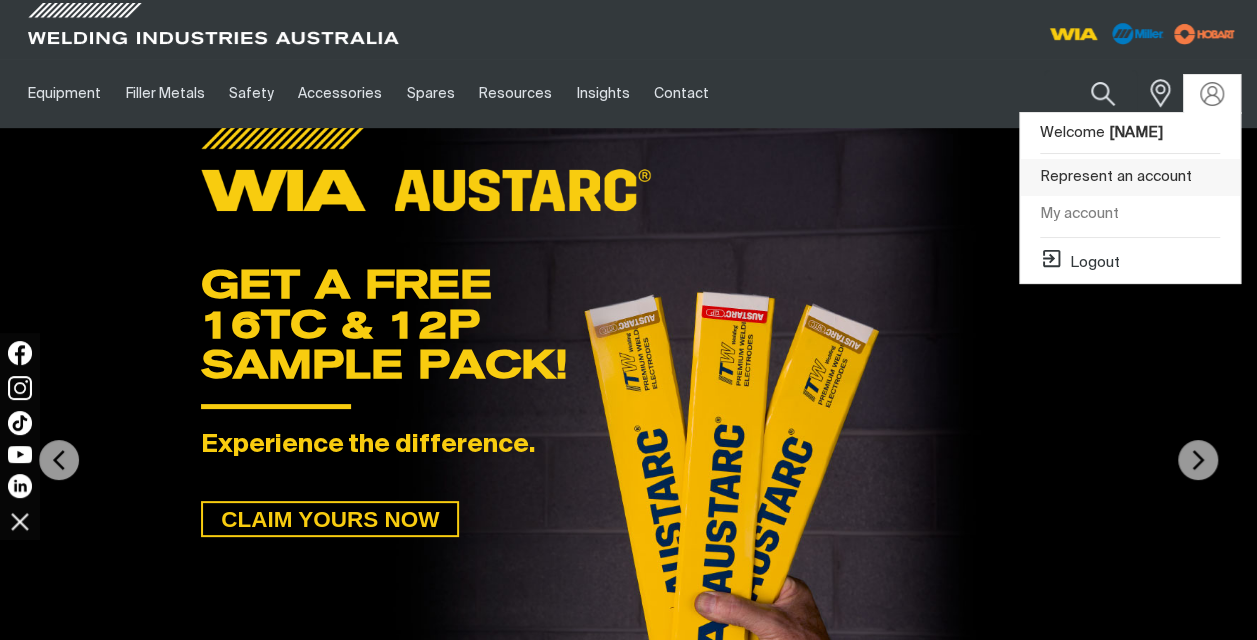 click on "Represent an account" at bounding box center [1130, 177] 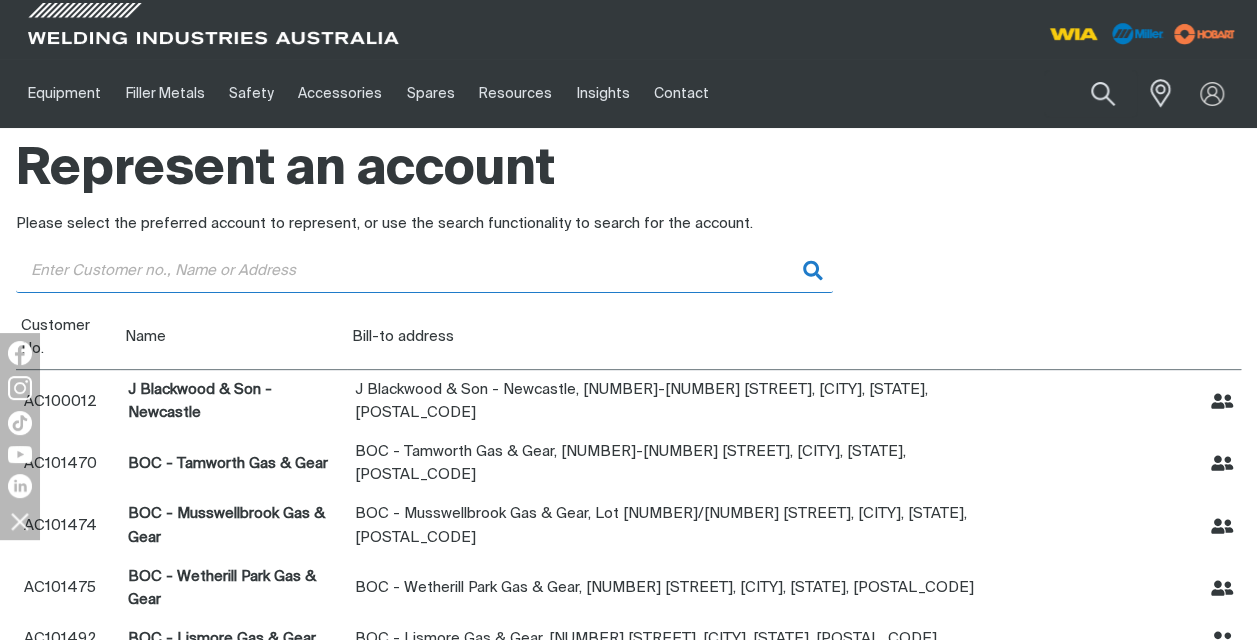 click at bounding box center (424, 270) 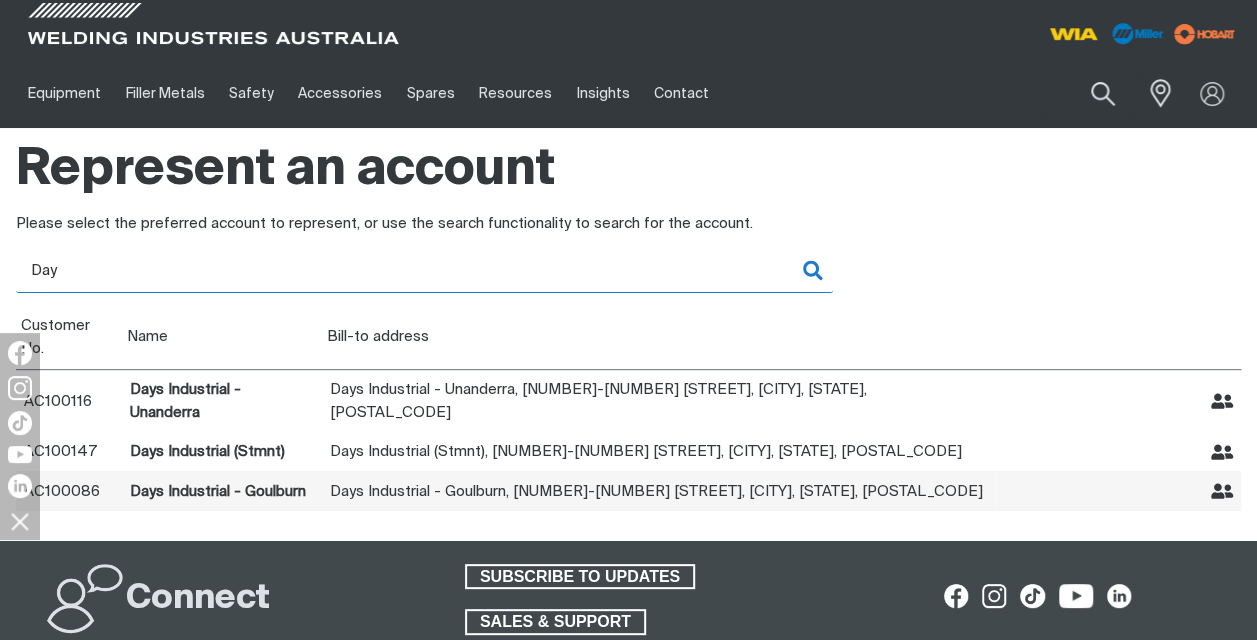 type on "Day" 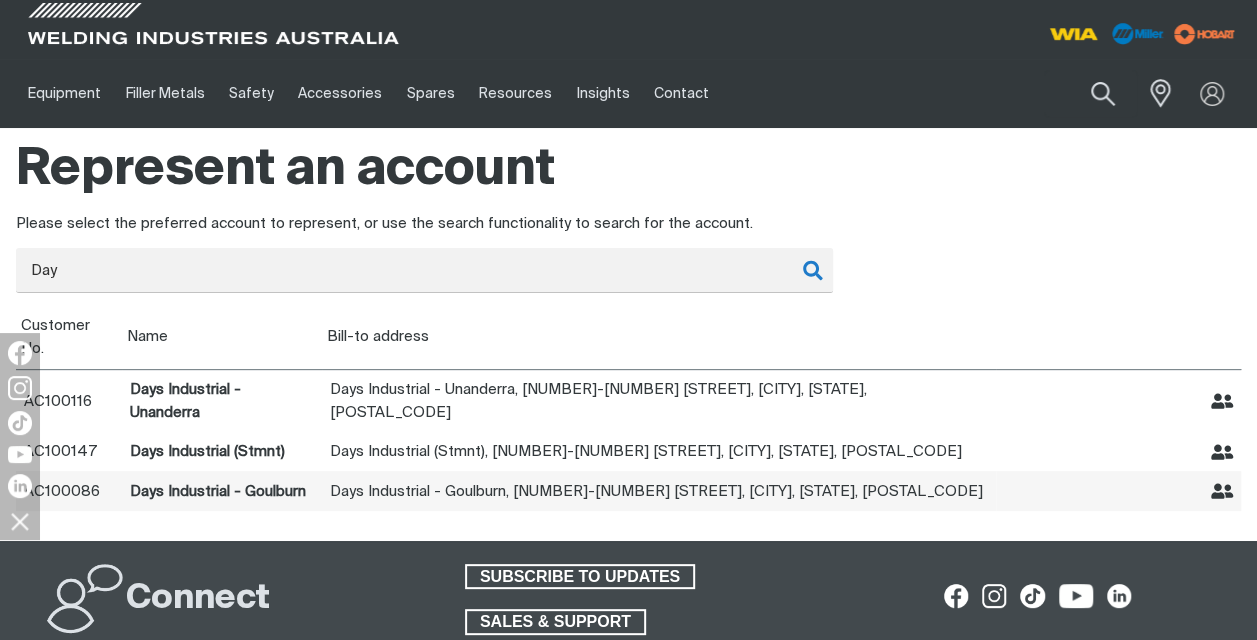 click 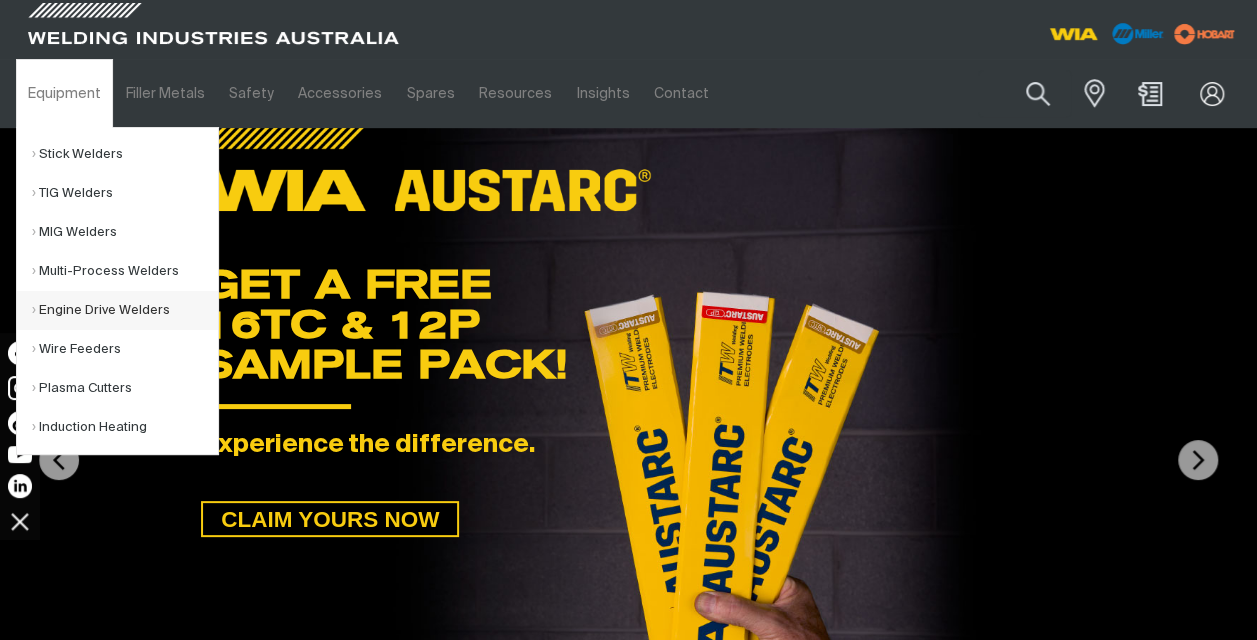 click on "Engine Drive Welders" at bounding box center (125, 310) 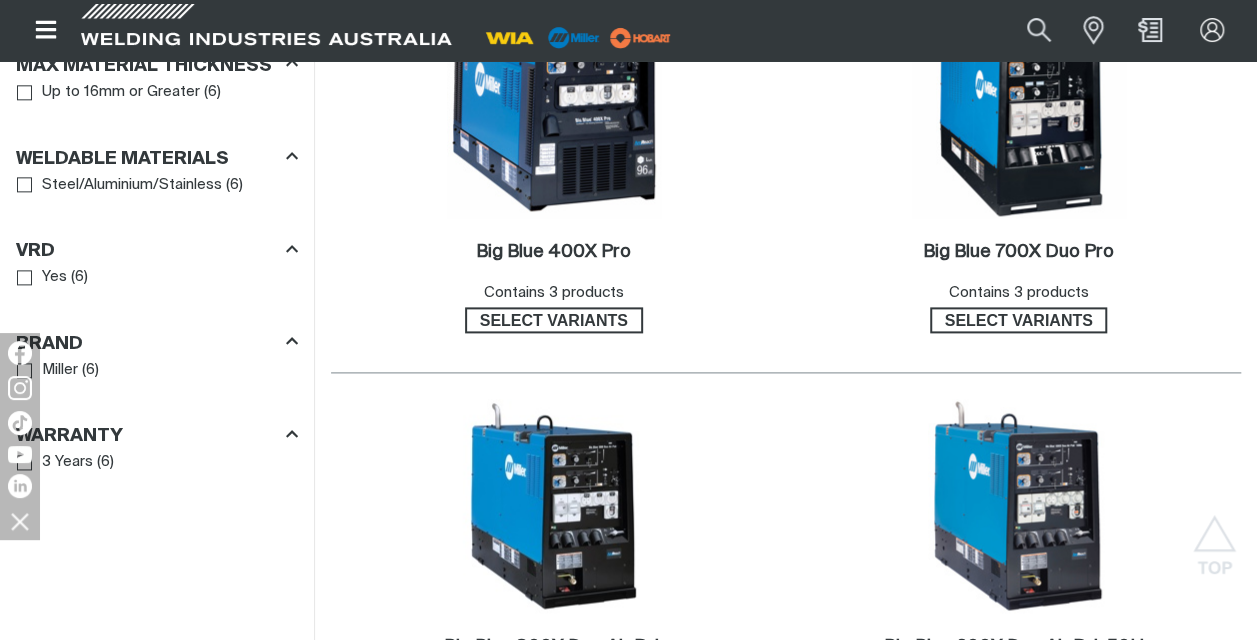 scroll, scrollTop: 1180, scrollLeft: 0, axis: vertical 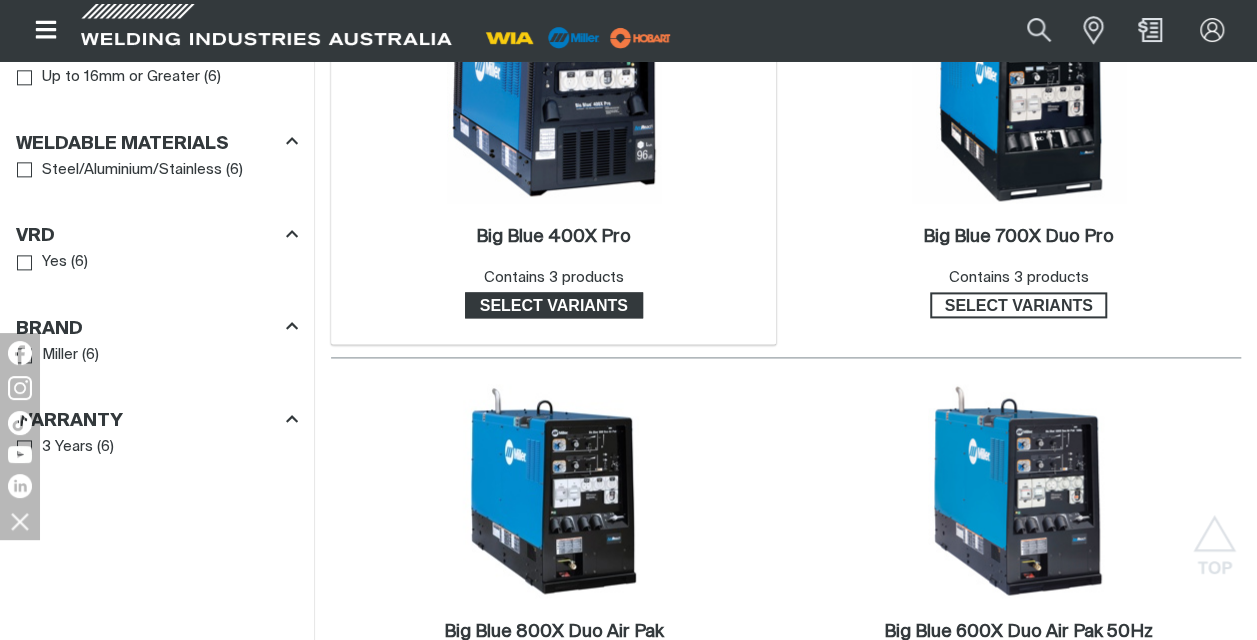 click on "Select variants" at bounding box center [554, 305] 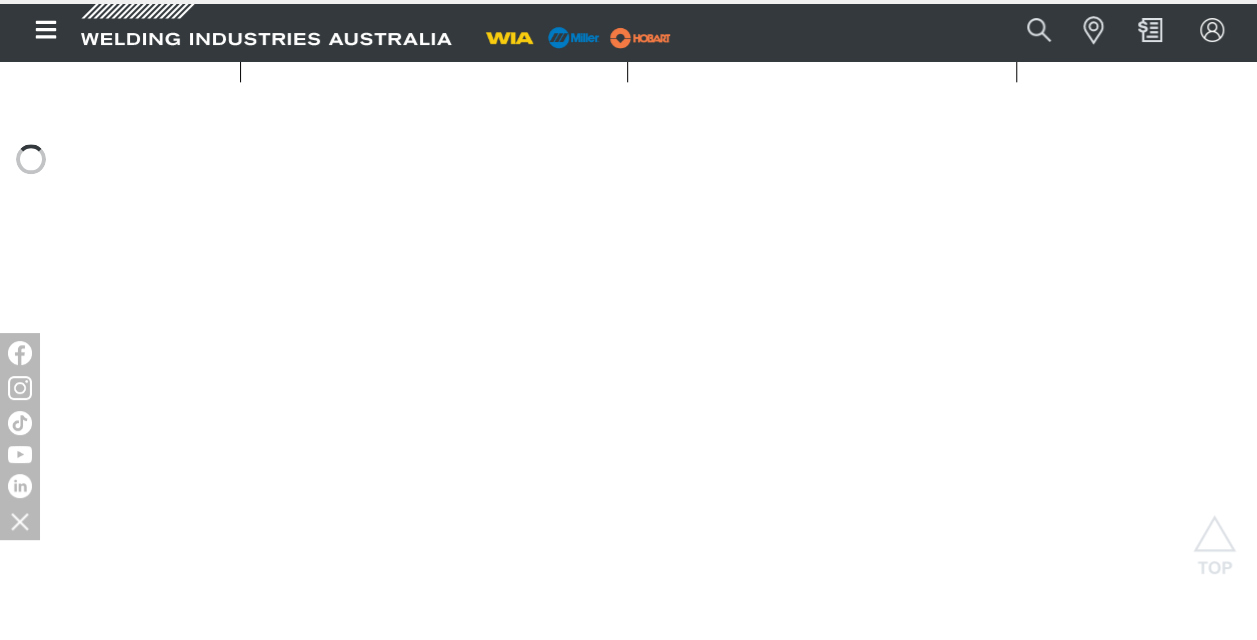 scroll, scrollTop: 0, scrollLeft: 0, axis: both 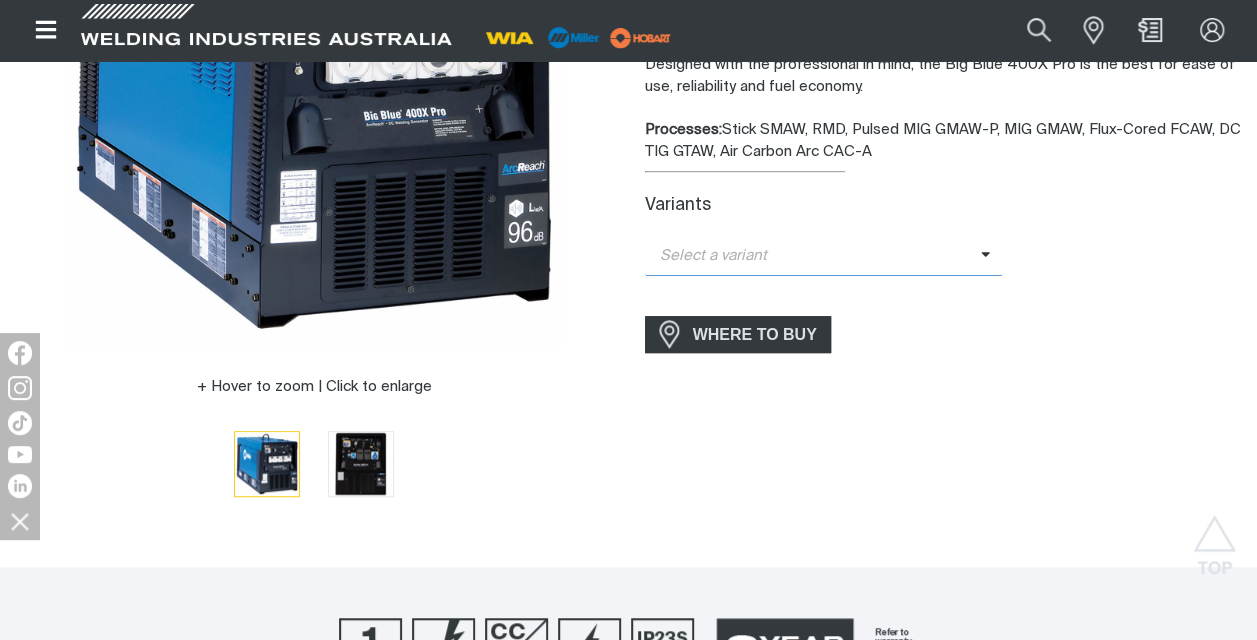 click on "Select a variant" at bounding box center (813, 256) 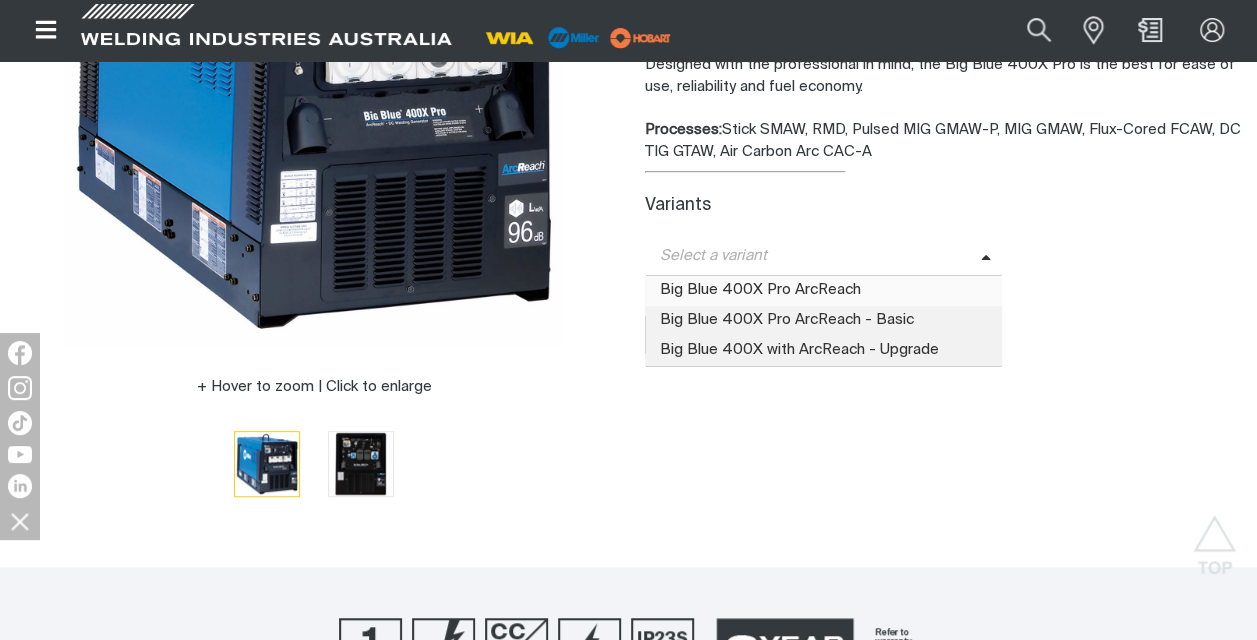 click on "Big Blue 400X Pro ArcReach" at bounding box center [824, 291] 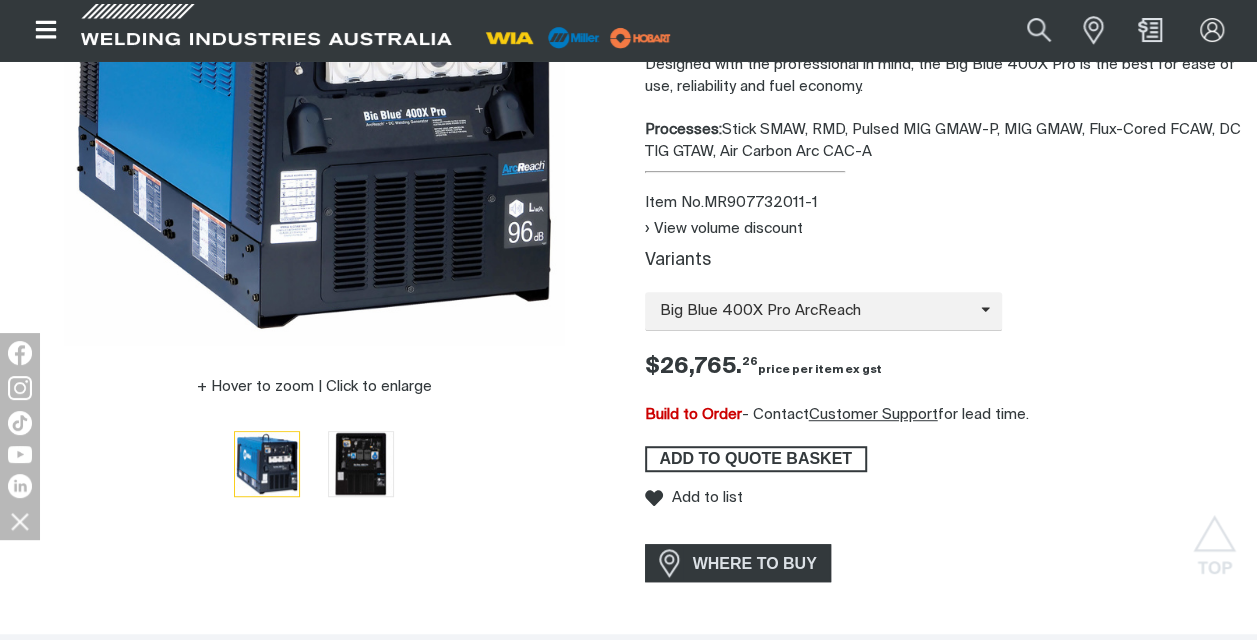 click on "ADD TO QUOTE BASKET" at bounding box center (756, 459) 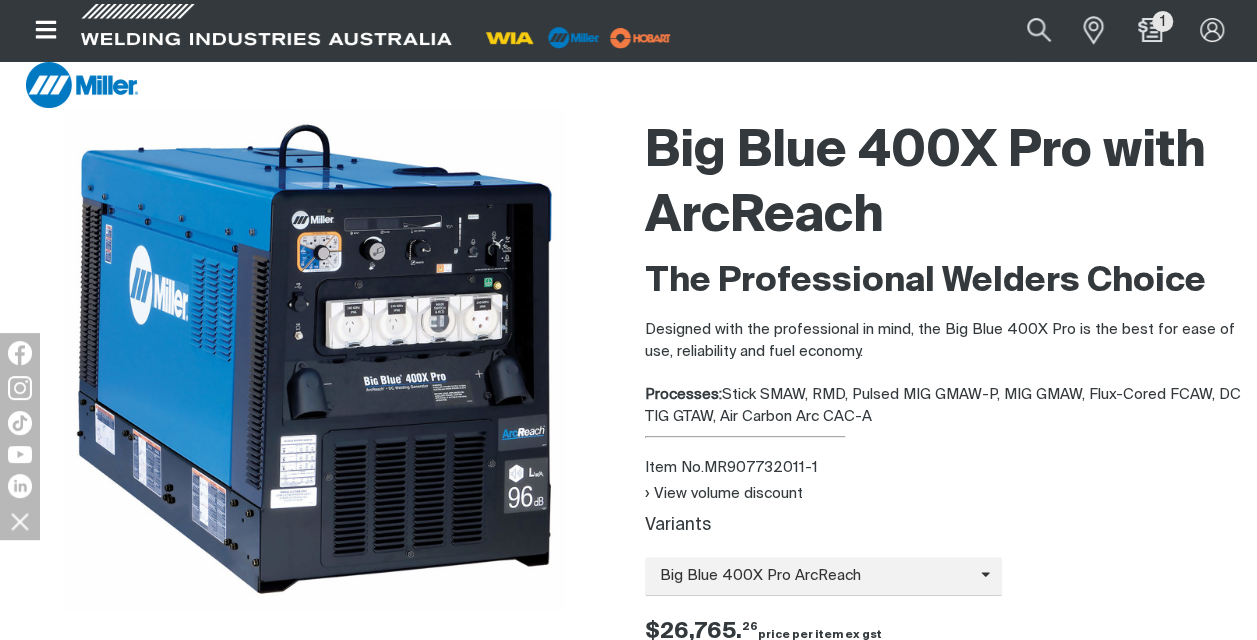 scroll, scrollTop: 0, scrollLeft: 0, axis: both 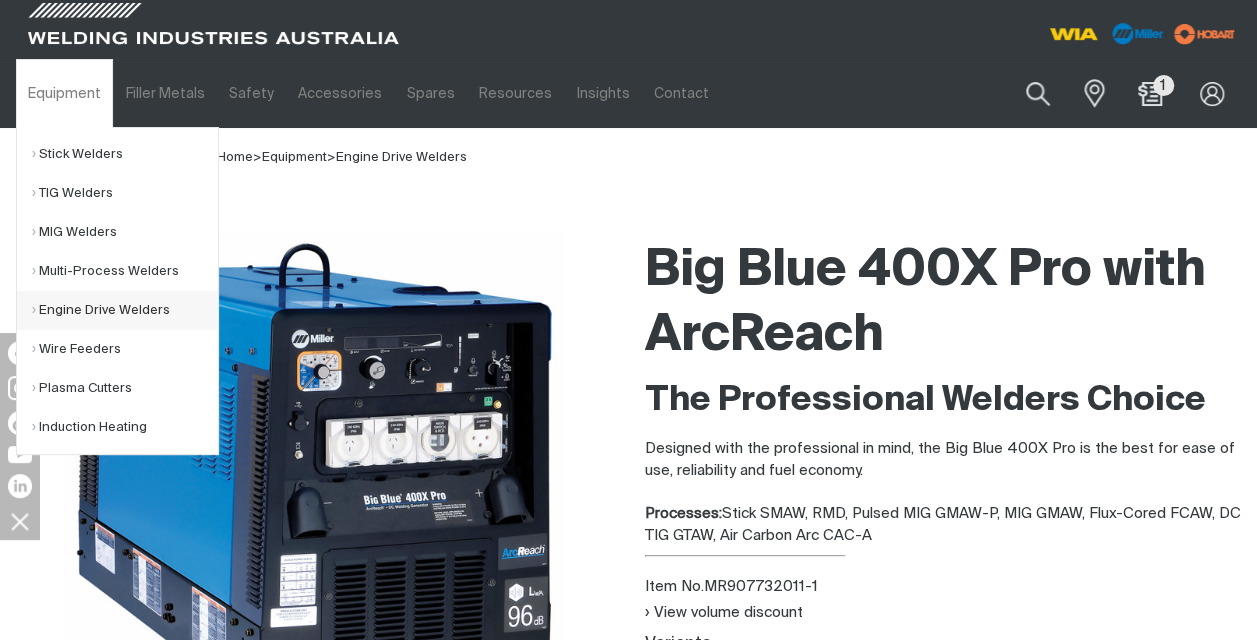 click on "Engine Drive Welders" at bounding box center (125, 310) 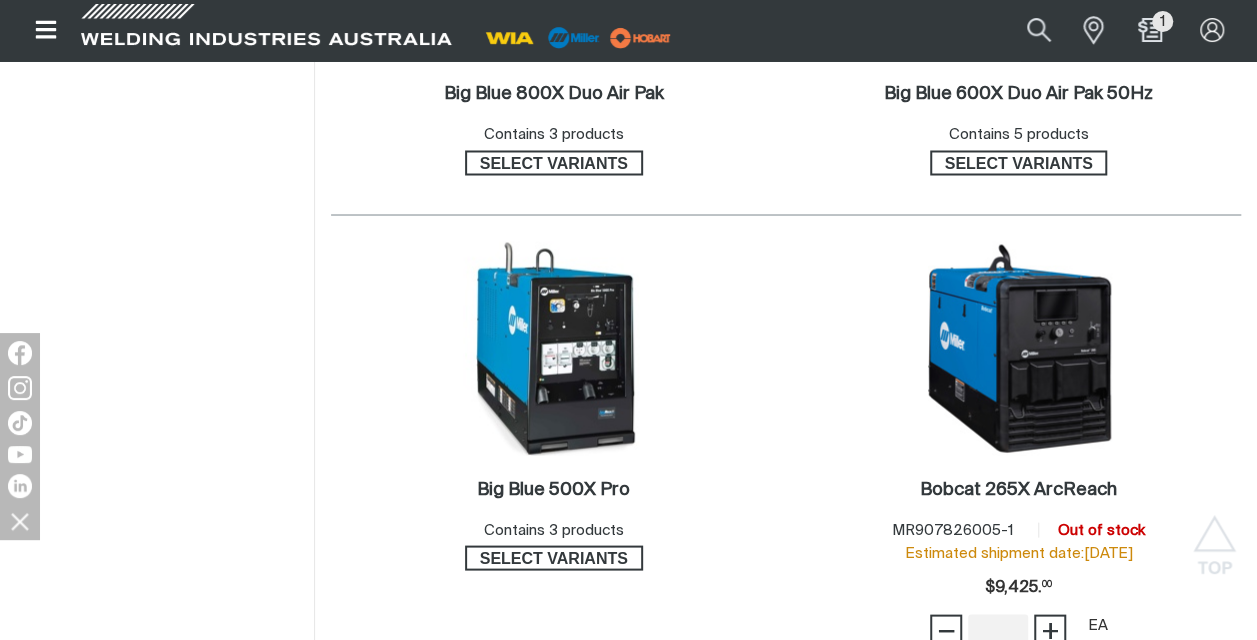 scroll, scrollTop: 1749, scrollLeft: 0, axis: vertical 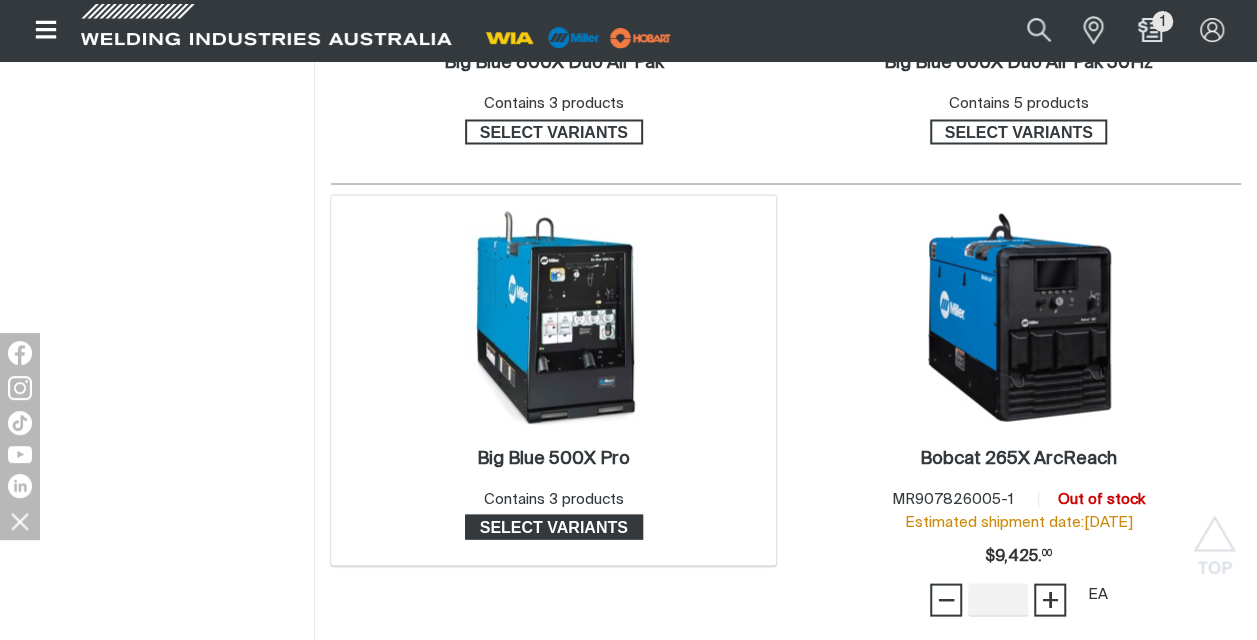 click on "Select variants" at bounding box center [554, 527] 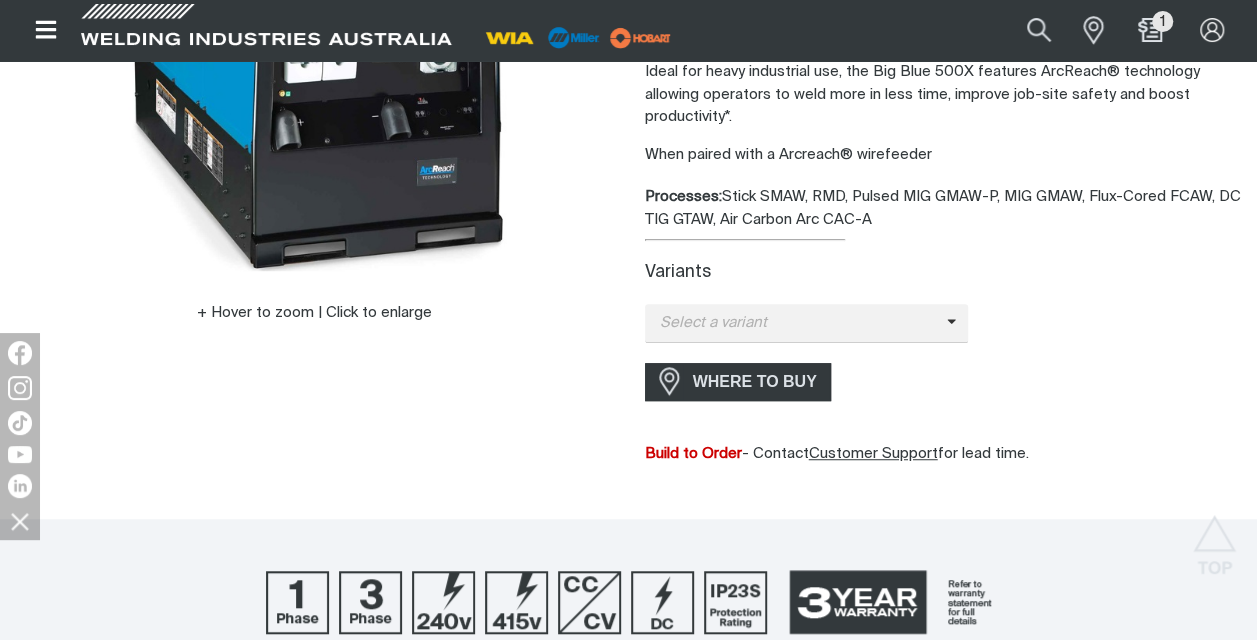 scroll, scrollTop: 511, scrollLeft: 0, axis: vertical 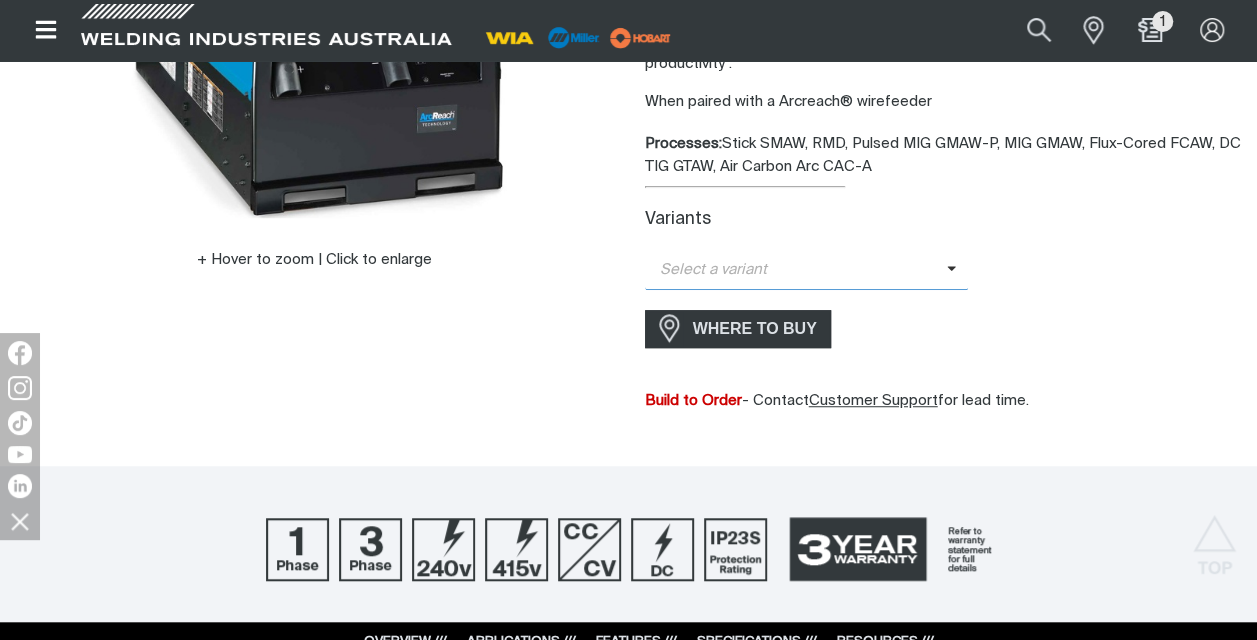 click on "Select a variant" at bounding box center [796, 270] 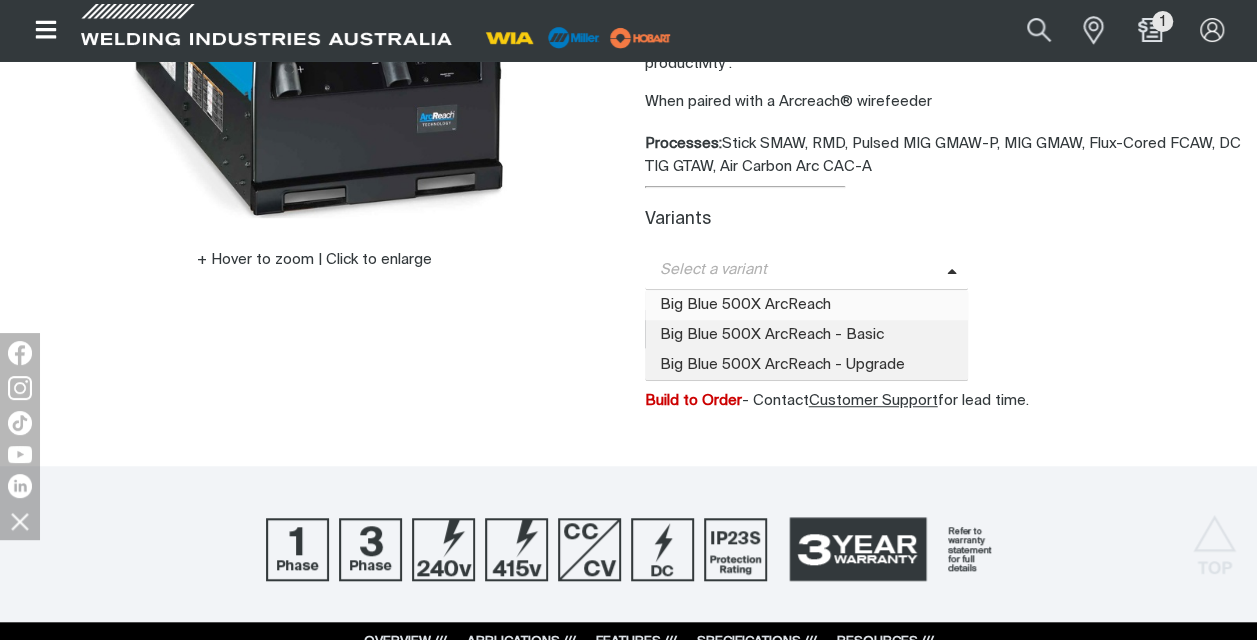 click on "Big Blue 500X ArcReach" at bounding box center (807, 305) 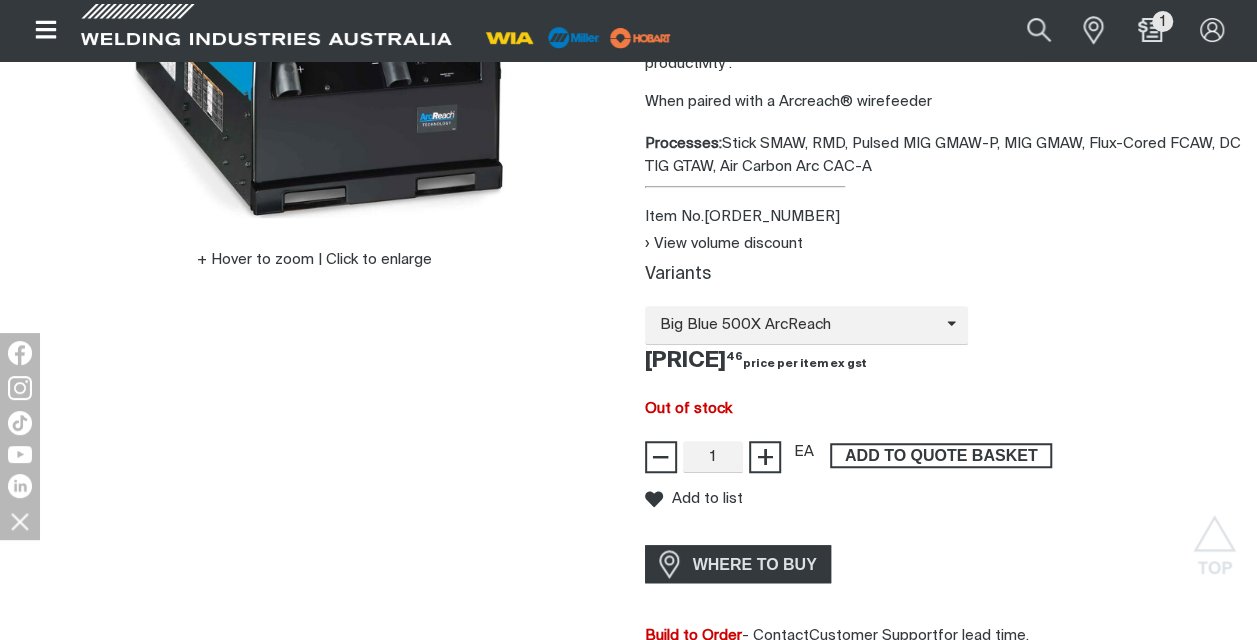 click on "ADD TO QUOTE BASKET" at bounding box center [941, 456] 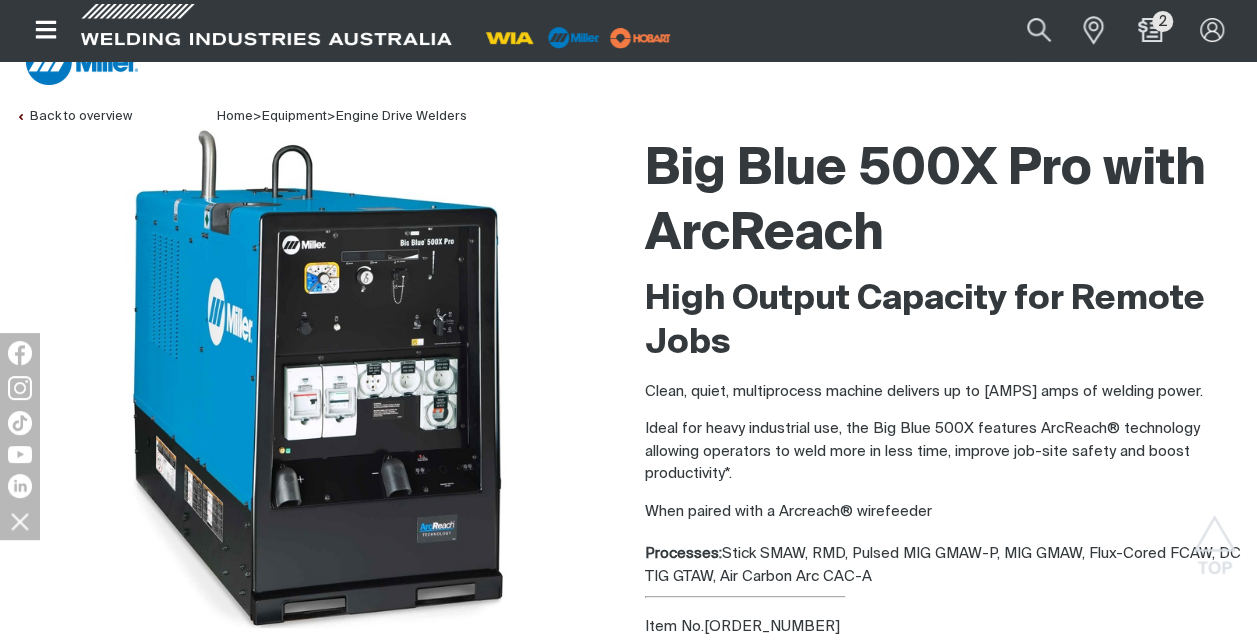 scroll, scrollTop: 0, scrollLeft: 0, axis: both 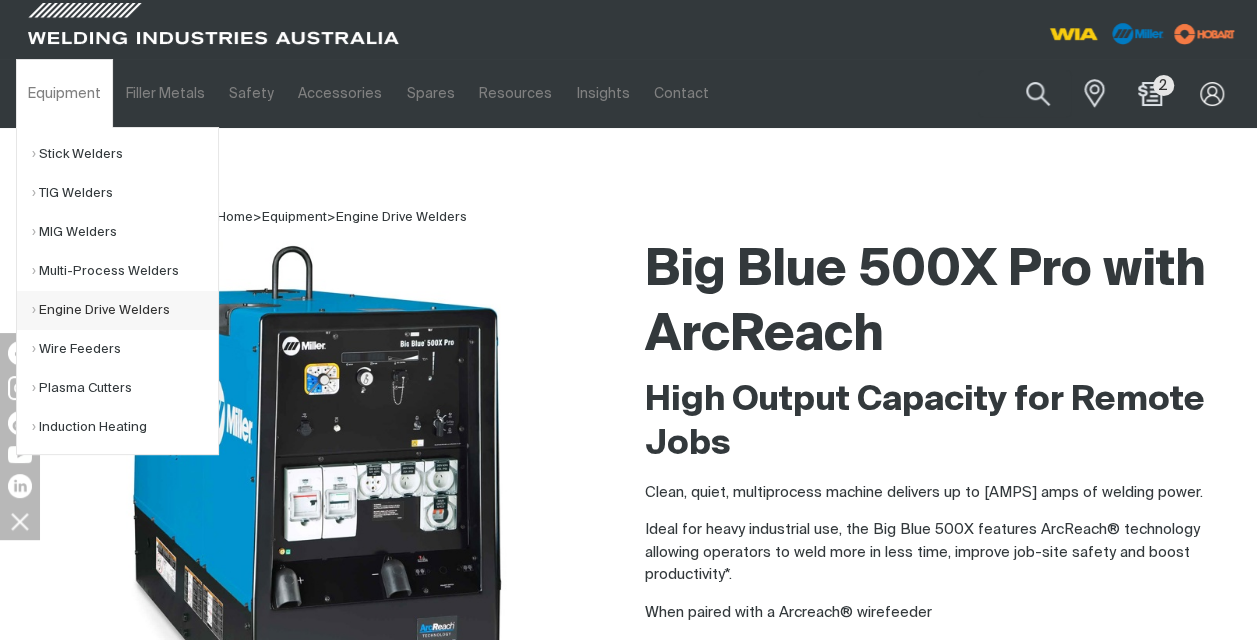 click on "Engine Drive Welders" at bounding box center (125, 310) 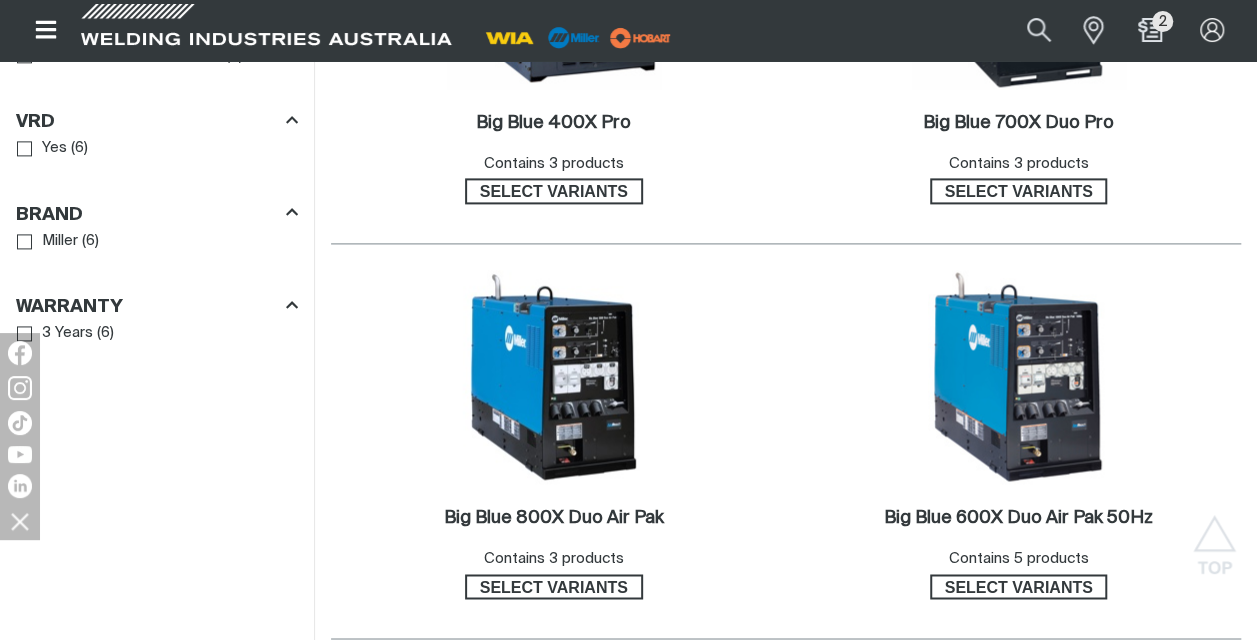 scroll, scrollTop: 1302, scrollLeft: 0, axis: vertical 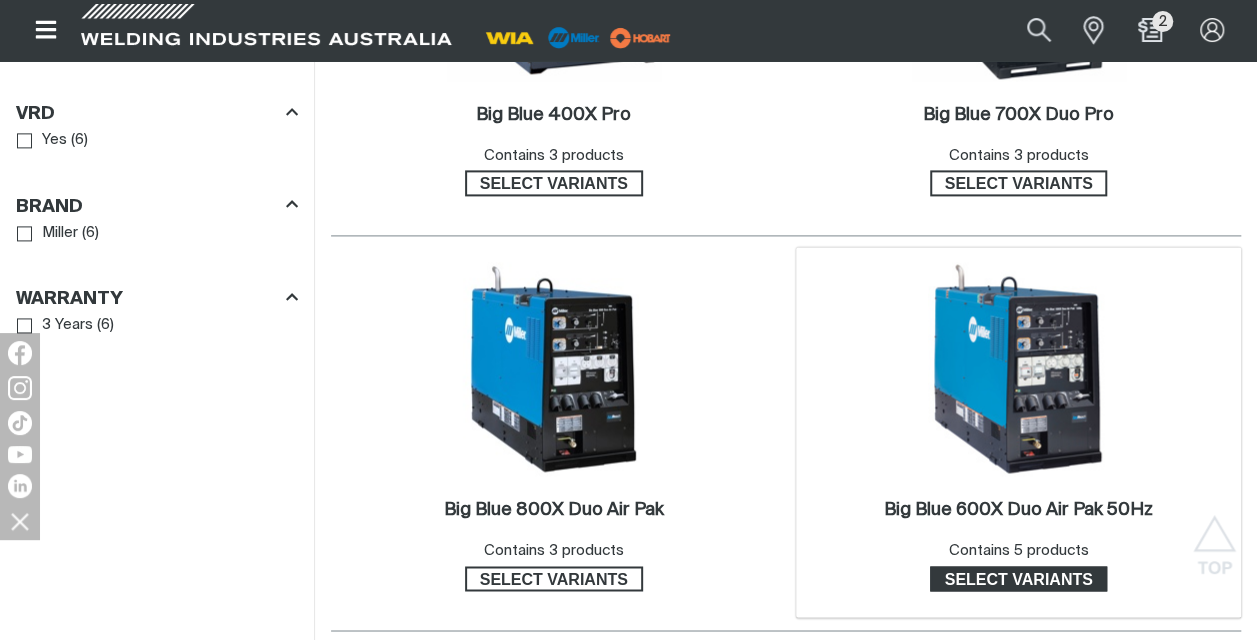 click on "Select variants" at bounding box center [1019, 579] 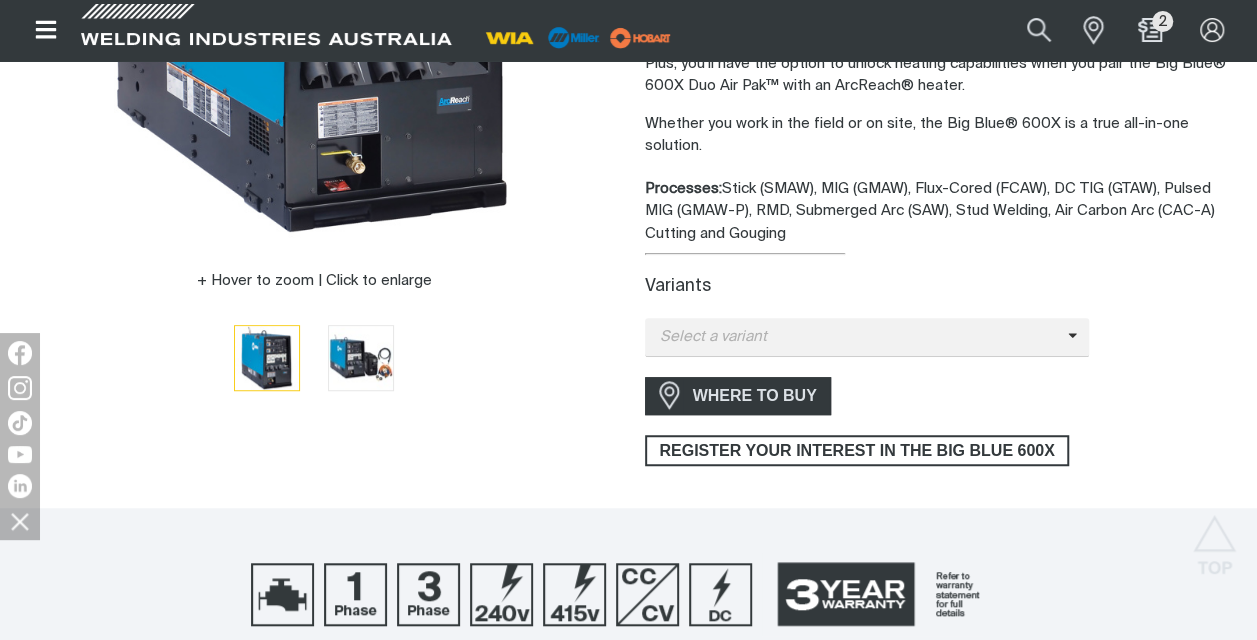 scroll, scrollTop: 478, scrollLeft: 0, axis: vertical 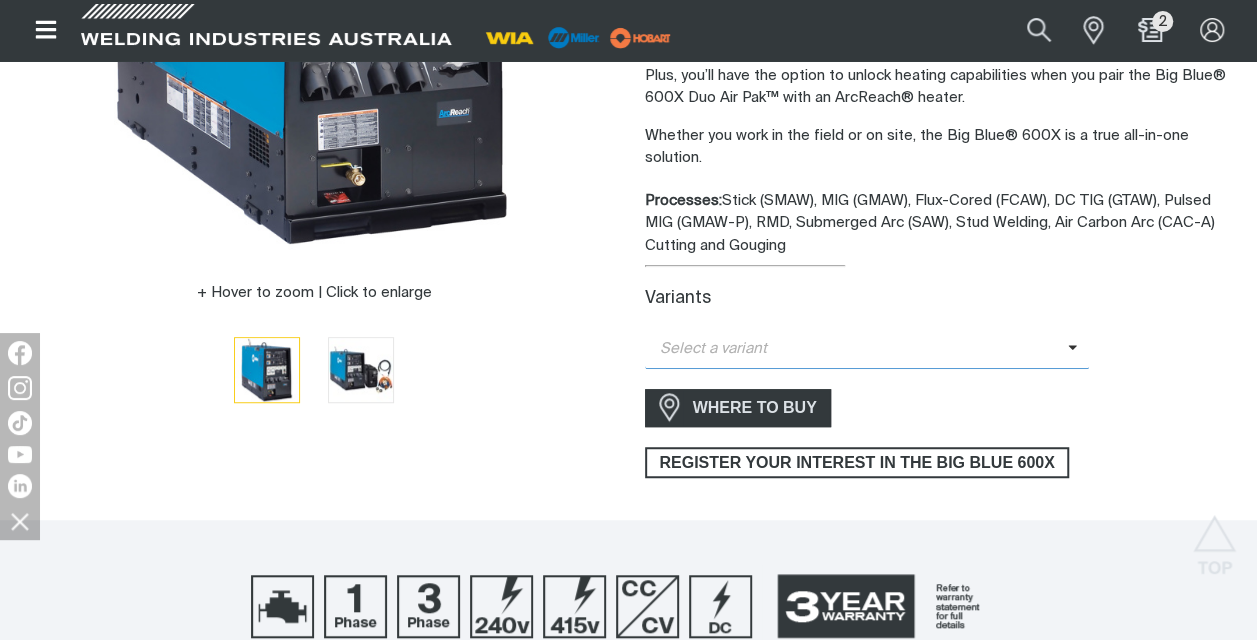 click 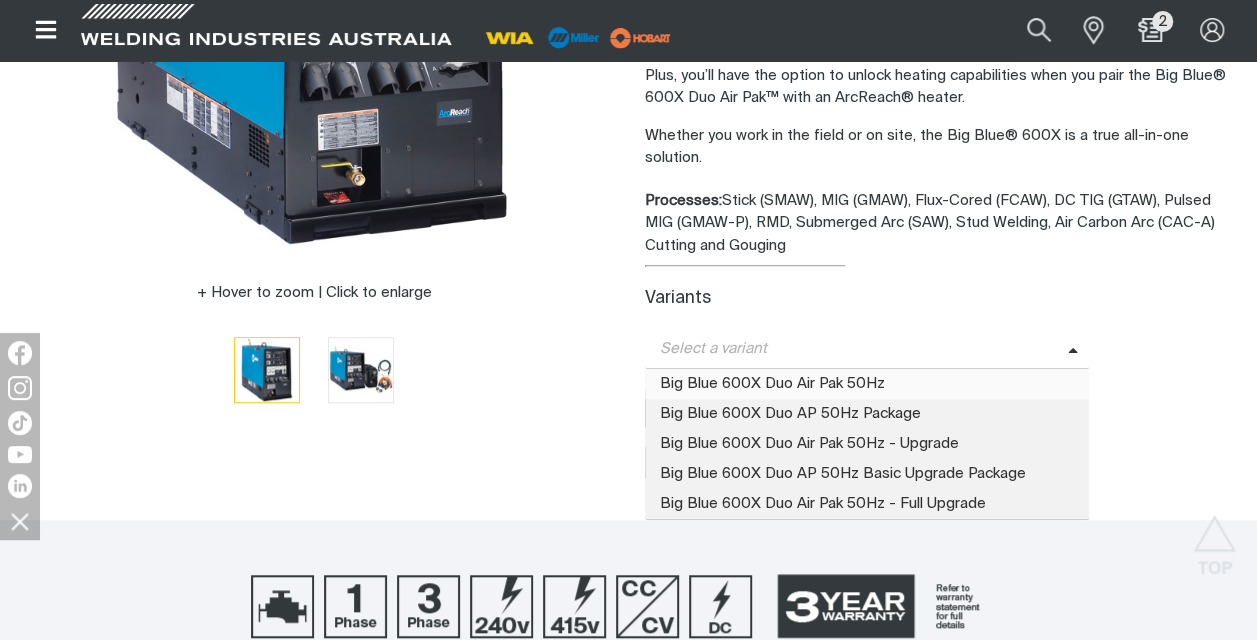 click on "Big Blue 600X Duo Air Pak 50Hz" at bounding box center (867, 384) 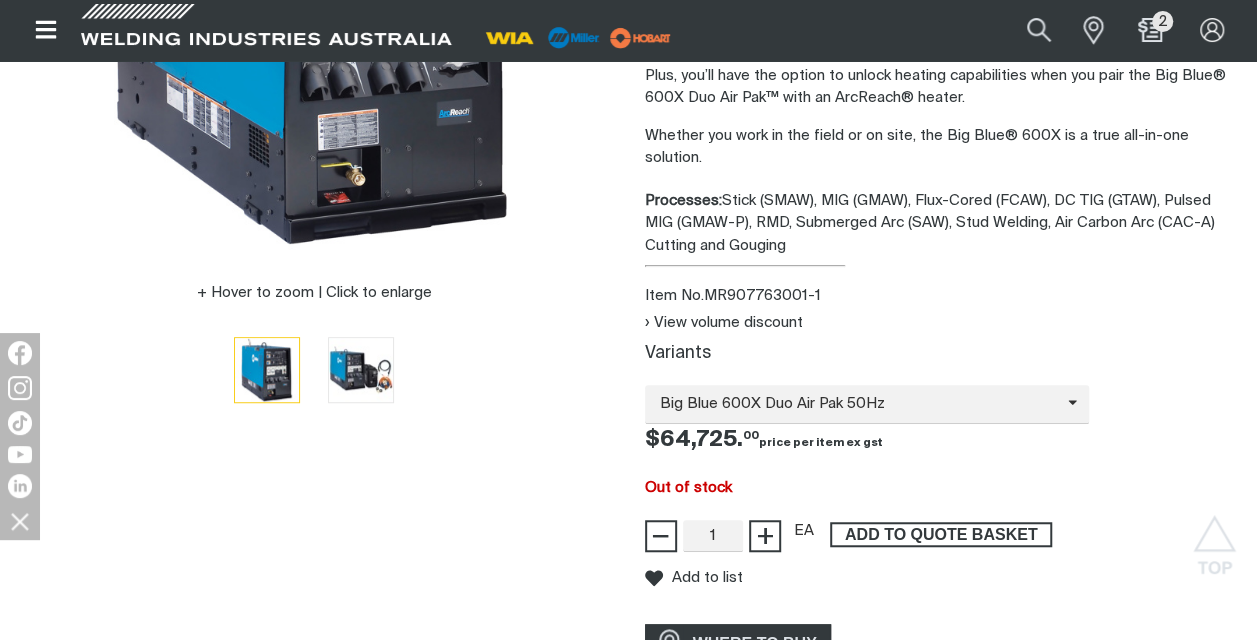 click on "ADD TO QUOTE BASKET" at bounding box center [941, 535] 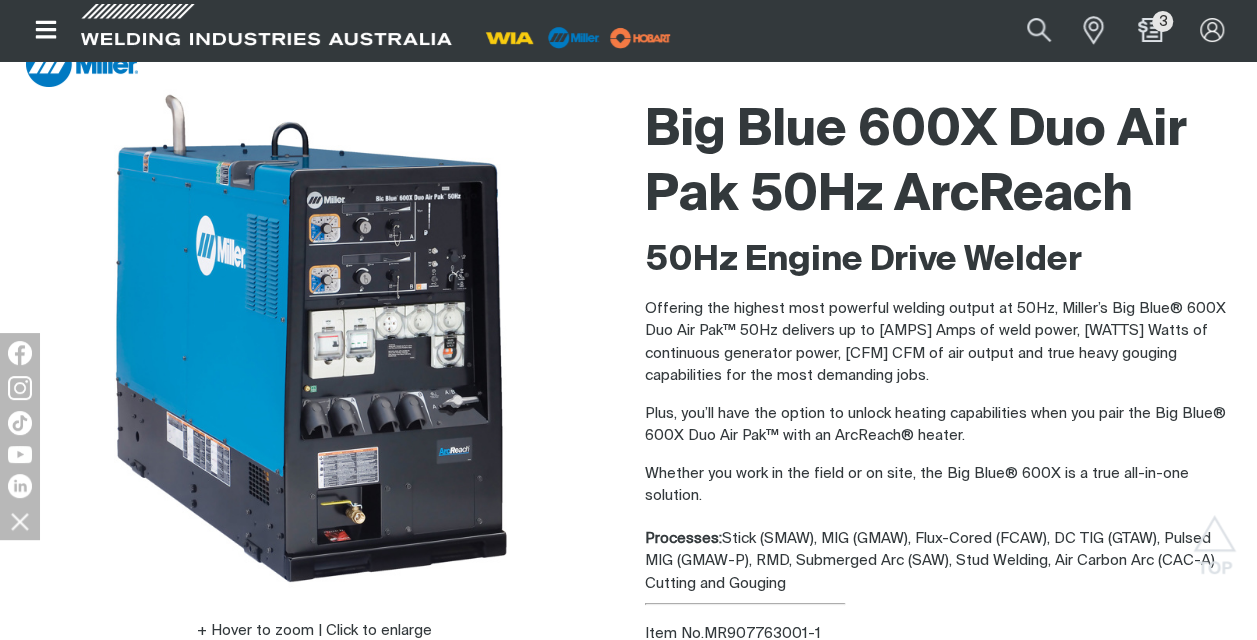 scroll, scrollTop: 0, scrollLeft: 0, axis: both 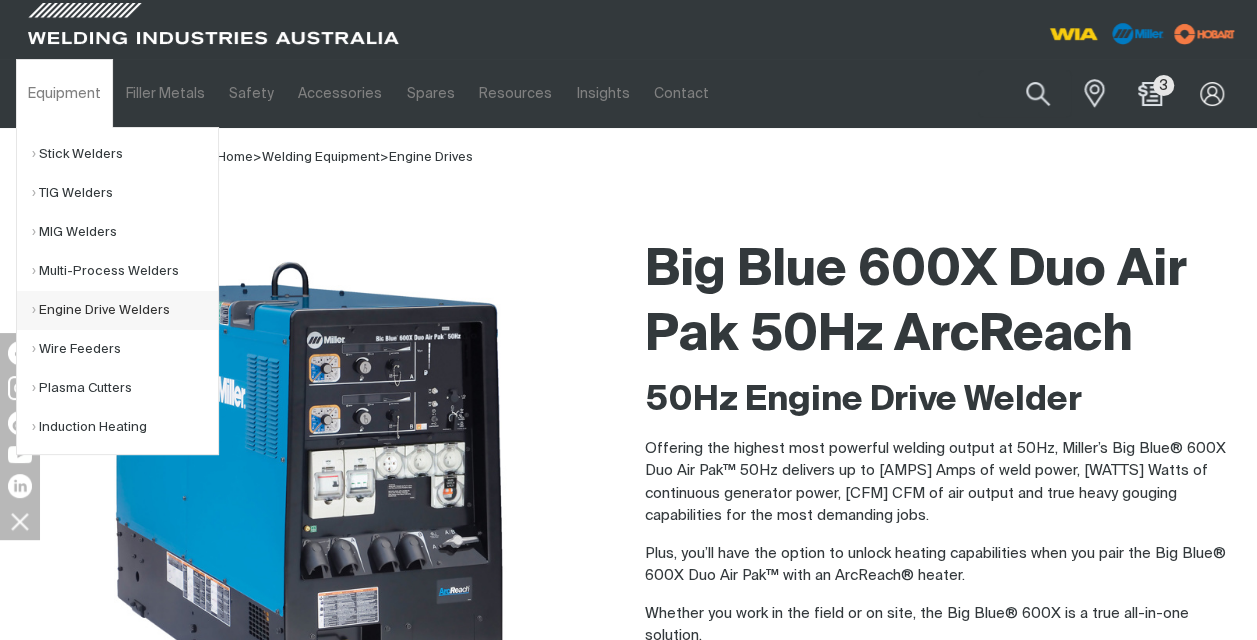 click on "Engine Drive Welders" at bounding box center [125, 310] 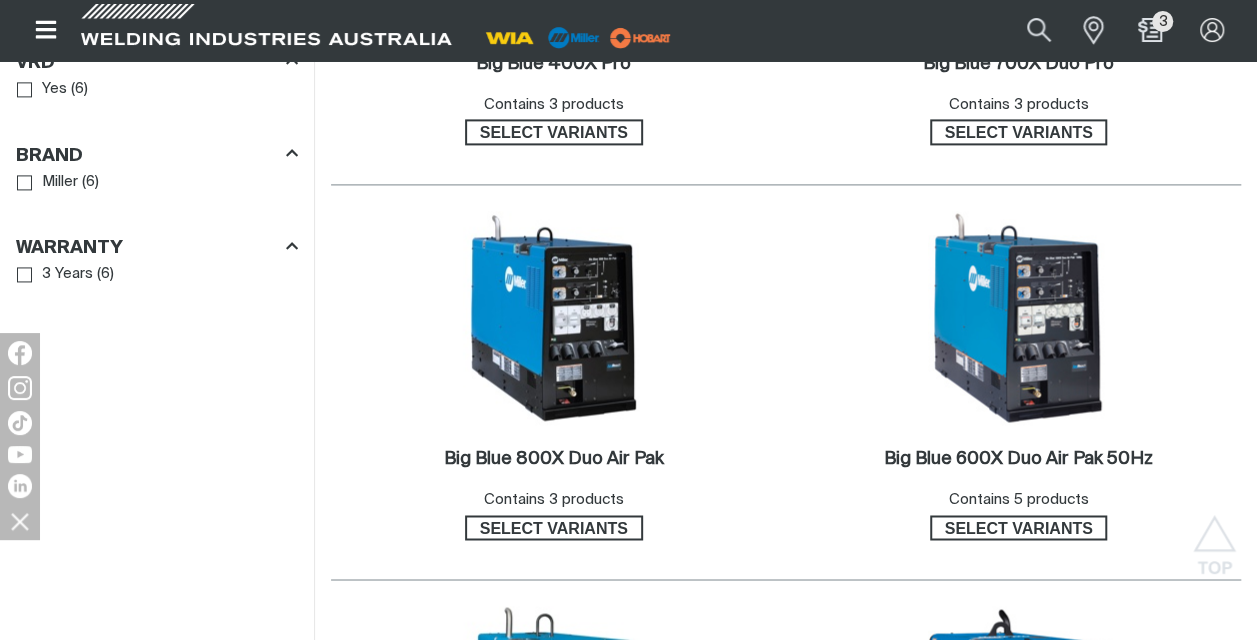 scroll, scrollTop: 1361, scrollLeft: 0, axis: vertical 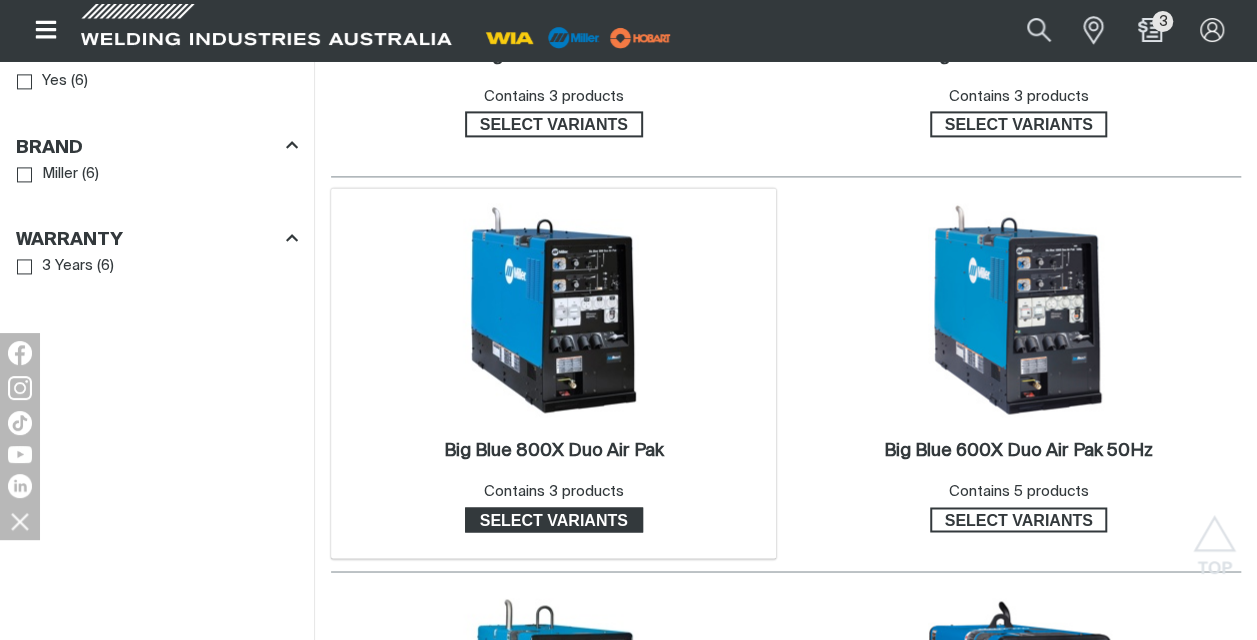 click on "Select variants" at bounding box center (554, 520) 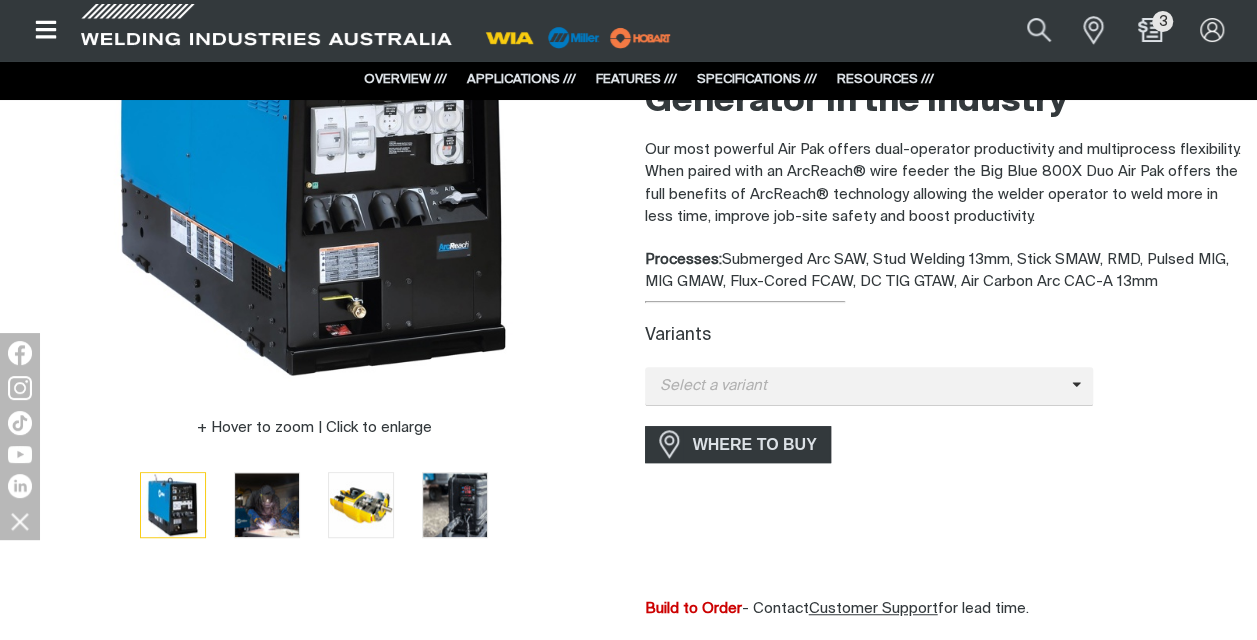 scroll, scrollTop: 363, scrollLeft: 0, axis: vertical 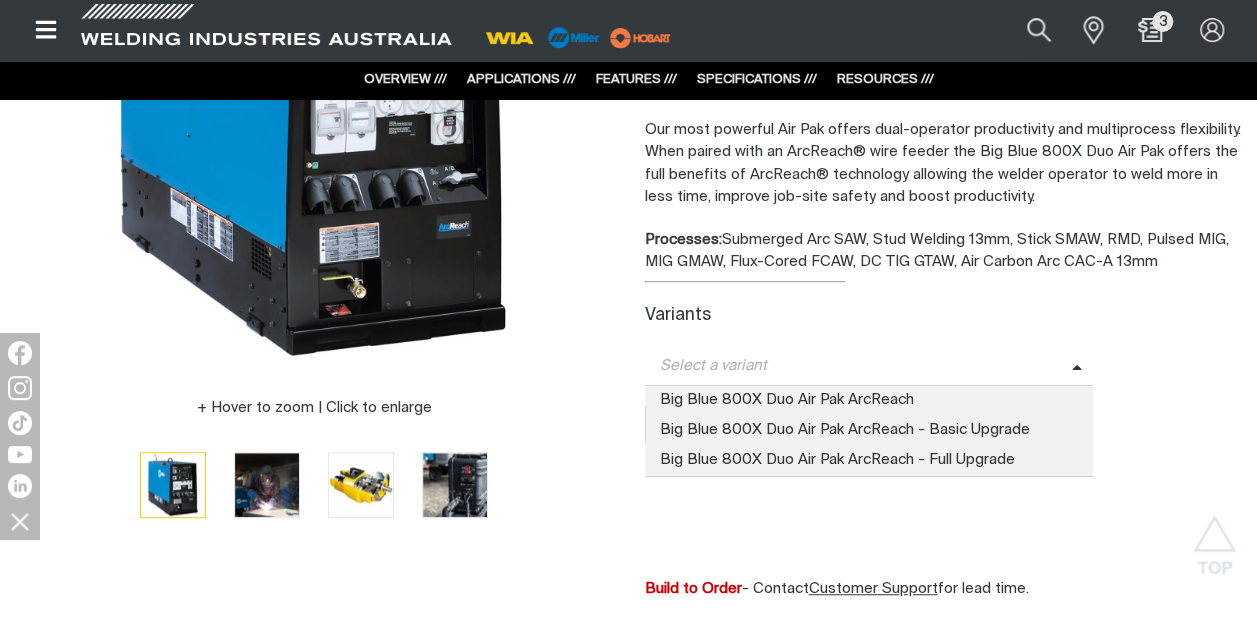 click at bounding box center (1083, 366) 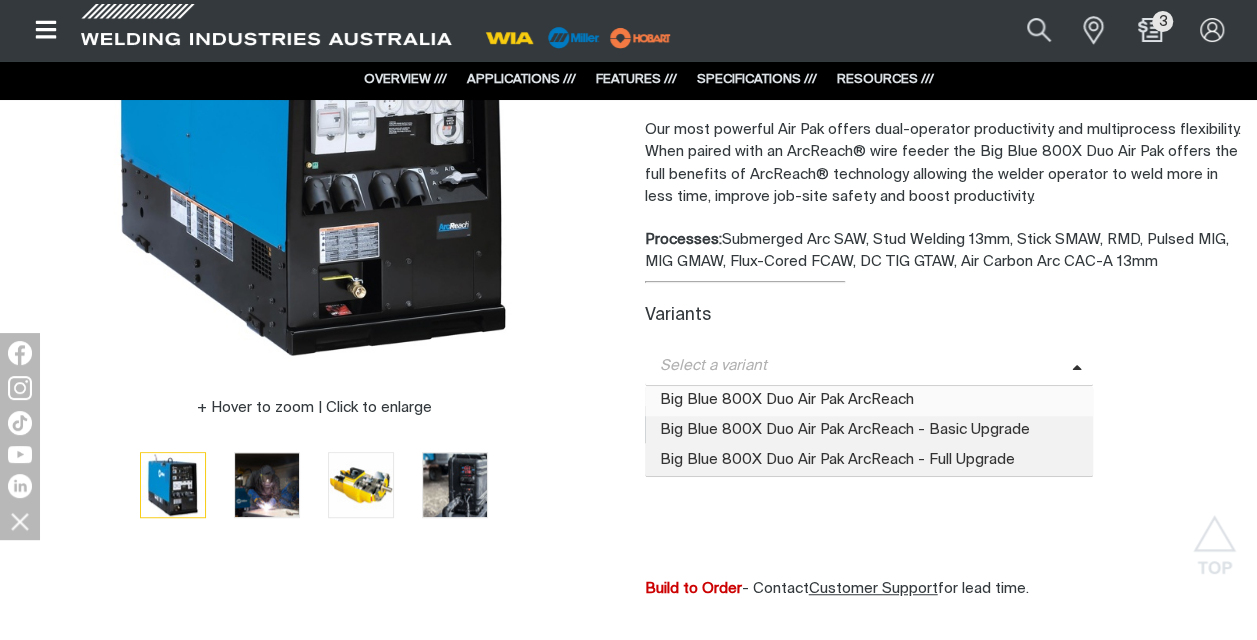 click on "Big Blue 800X Duo Air Pak  ArcReach" at bounding box center (869, 401) 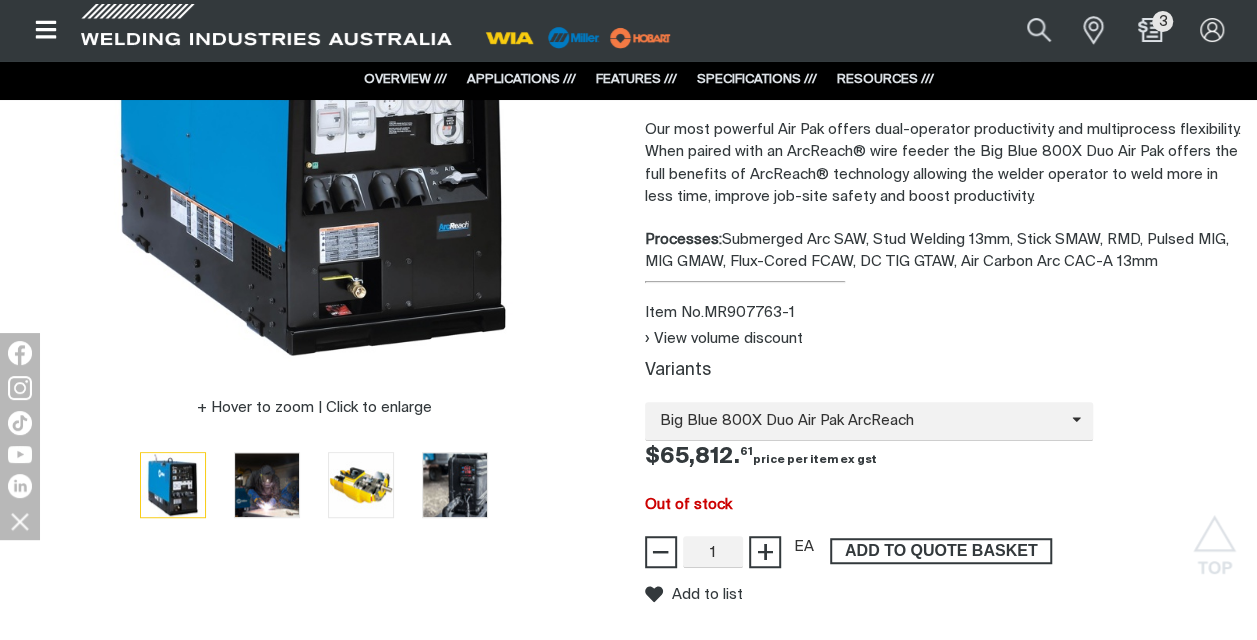 click on "ADD TO QUOTE BASKET" at bounding box center (941, 551) 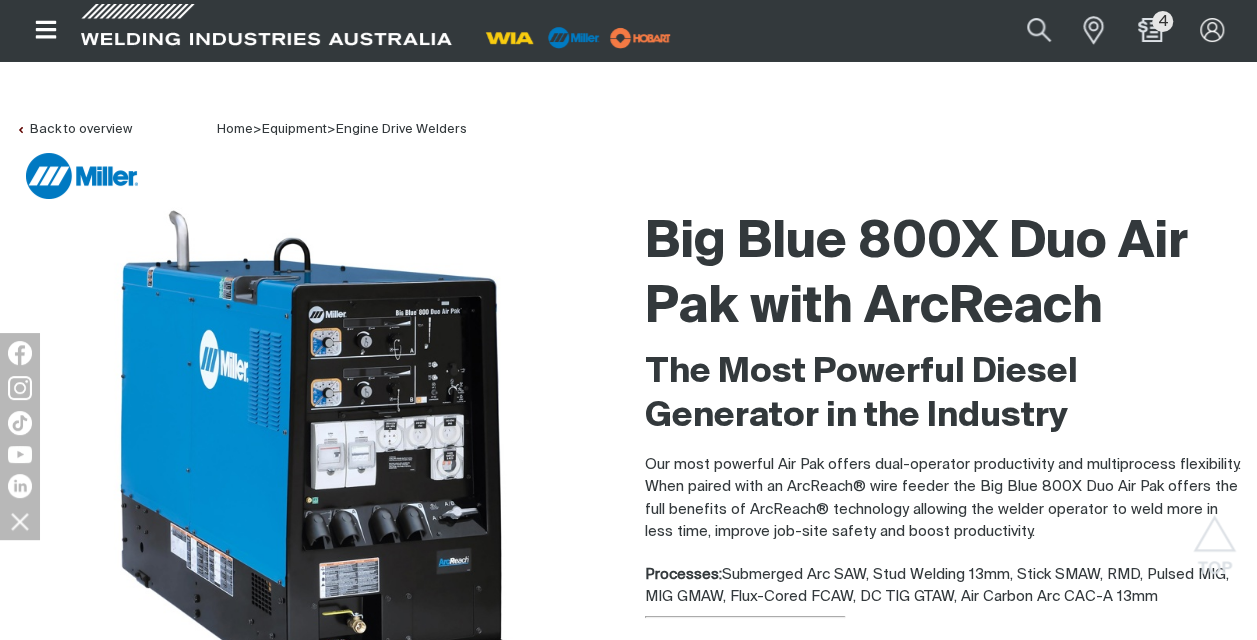 scroll, scrollTop: 0, scrollLeft: 0, axis: both 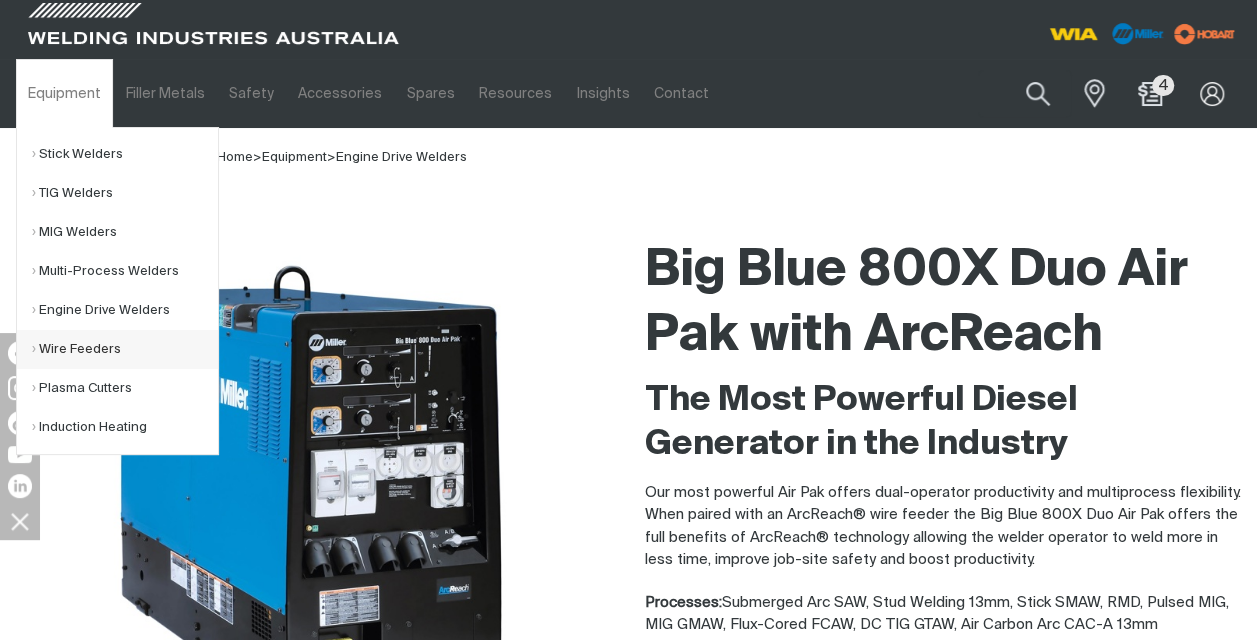 click on "Wire Feeders" at bounding box center [125, 349] 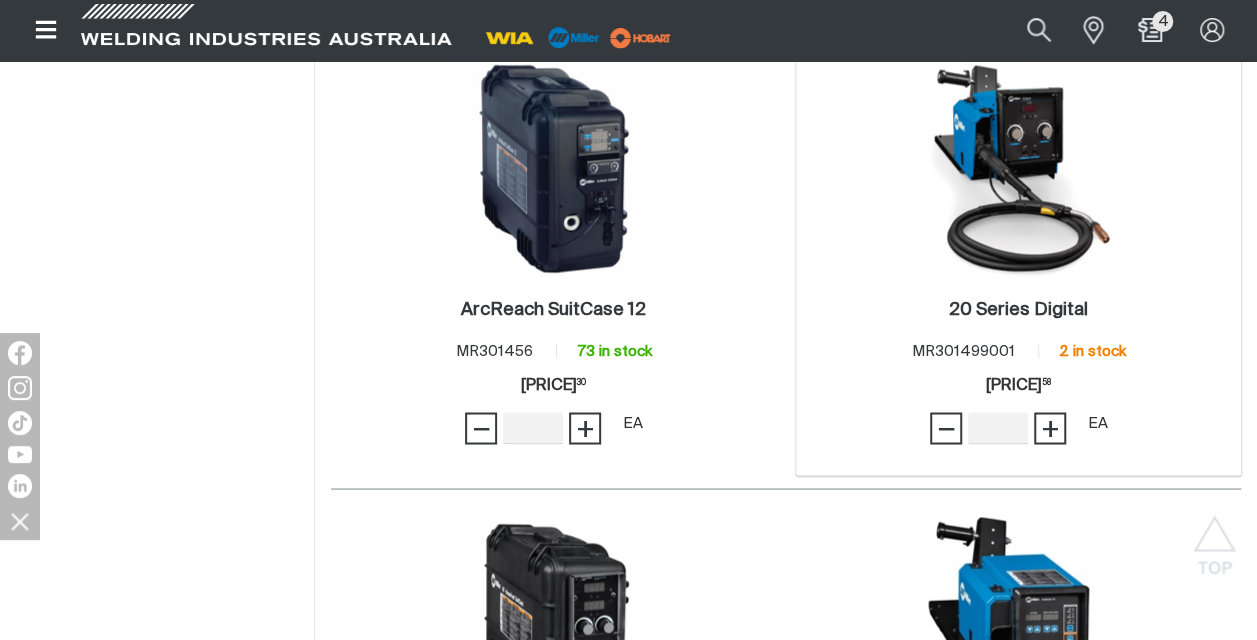 scroll, scrollTop: 1559, scrollLeft: 0, axis: vertical 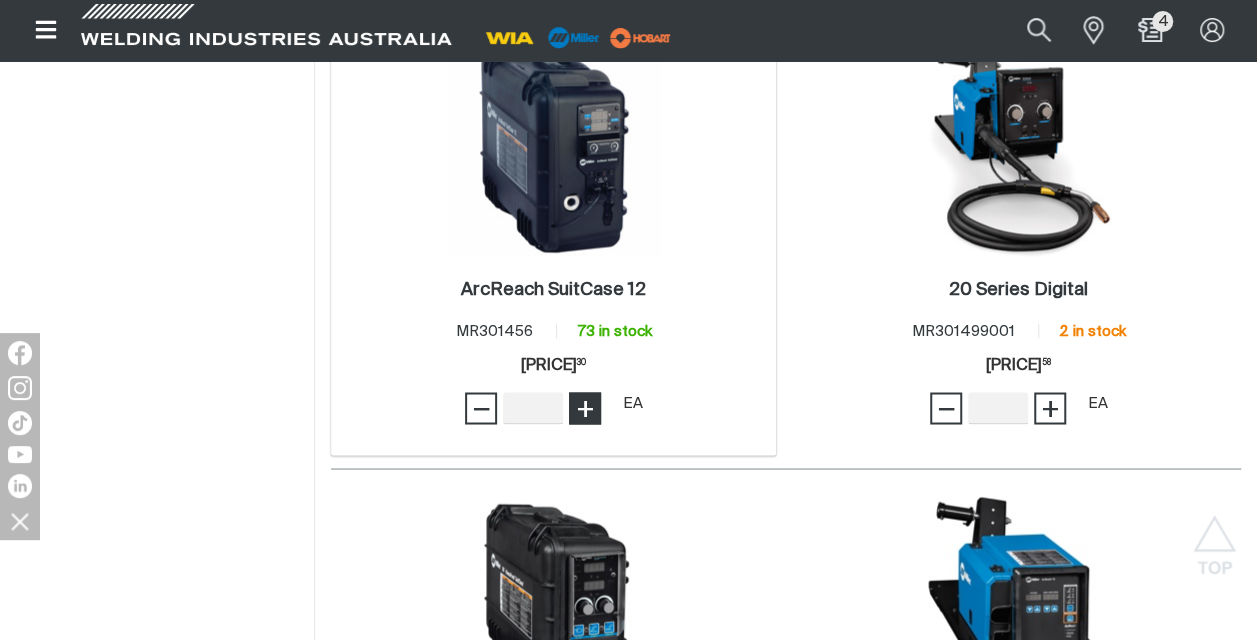 type on "1" 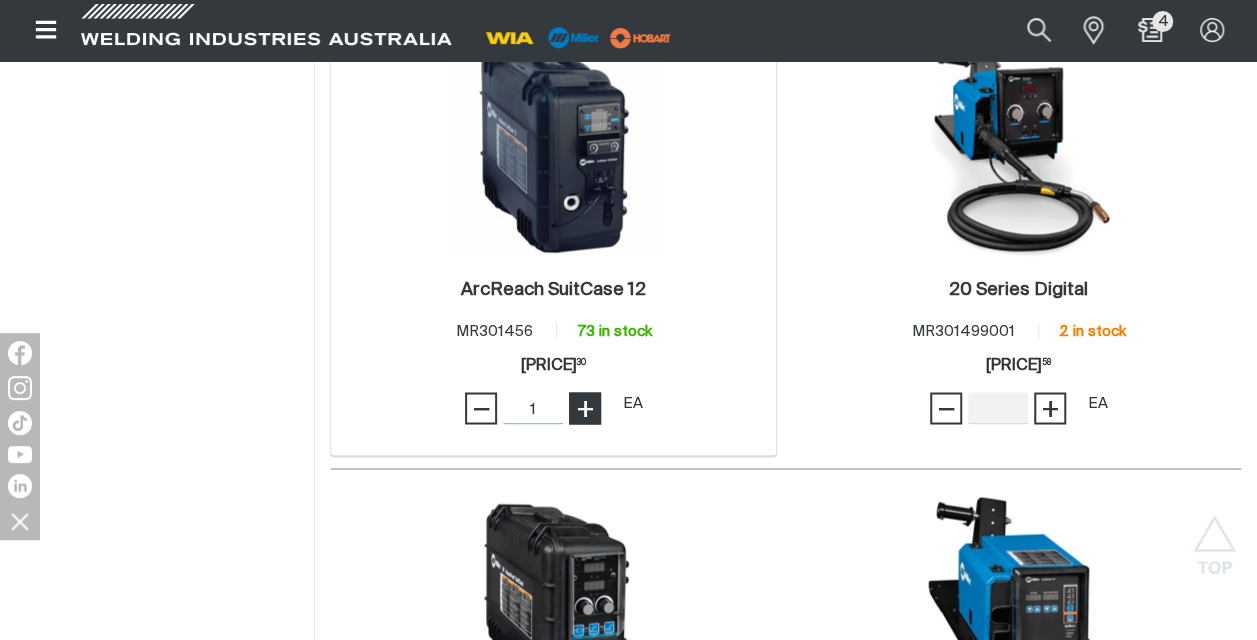 click on "+" at bounding box center (585, 408) 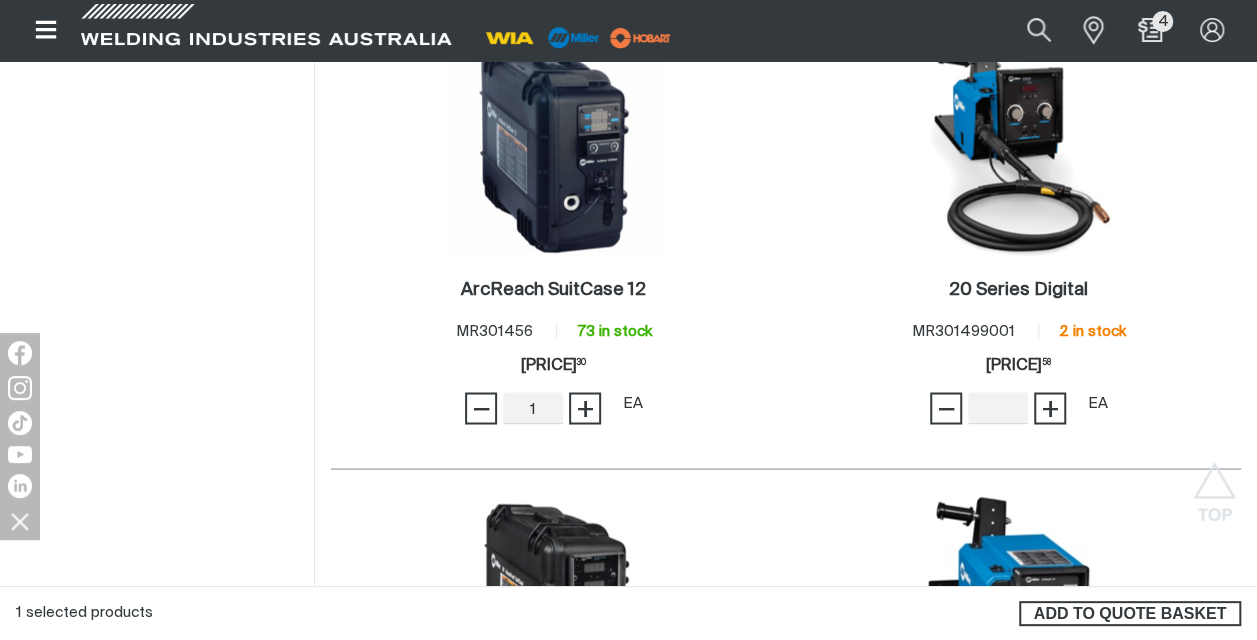 click on "ADD TO QUOTE BASKET" at bounding box center (1130, 614) 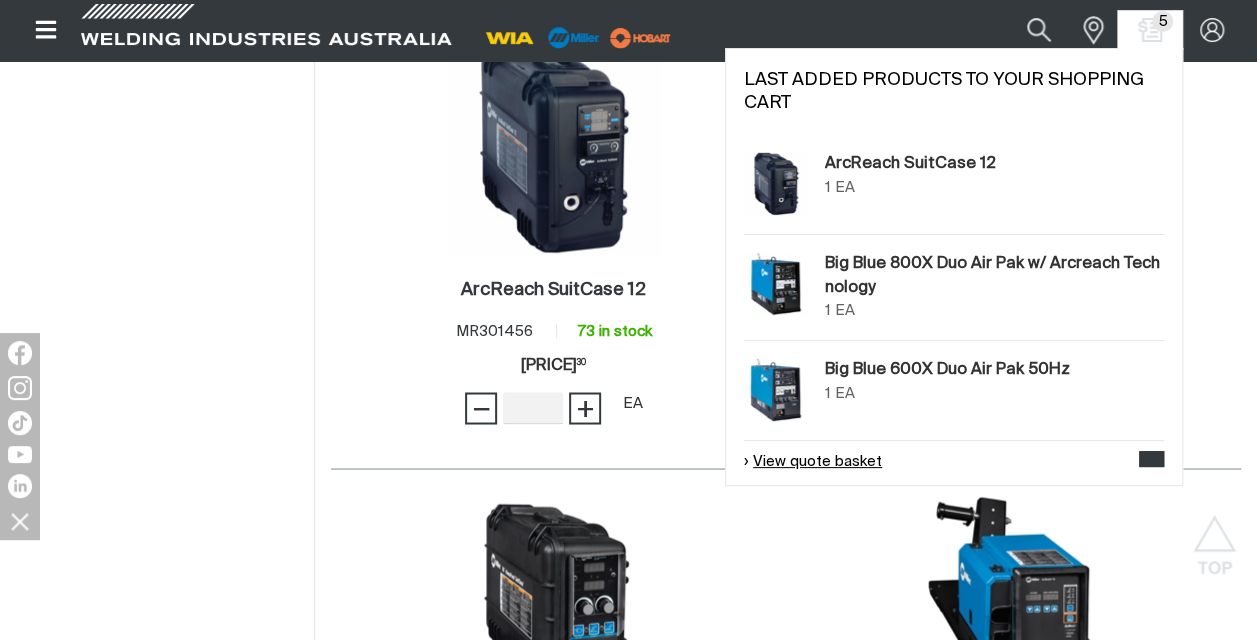 click on "View quote basket" at bounding box center [813, 462] 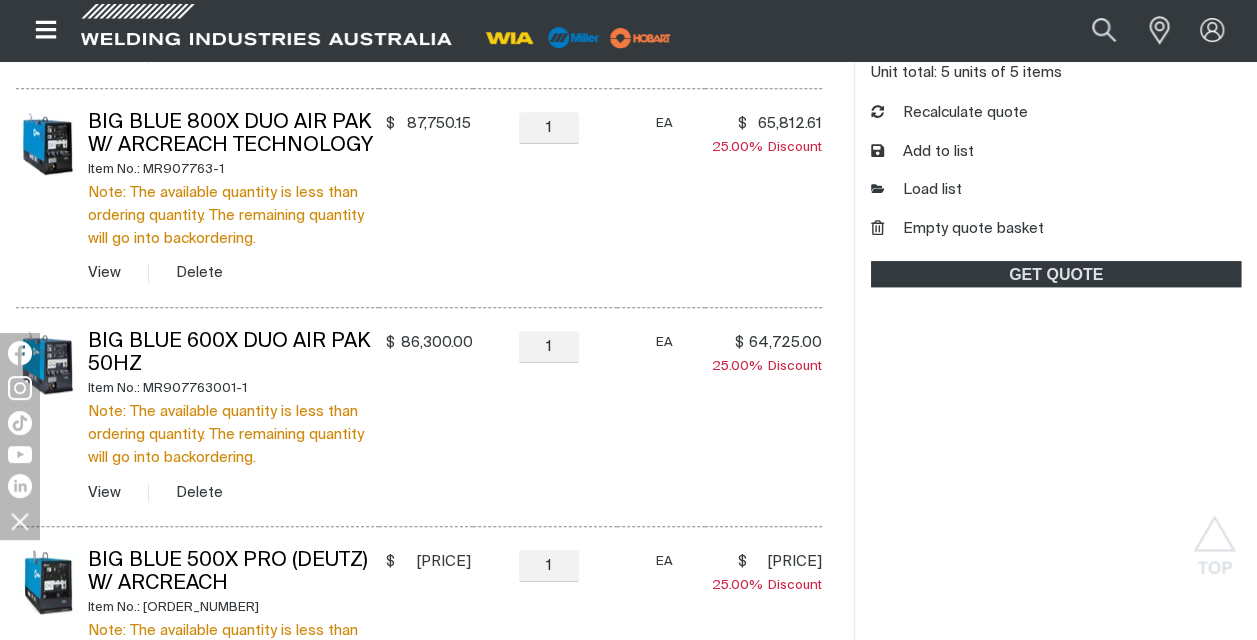 scroll, scrollTop: 594, scrollLeft: 0, axis: vertical 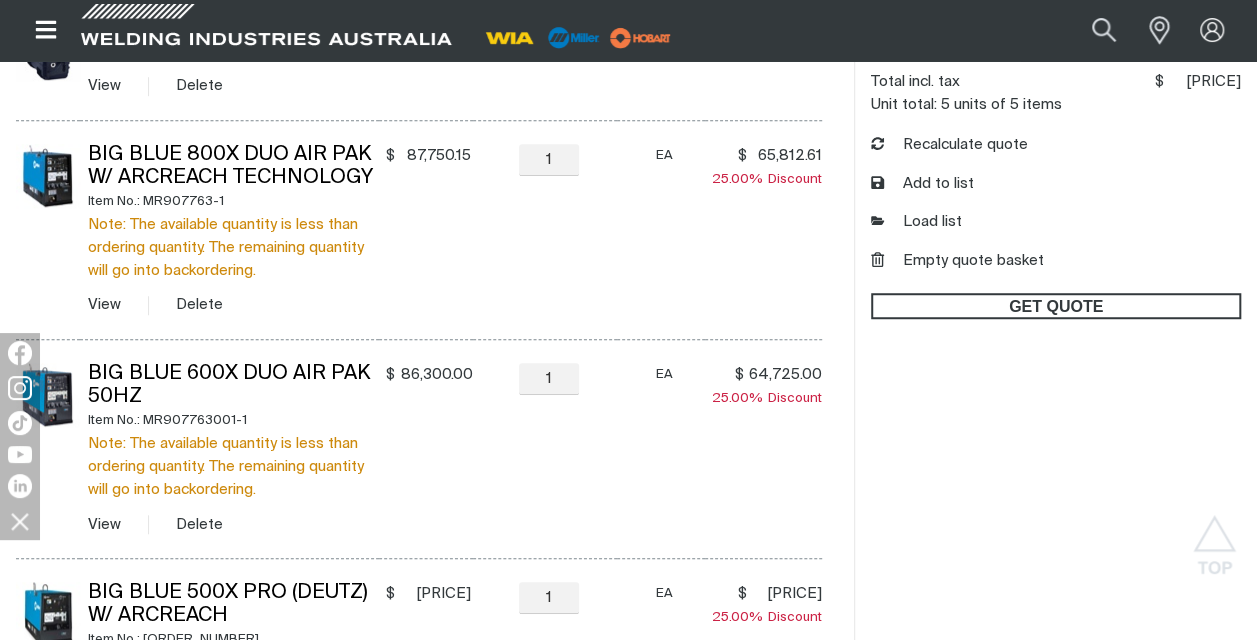click on "GET QUOTE" at bounding box center (1056, 306) 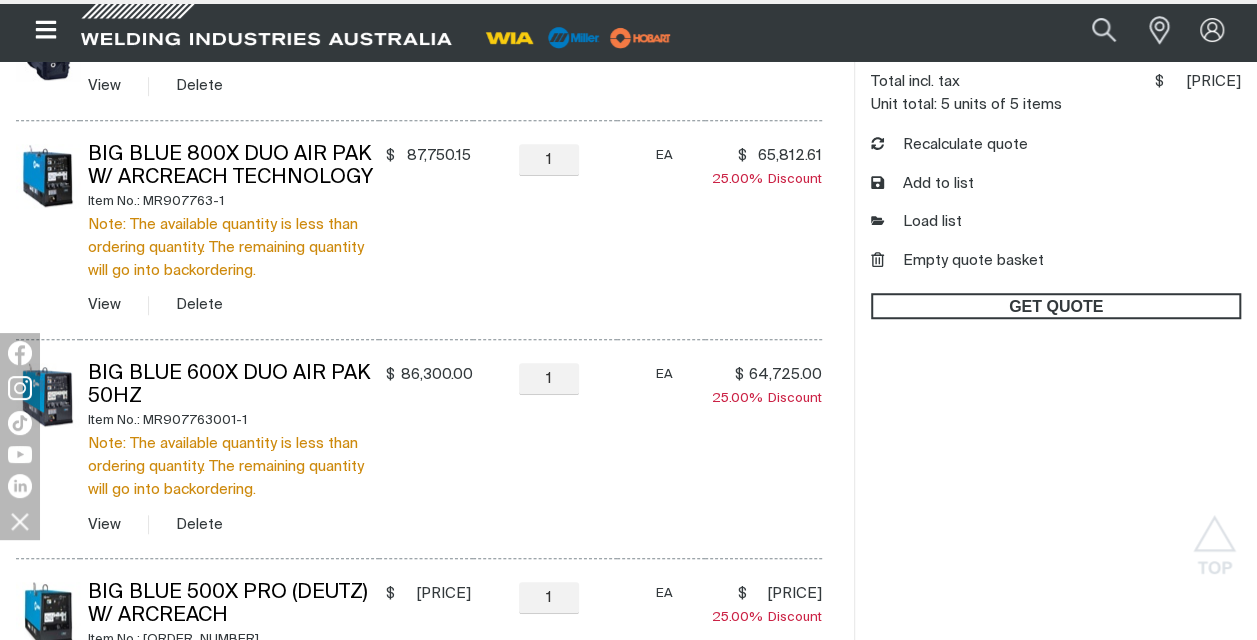 scroll, scrollTop: 0, scrollLeft: 0, axis: both 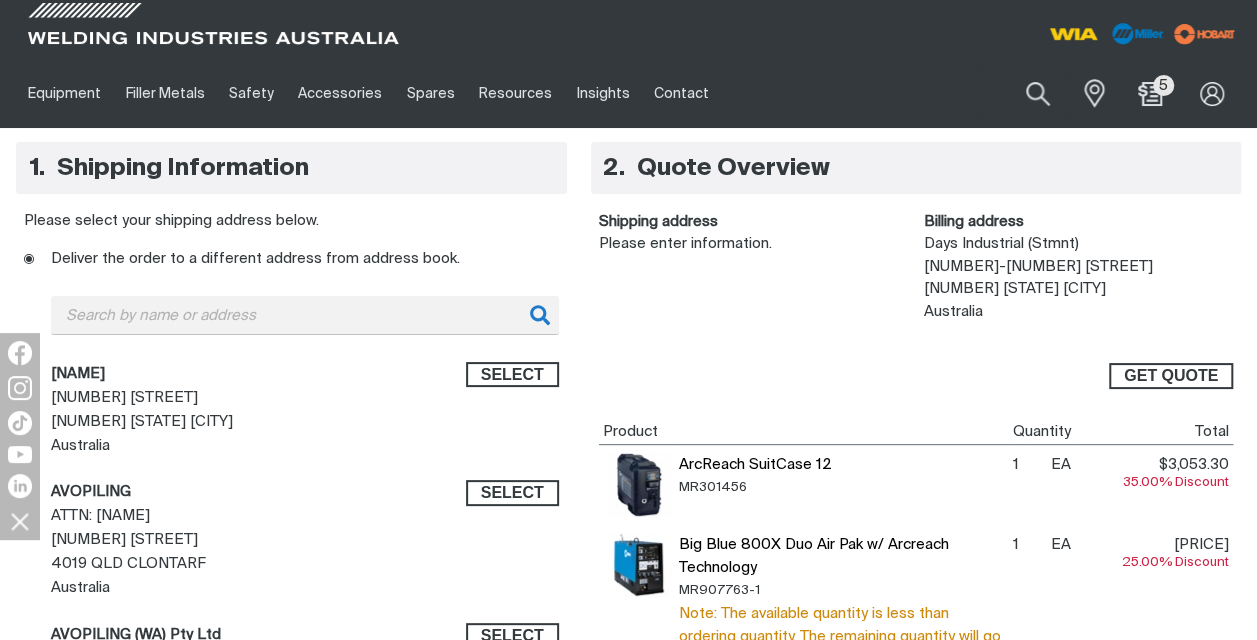 click on "GET QUOTE" at bounding box center [1171, 376] 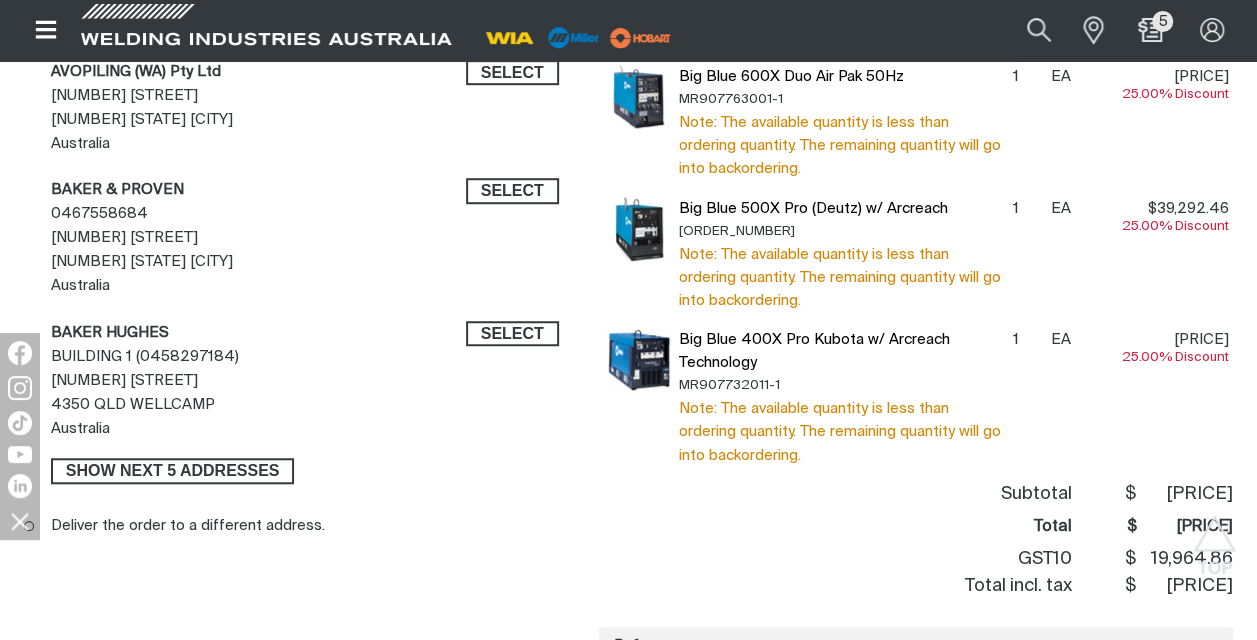 scroll, scrollTop: 638, scrollLeft: 0, axis: vertical 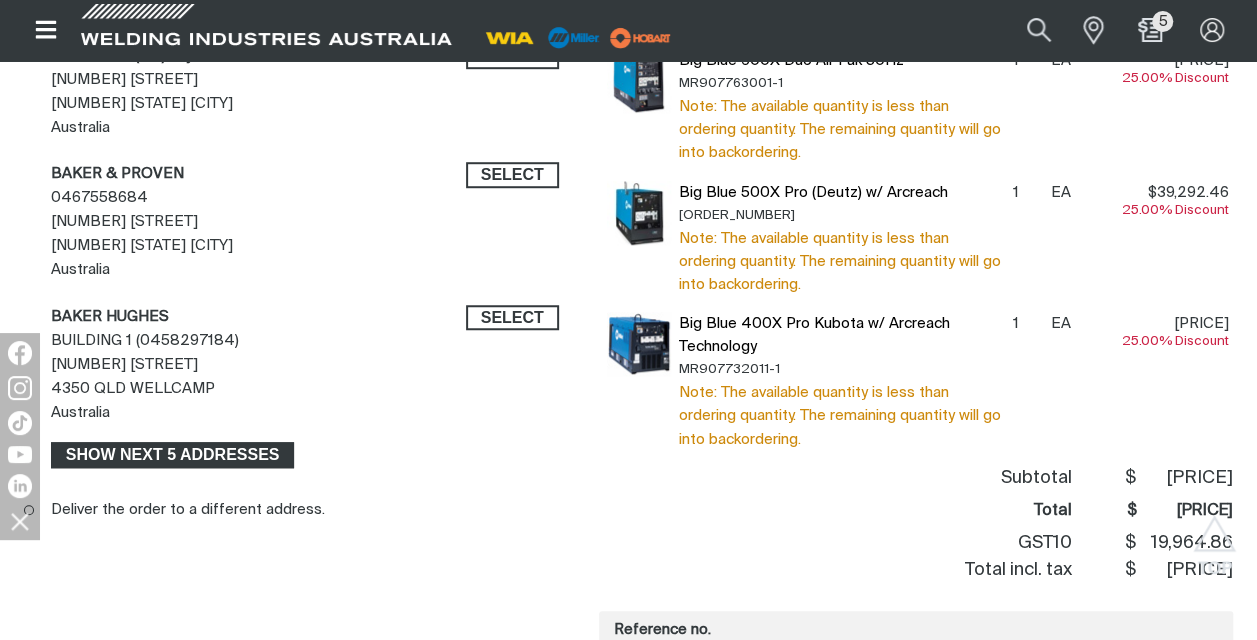 click on "Show next 5 addresses" at bounding box center (173, 455) 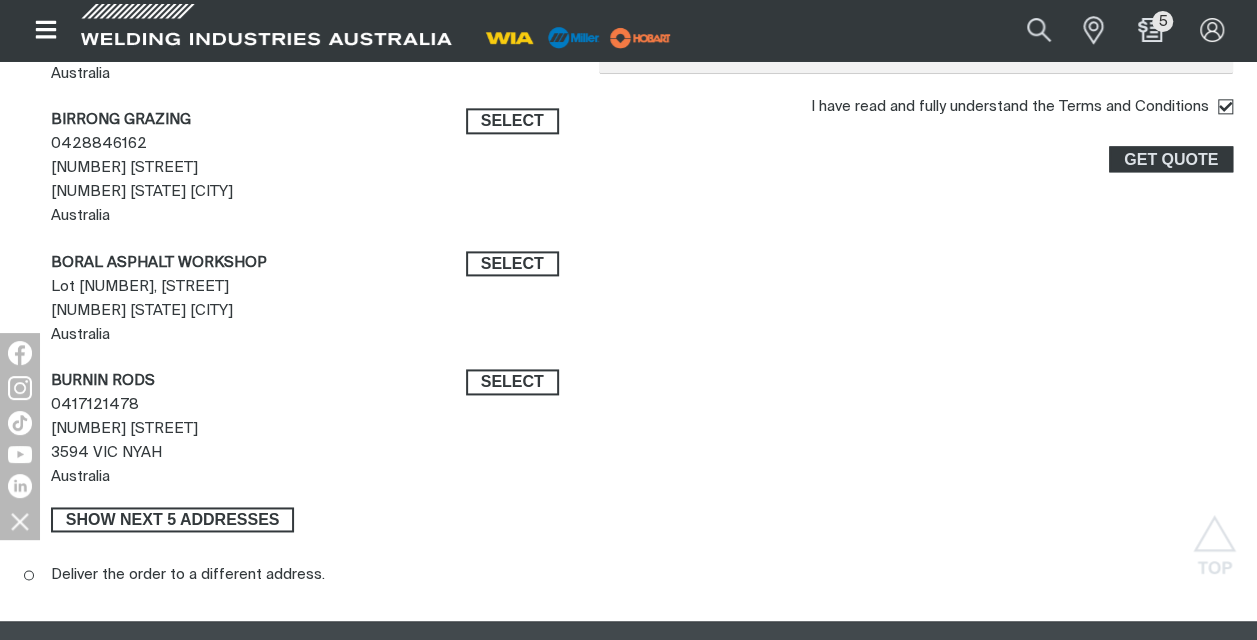 scroll, scrollTop: 1239, scrollLeft: 0, axis: vertical 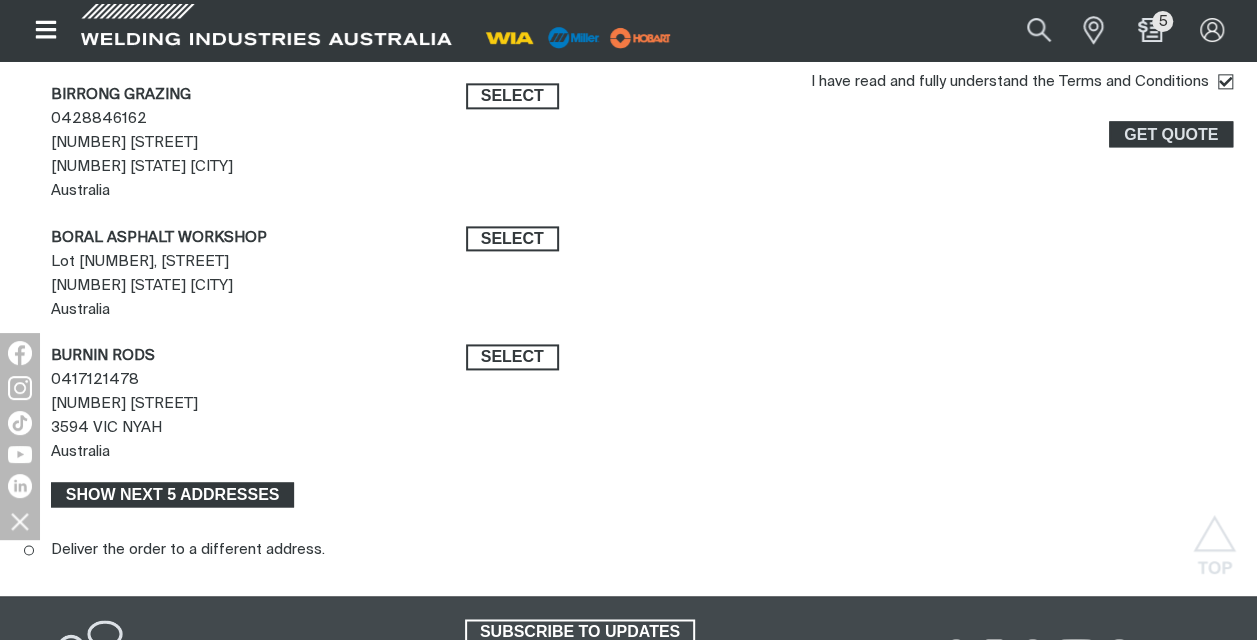 click on "Show next 5 addresses" at bounding box center [173, 495] 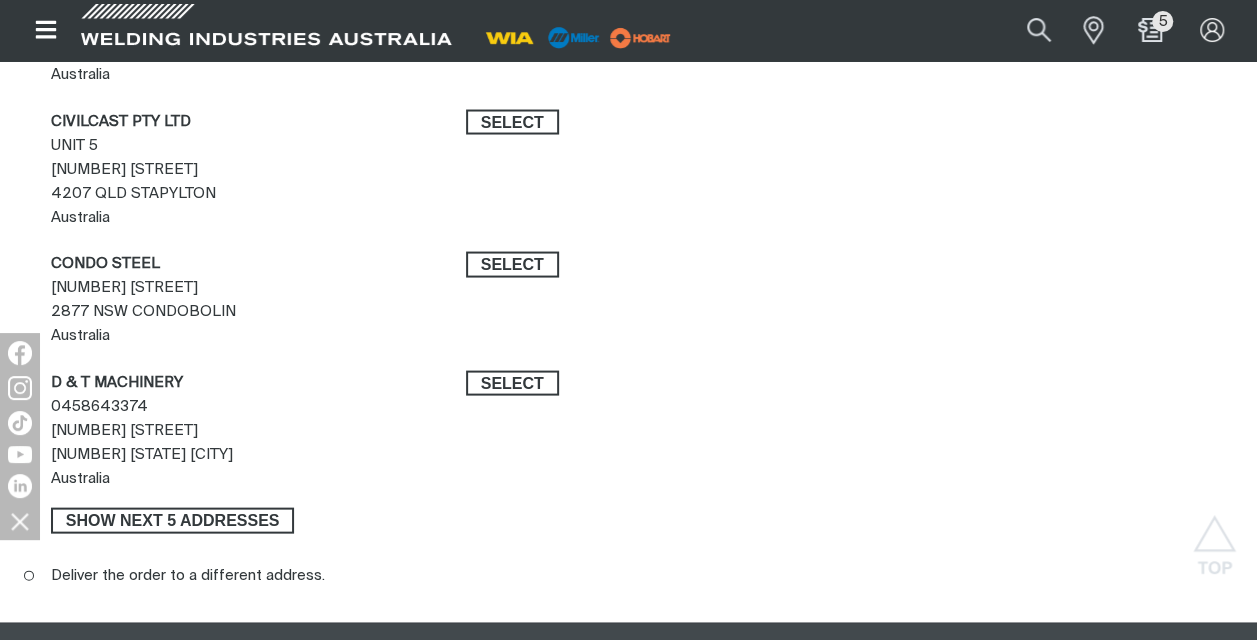 scroll, scrollTop: 1923, scrollLeft: 0, axis: vertical 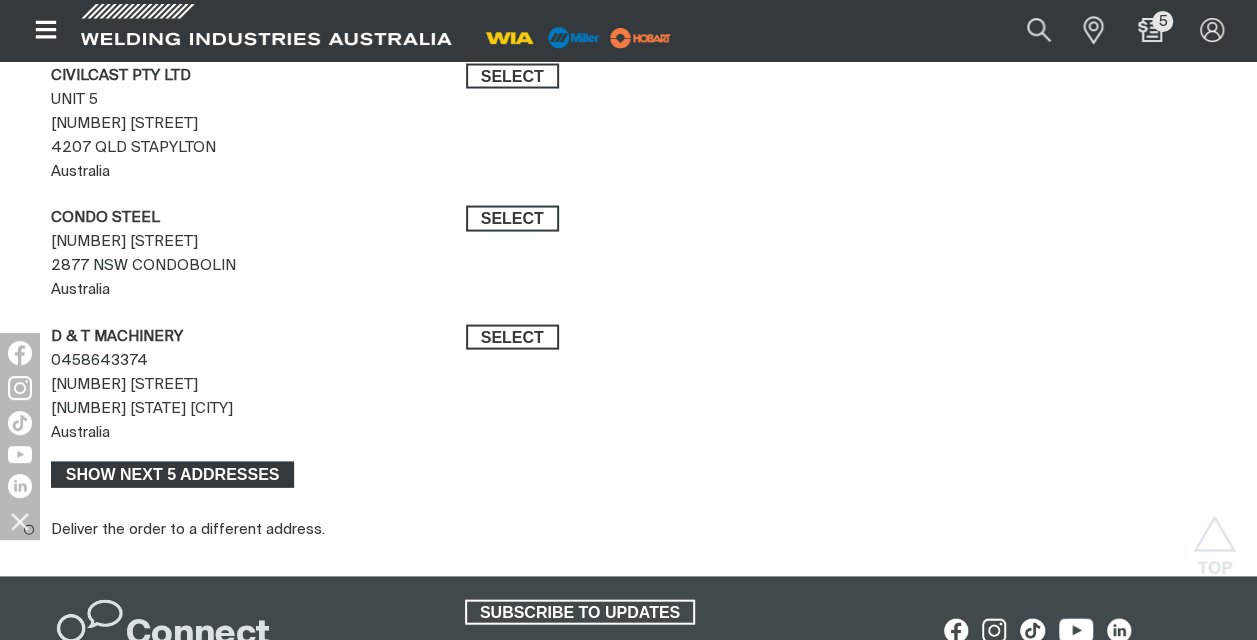 click on "Show next 5 addresses" at bounding box center [173, 475] 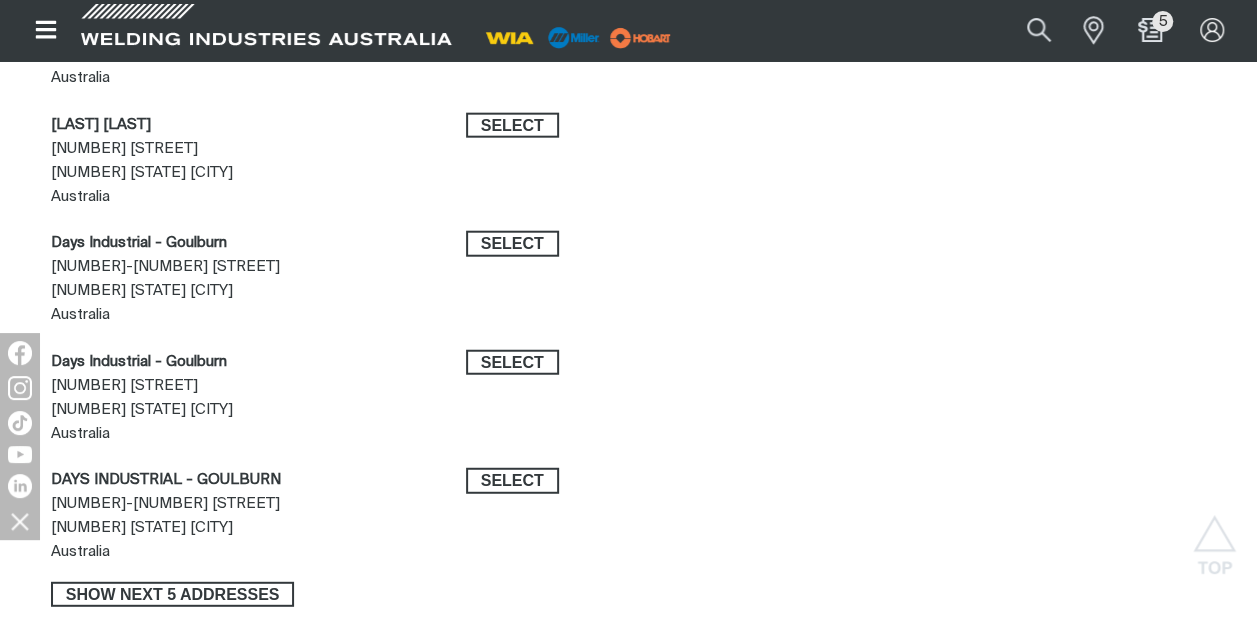 scroll, scrollTop: 2429, scrollLeft: 0, axis: vertical 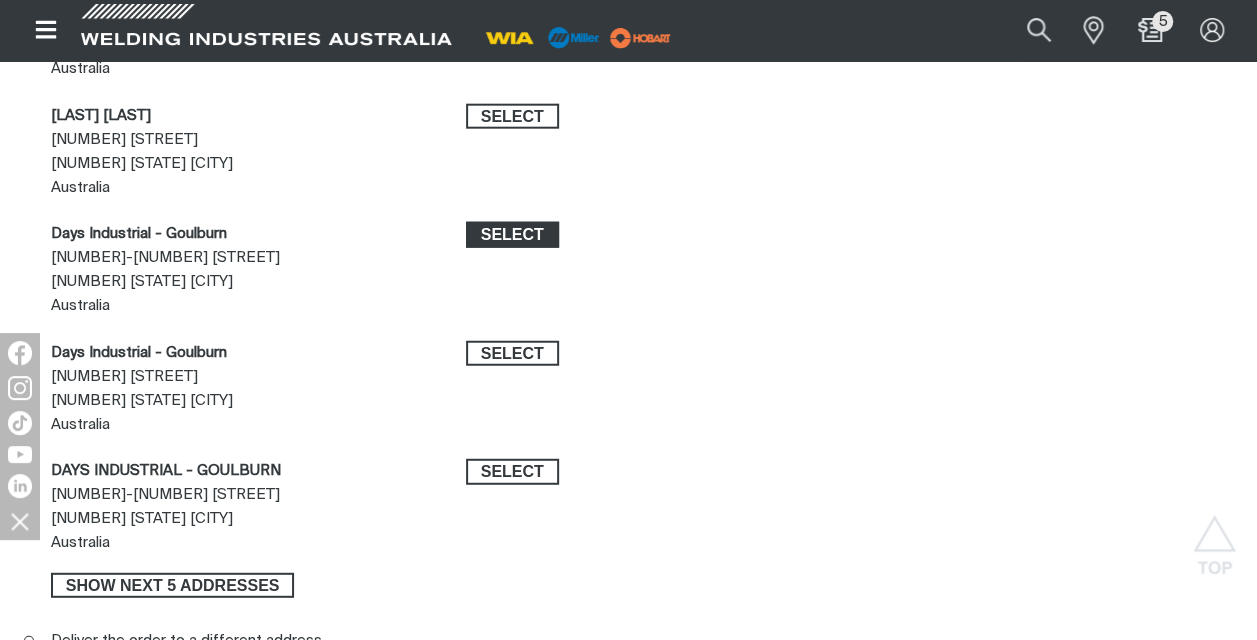 click on "Select" at bounding box center (512, 235) 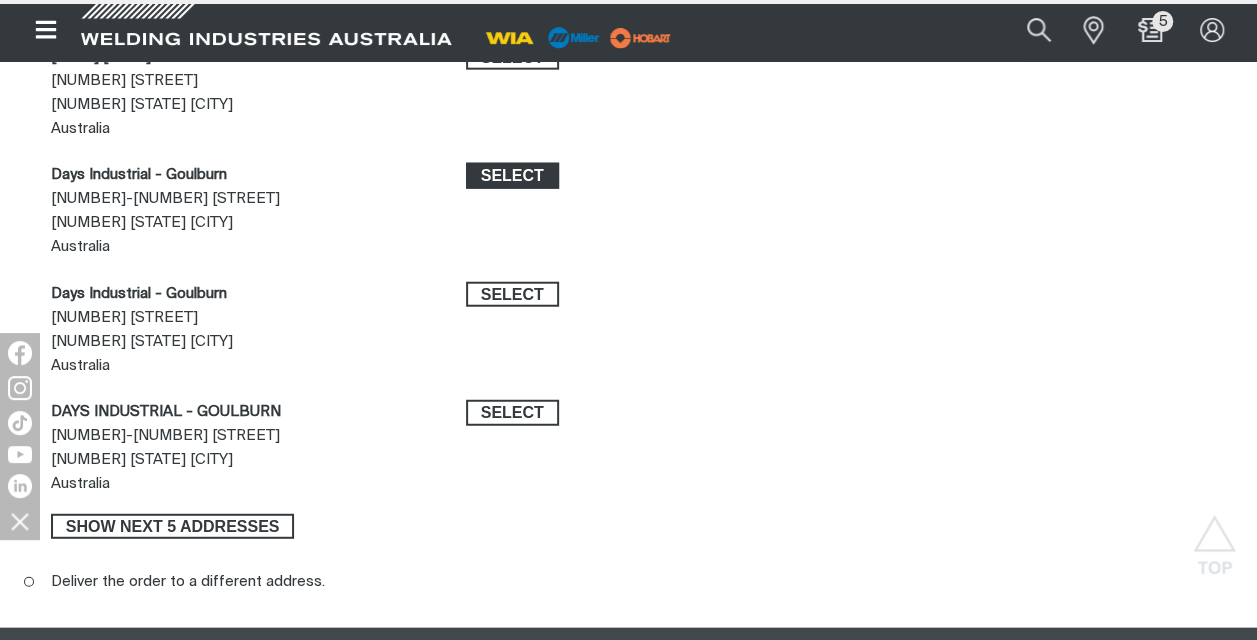 scroll, scrollTop: 2370, scrollLeft: 0, axis: vertical 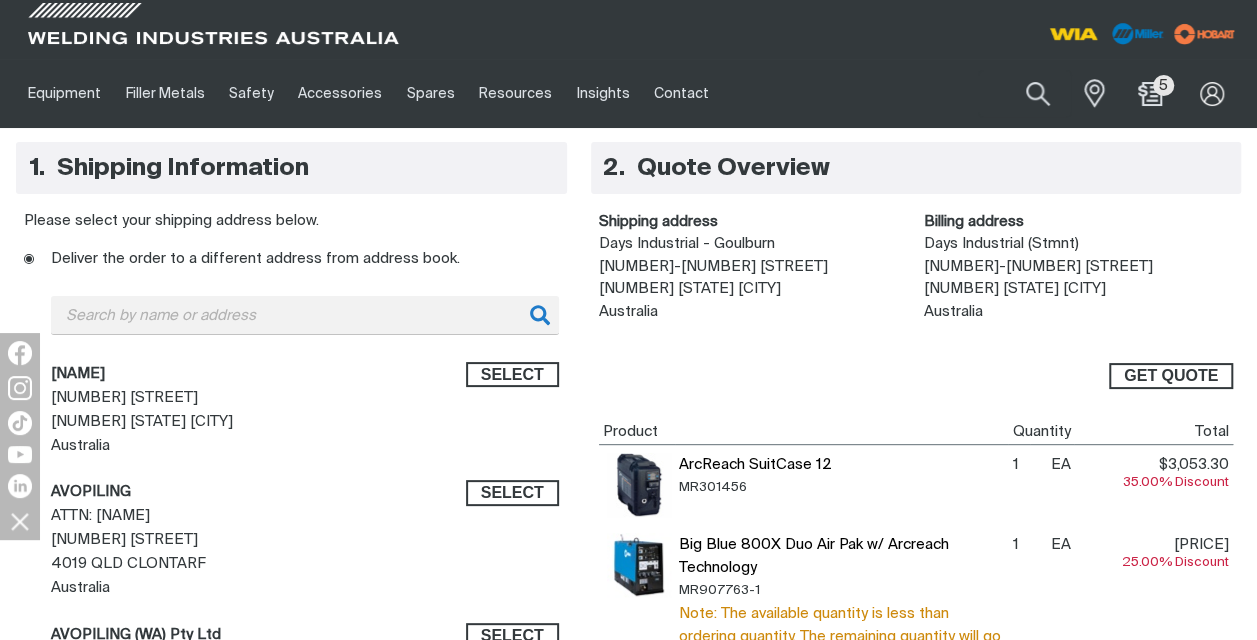 click on "GET QUOTE" at bounding box center [1171, 376] 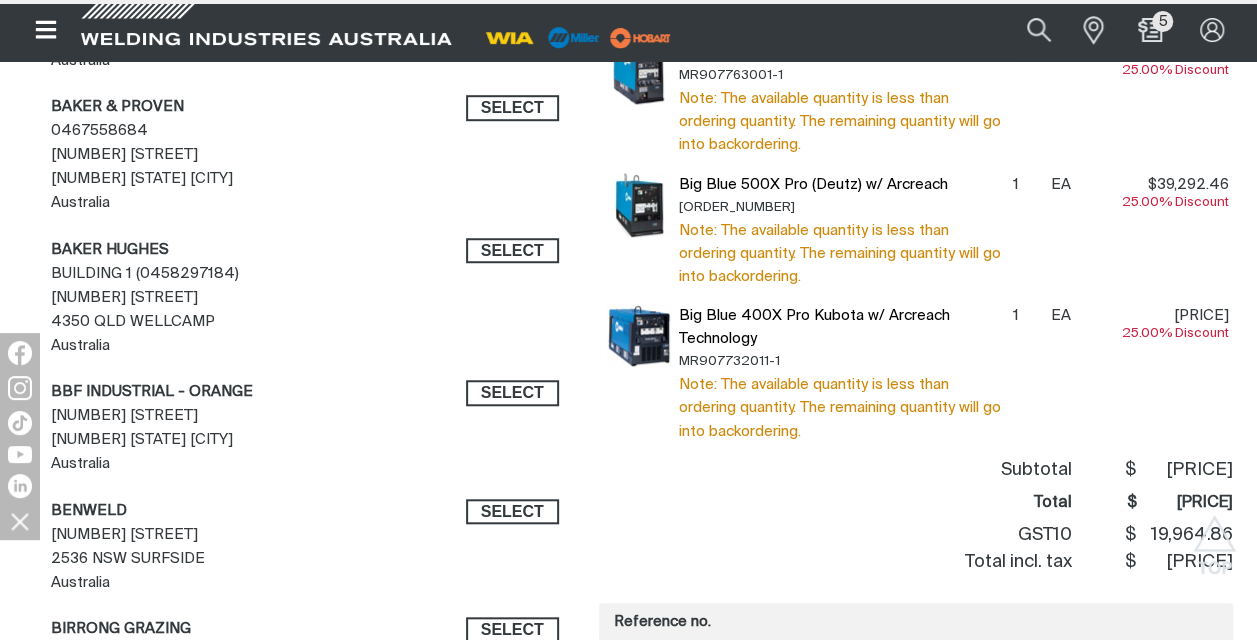 scroll, scrollTop: 786, scrollLeft: 0, axis: vertical 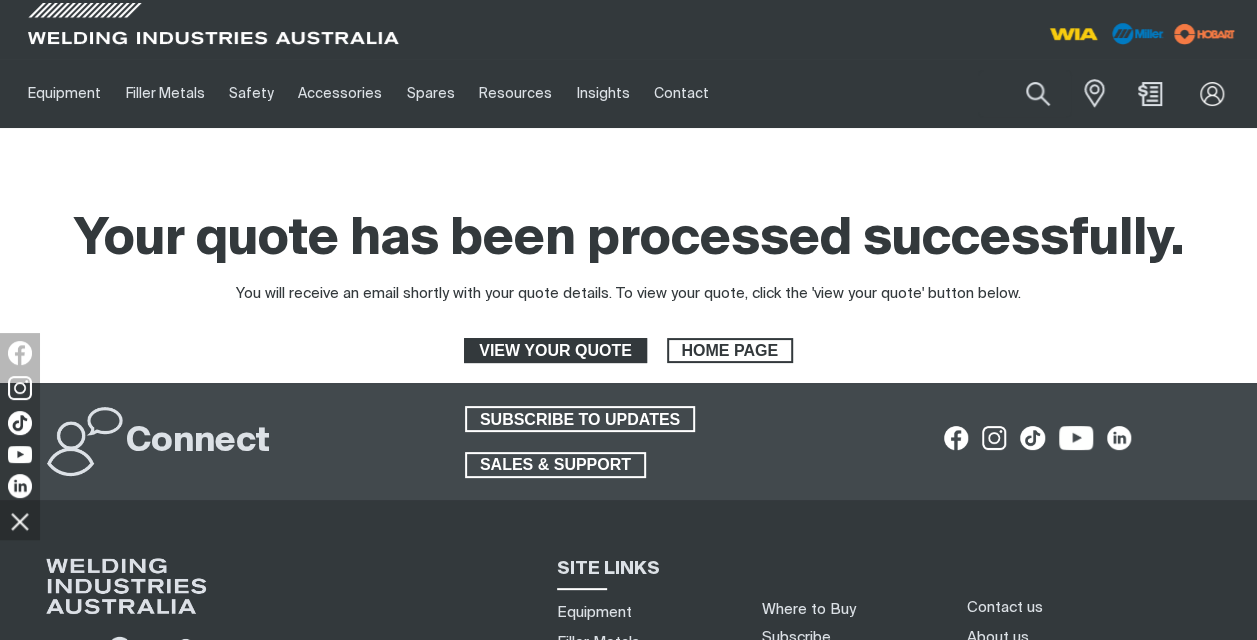 click on "VIEW YOUR QUOTE" at bounding box center (555, 351) 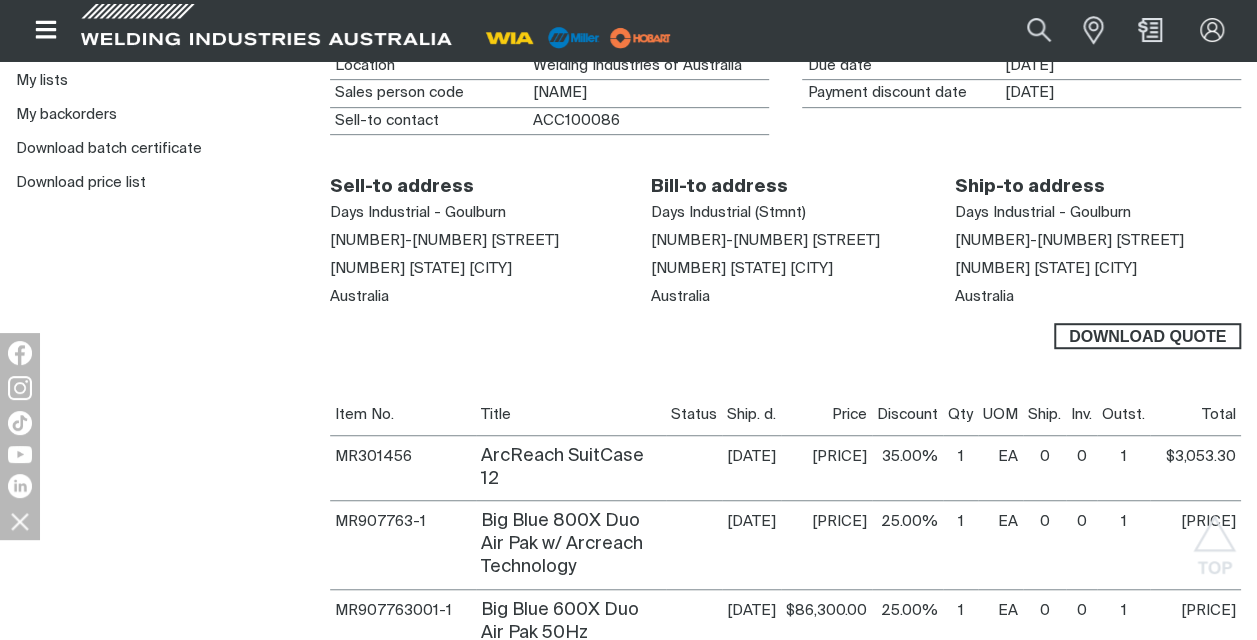 scroll, scrollTop: 475, scrollLeft: 0, axis: vertical 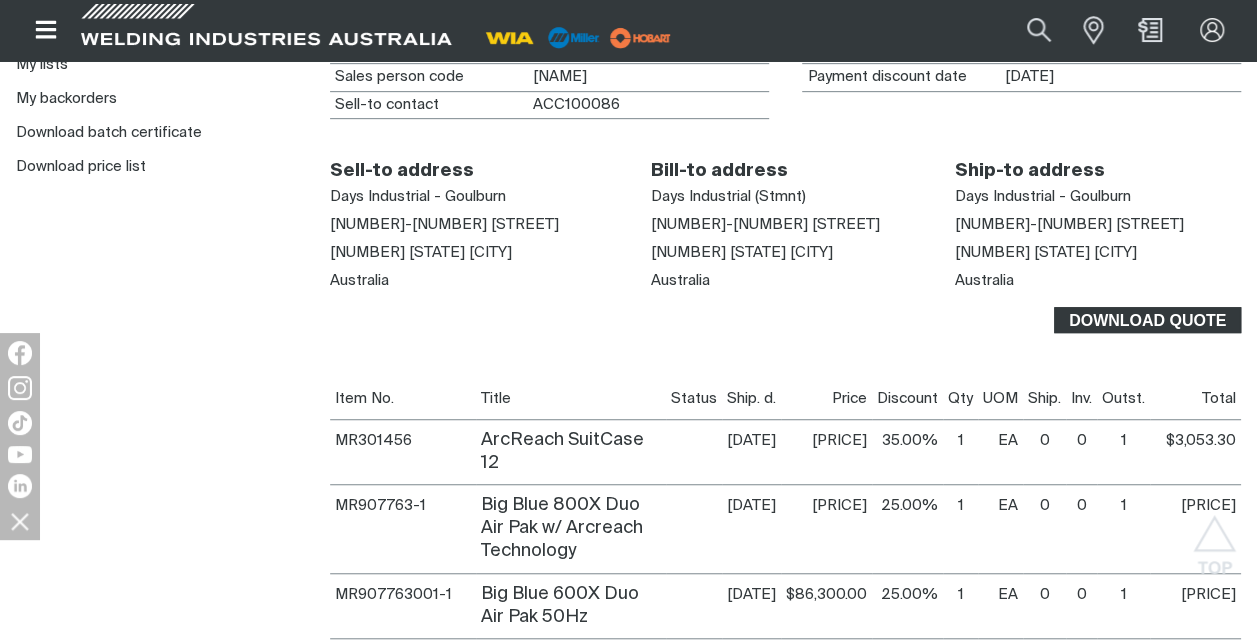 click on "Download Quote" at bounding box center (1147, 320) 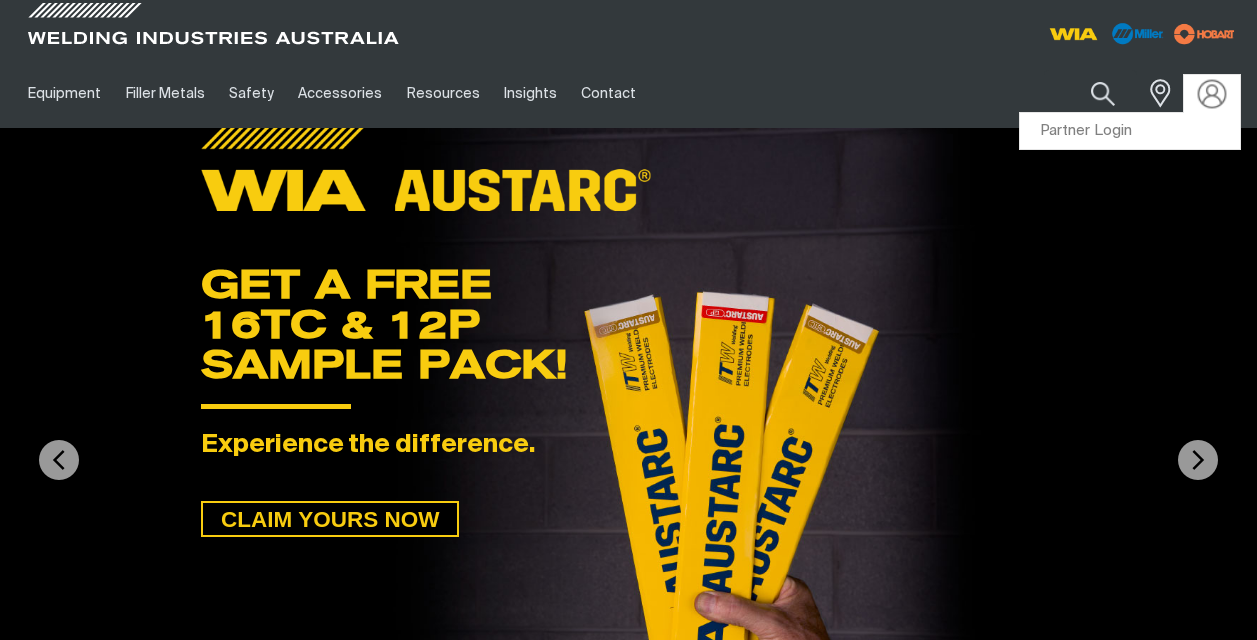 scroll, scrollTop: 0, scrollLeft: 0, axis: both 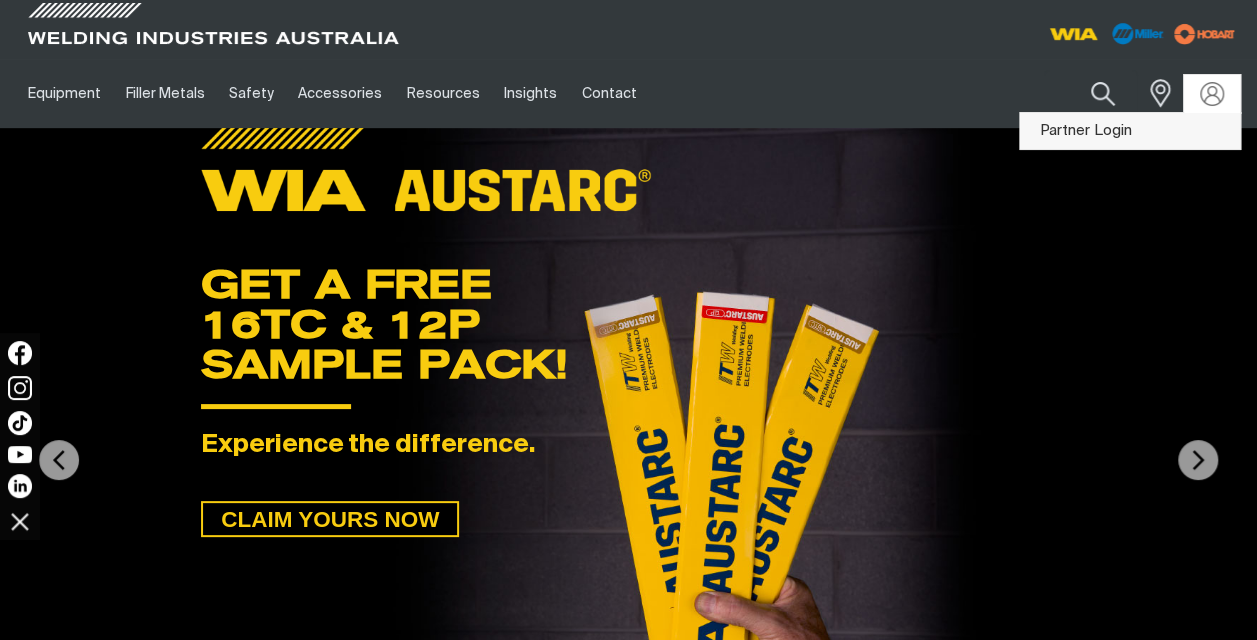 click on "Partner Login" at bounding box center (1130, 131) 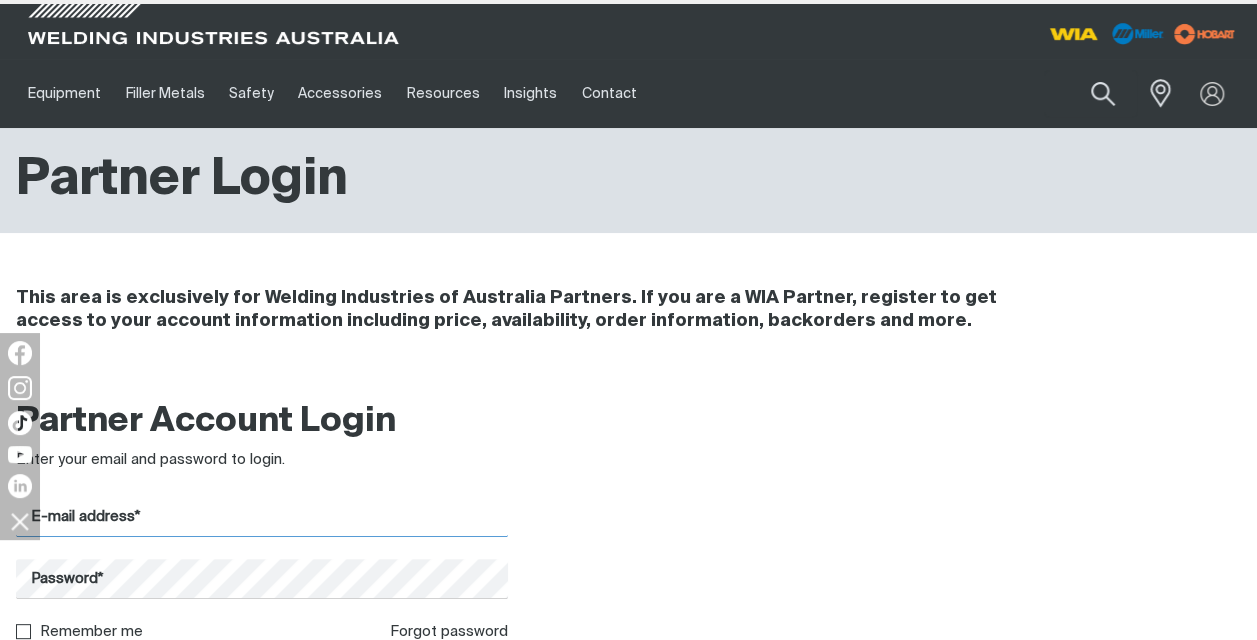 type on "[EMAIL]" 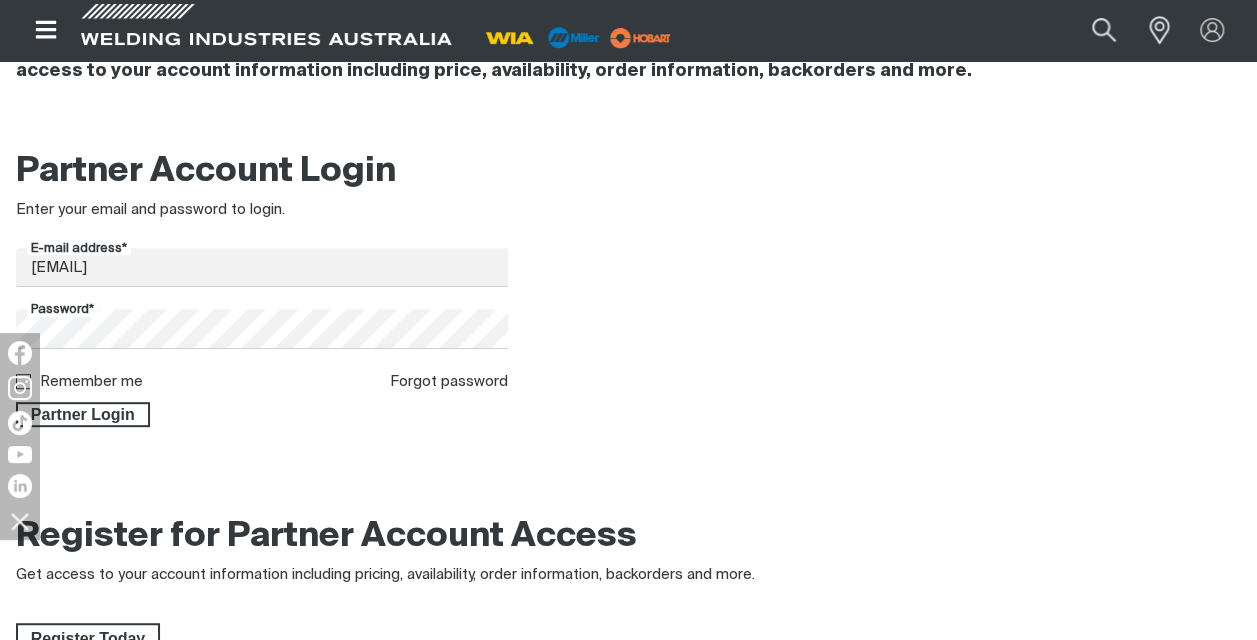 scroll, scrollTop: 257, scrollLeft: 0, axis: vertical 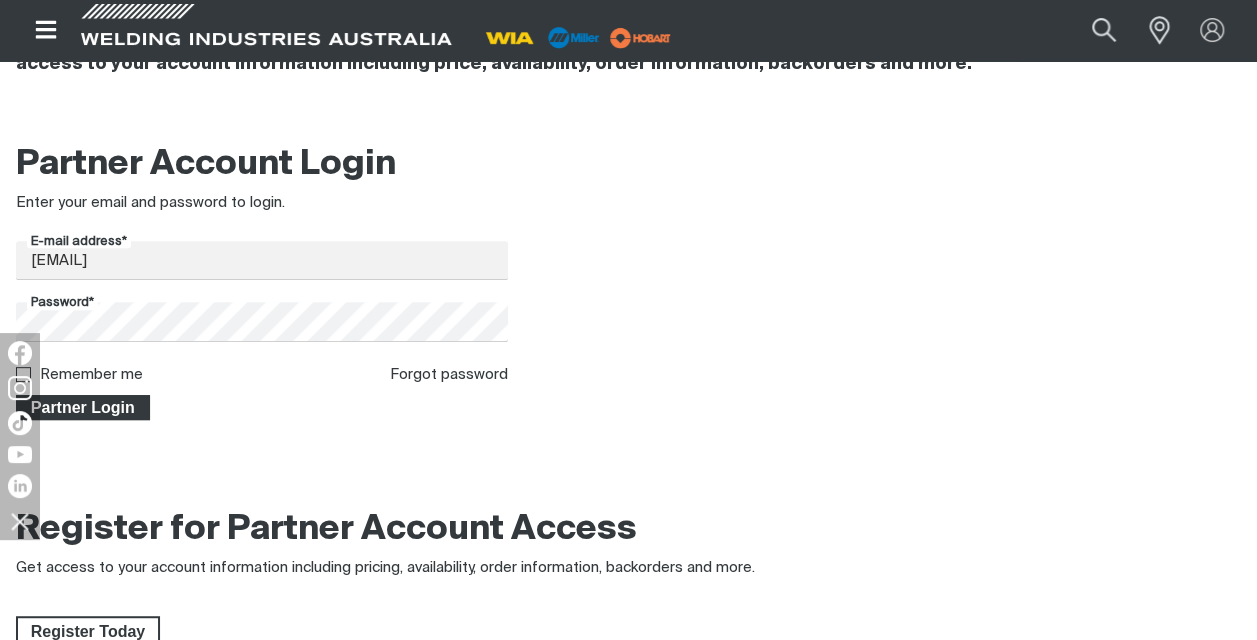 click on "Partner Login" at bounding box center [83, 408] 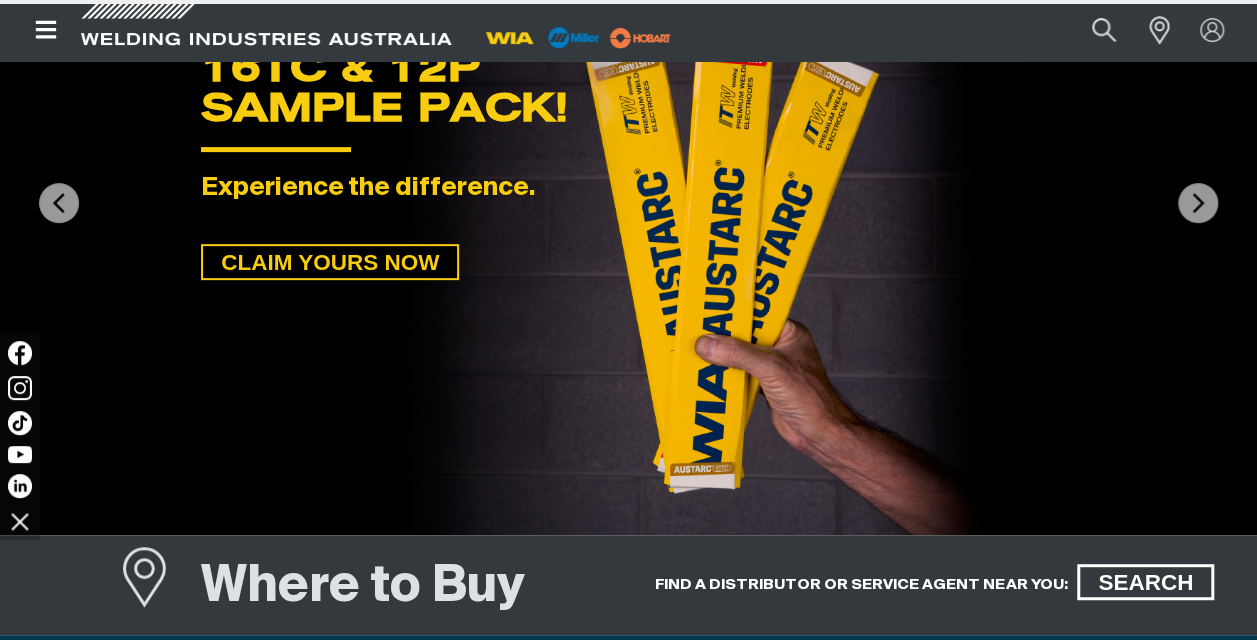 scroll, scrollTop: 0, scrollLeft: 0, axis: both 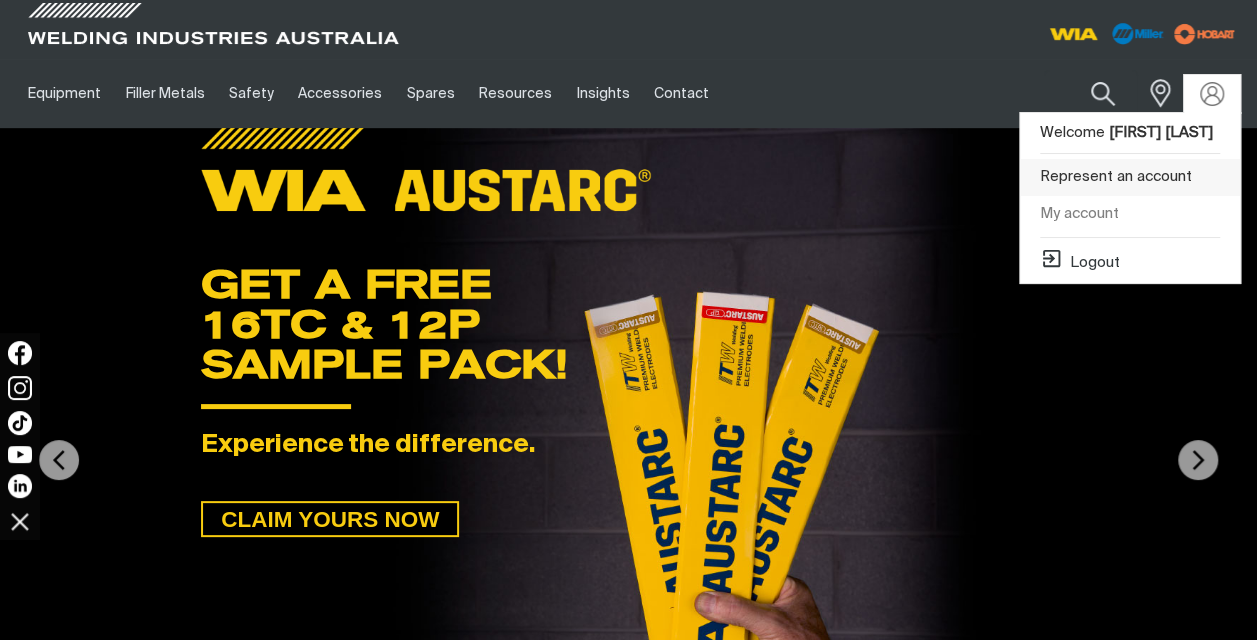 click on "Represent an account" at bounding box center [1130, 177] 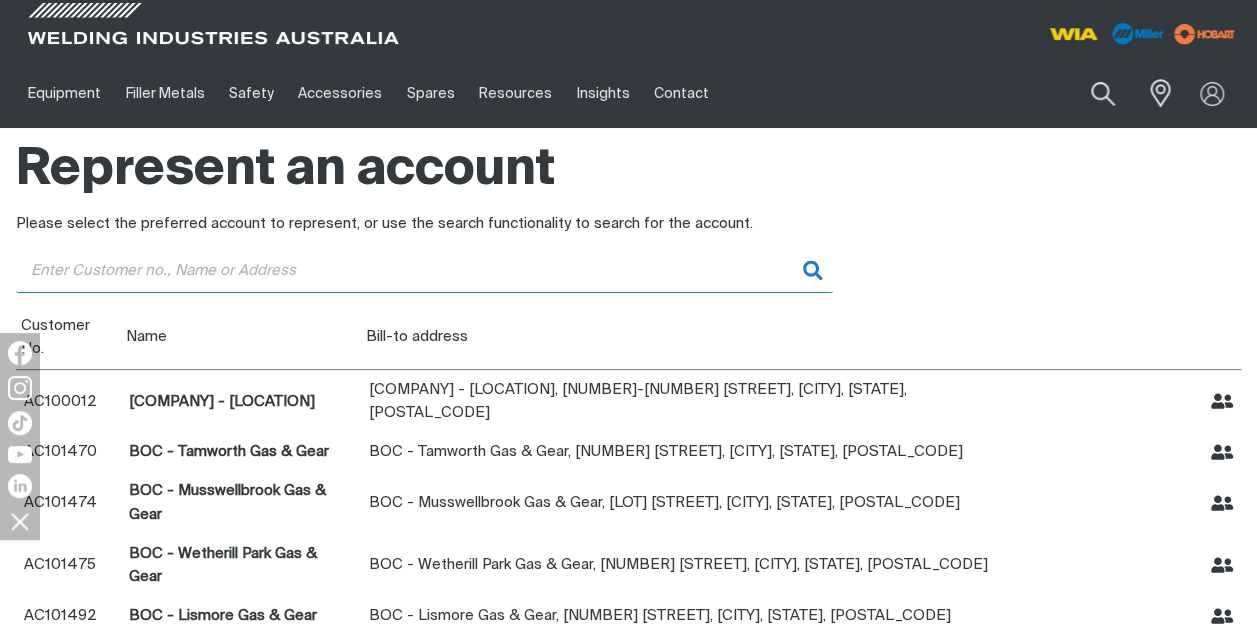click at bounding box center (424, 270) 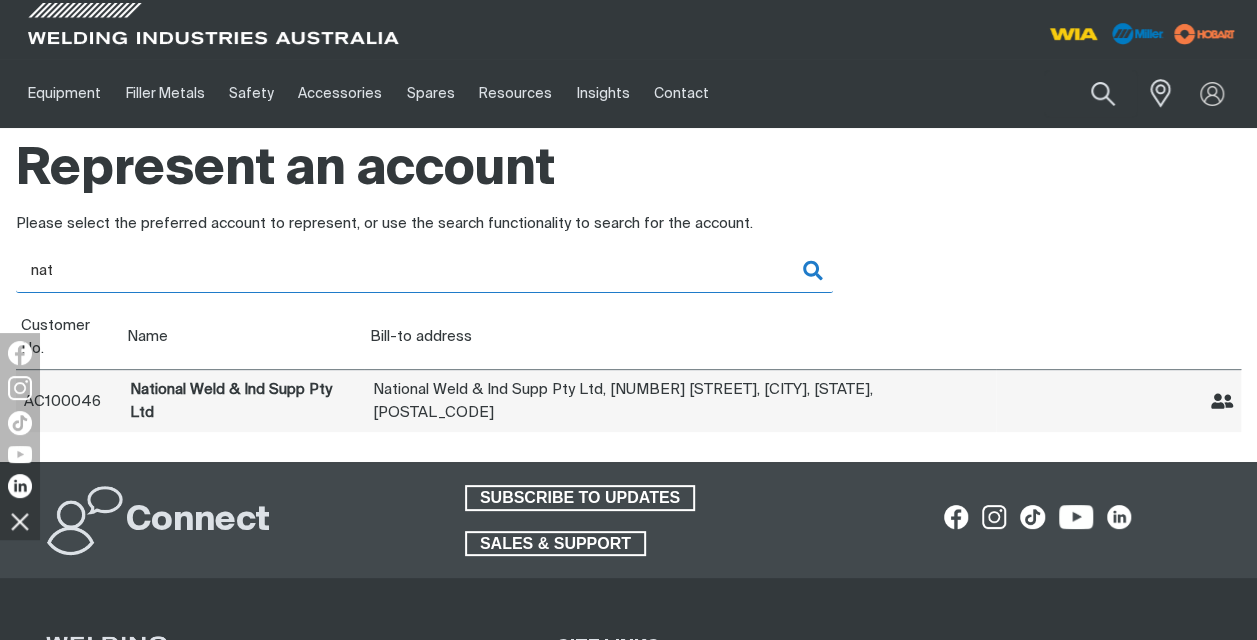 type on "nat" 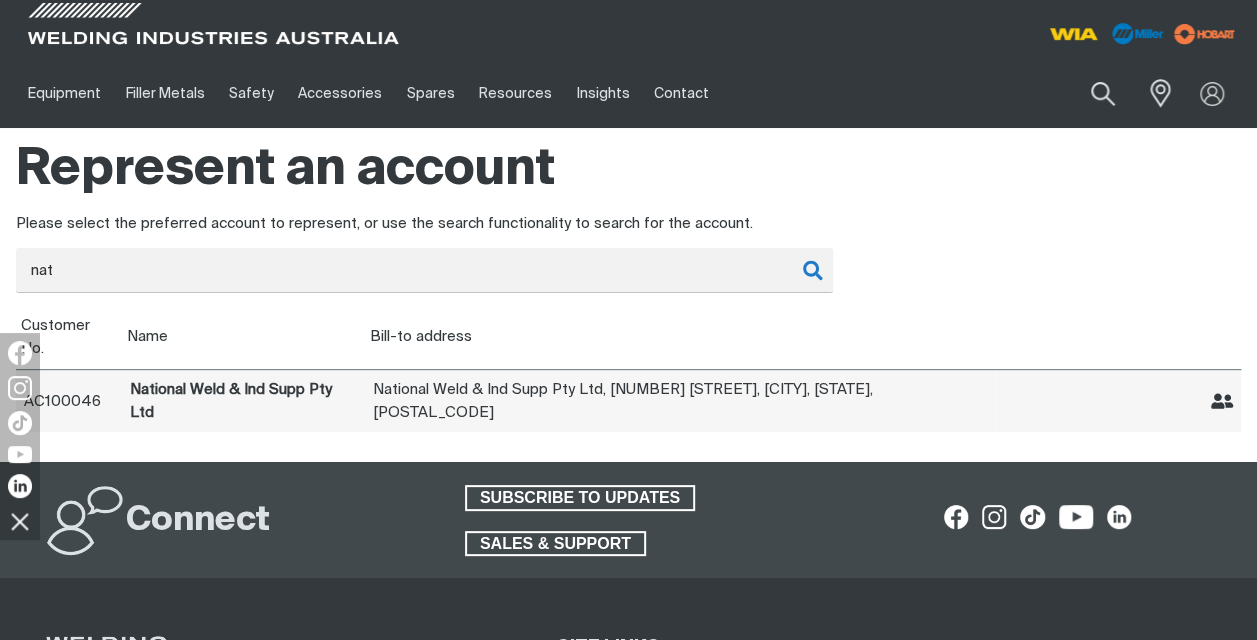 click 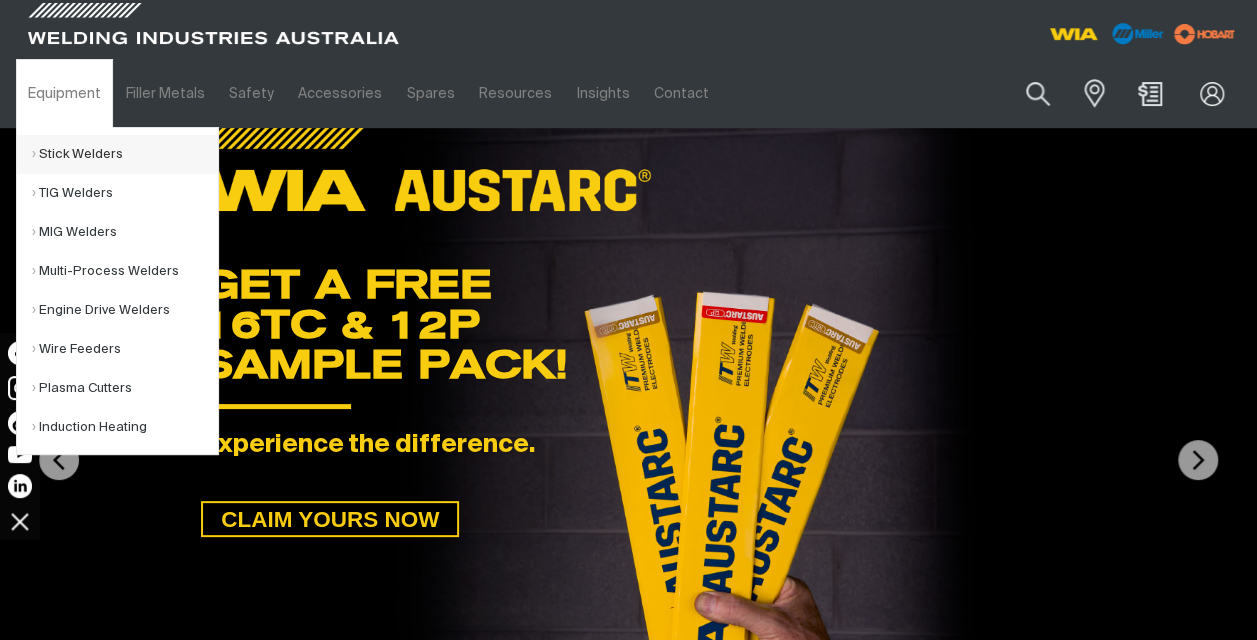 click on "Stick Welders" at bounding box center (125, 154) 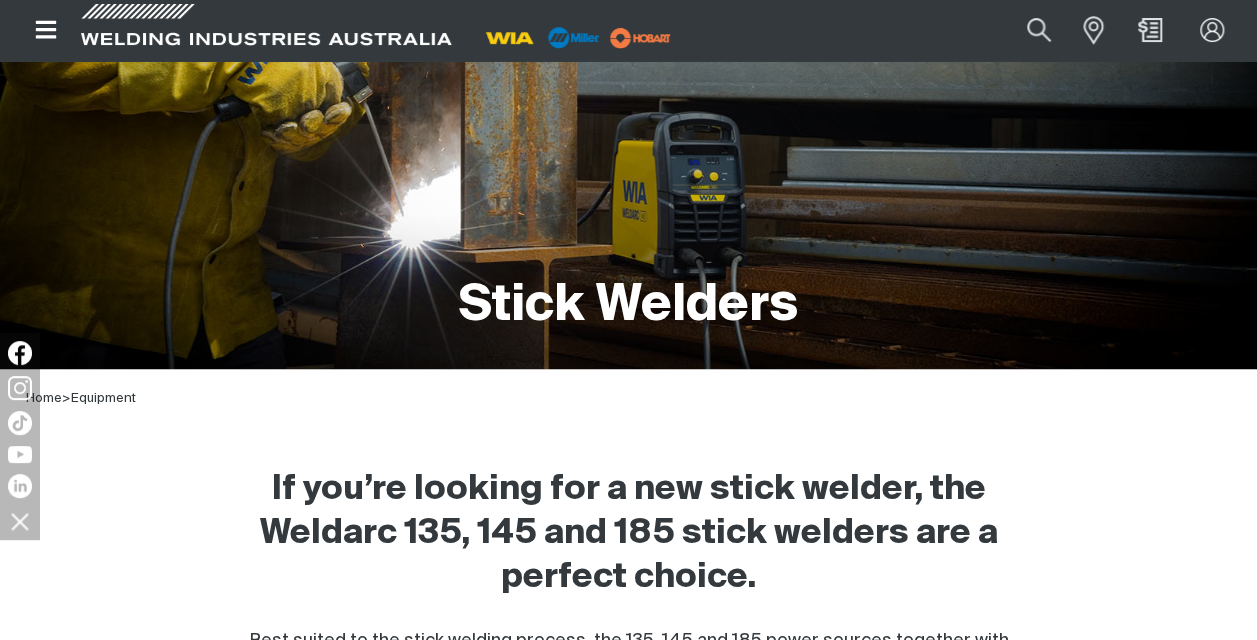 scroll, scrollTop: 149, scrollLeft: 0, axis: vertical 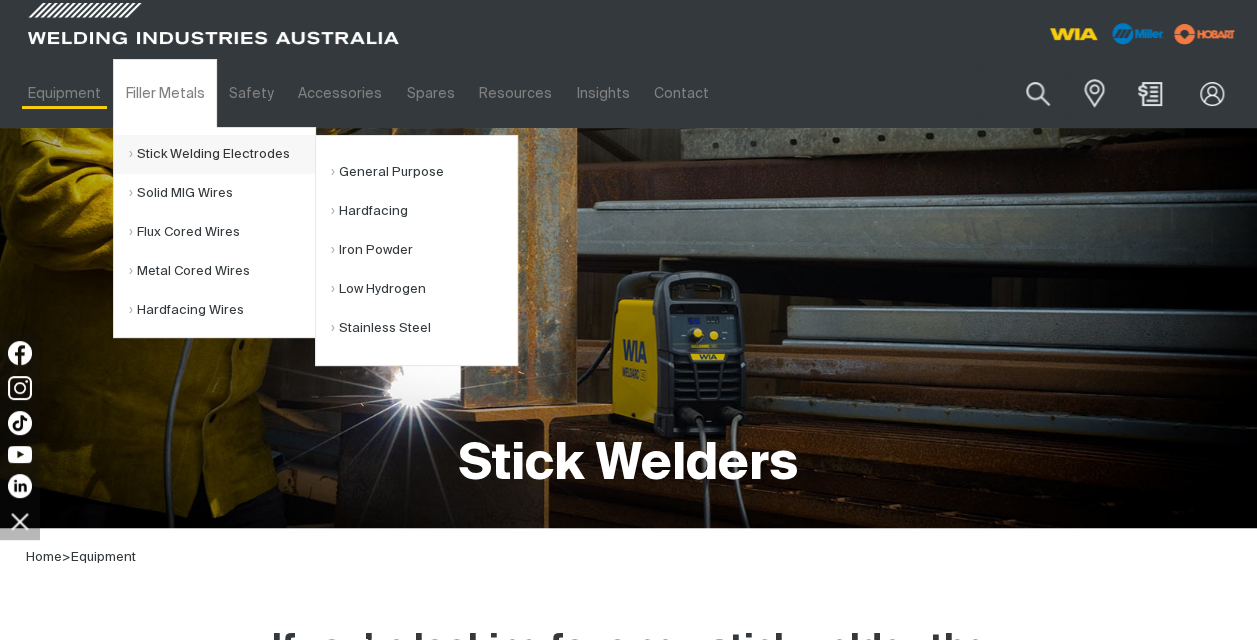 click on "Stick Welding Electrodes" at bounding box center [222, 154] 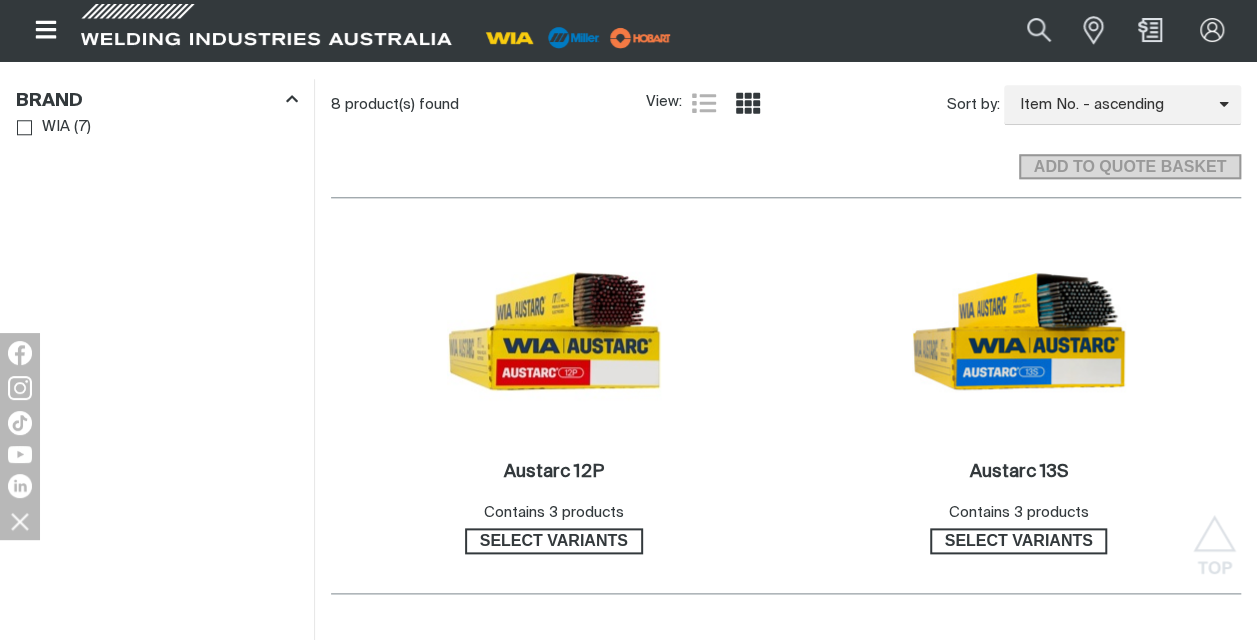 scroll, scrollTop: 900, scrollLeft: 0, axis: vertical 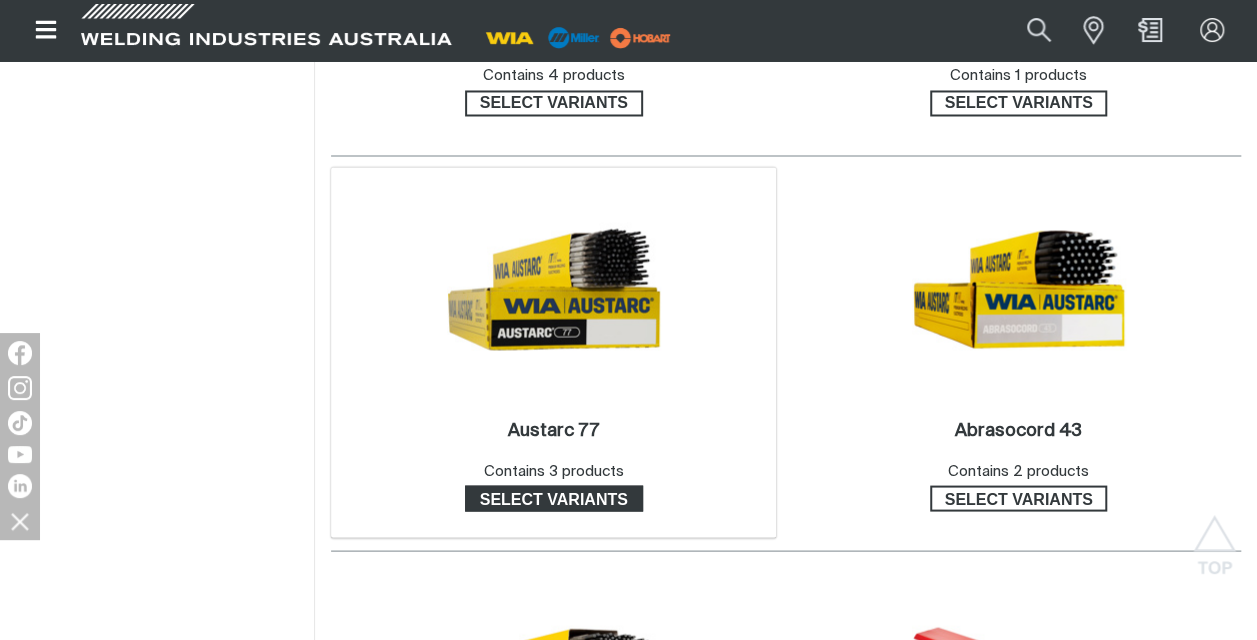 click on "Select variants" at bounding box center (554, 498) 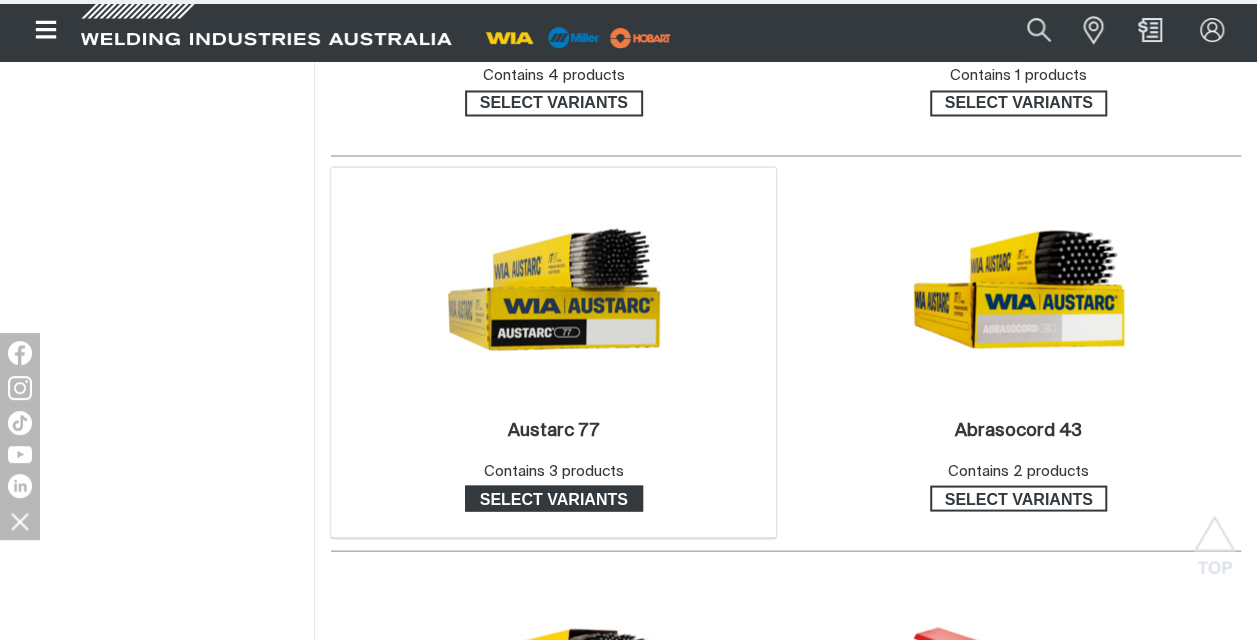 scroll, scrollTop: 0, scrollLeft: 0, axis: both 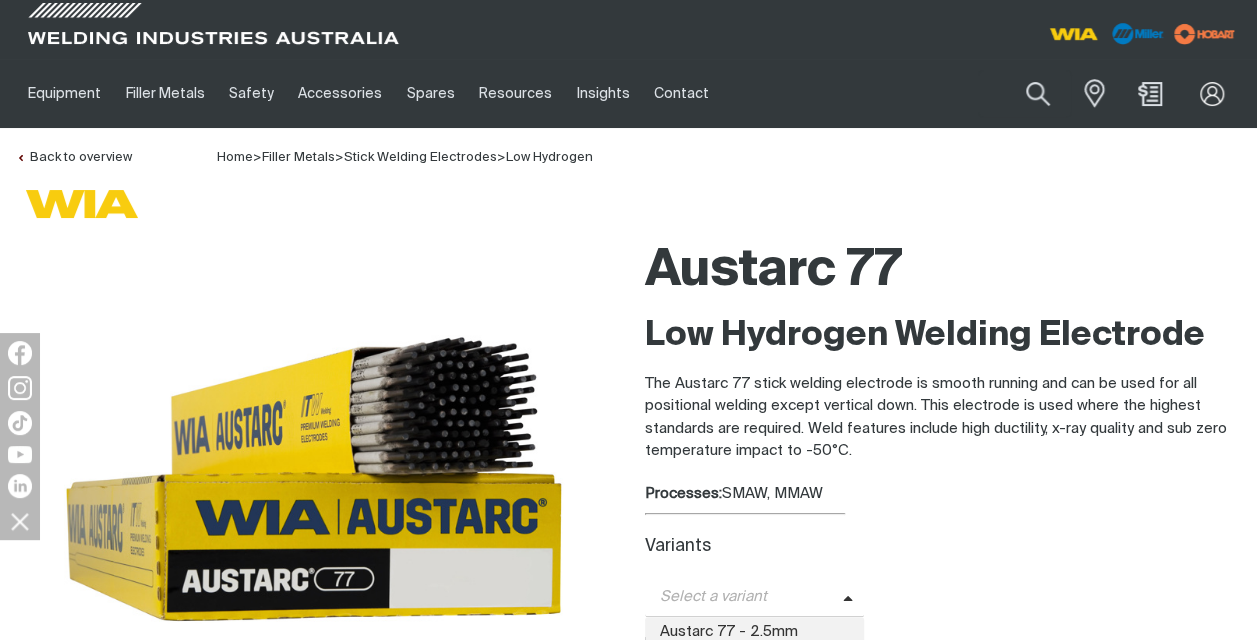 click 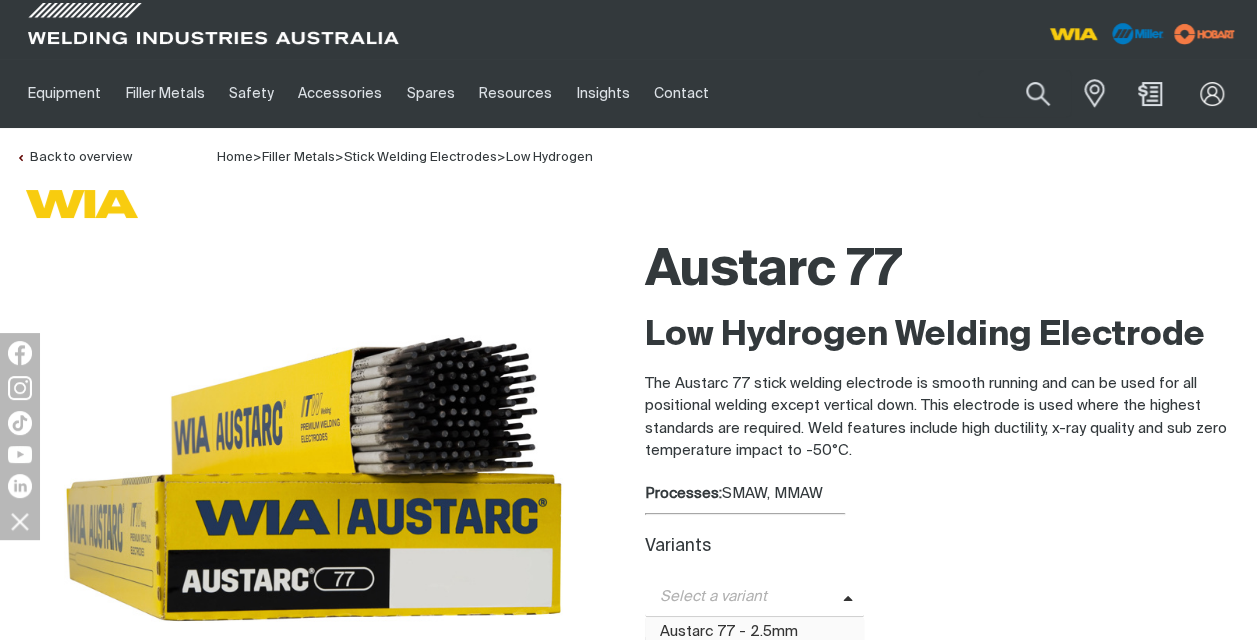 click on "Austarc 77 - 2.5mm" at bounding box center [755, 632] 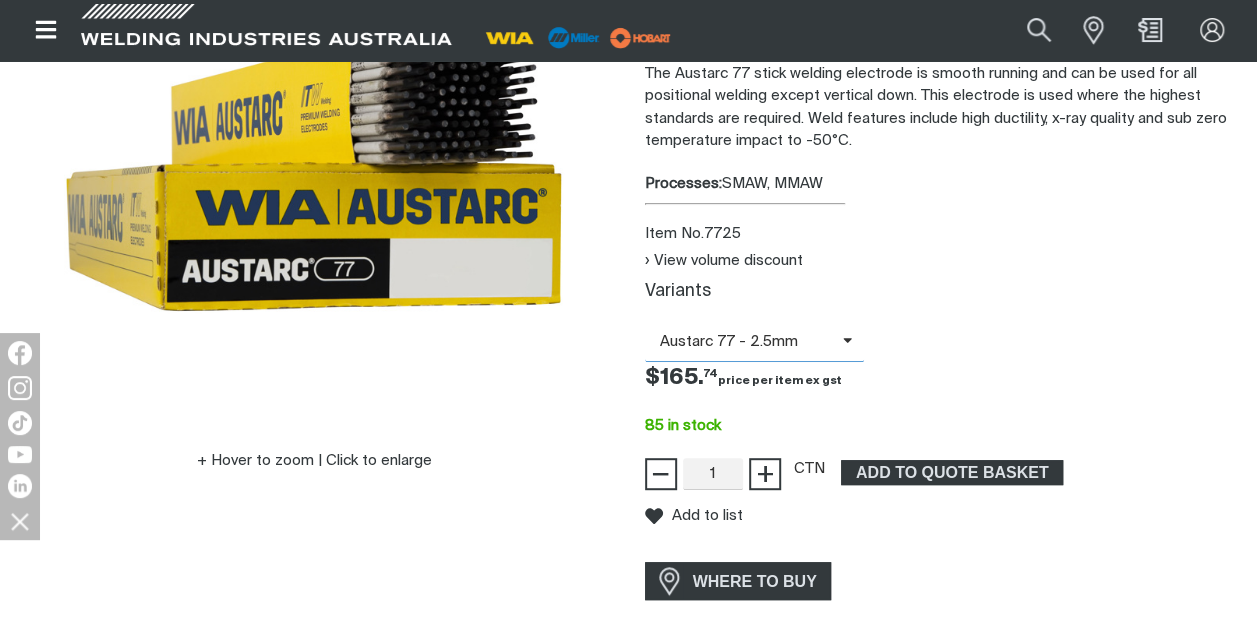 scroll, scrollTop: 326, scrollLeft: 0, axis: vertical 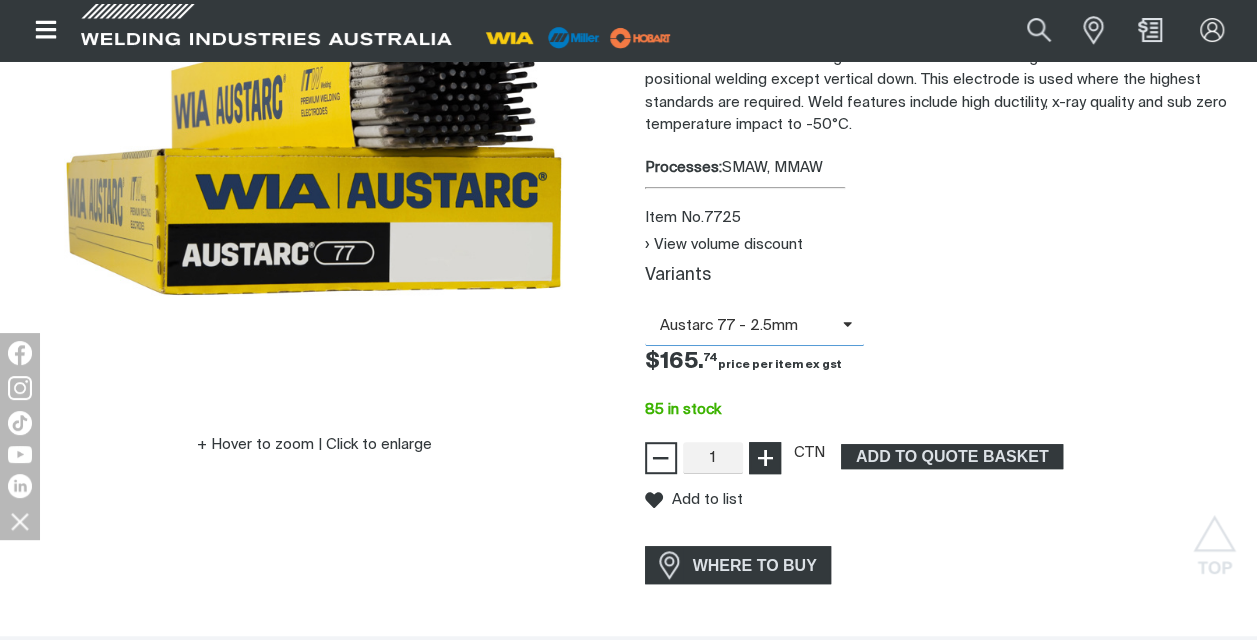 type on "2" 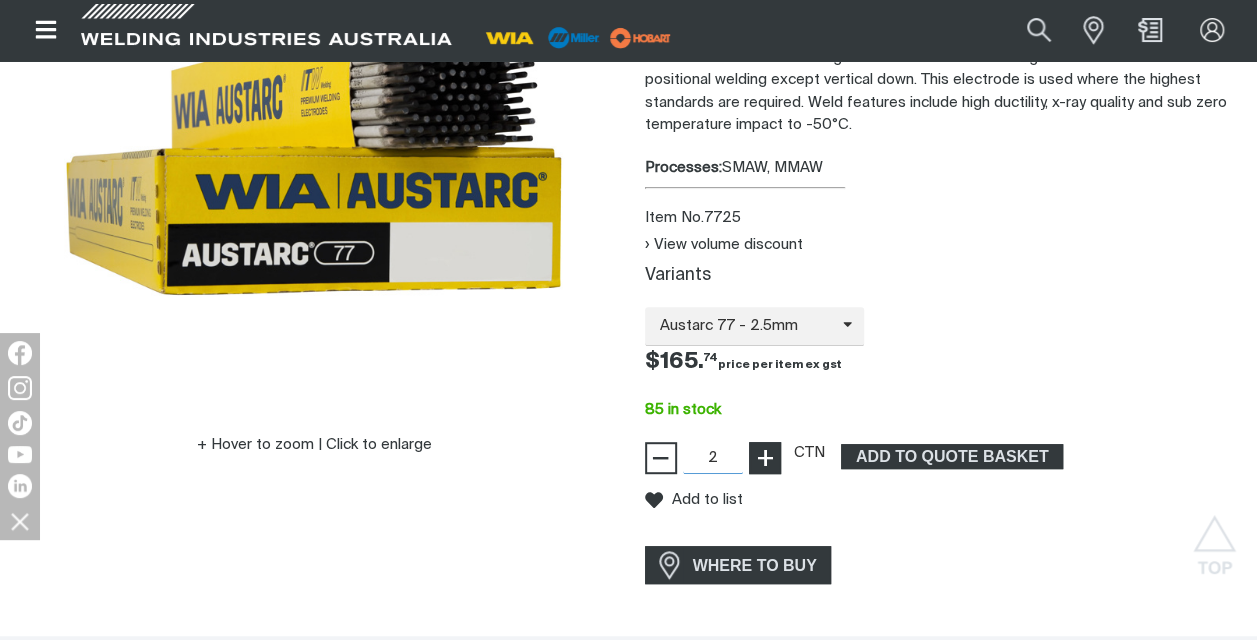 click on "+" at bounding box center [764, 458] 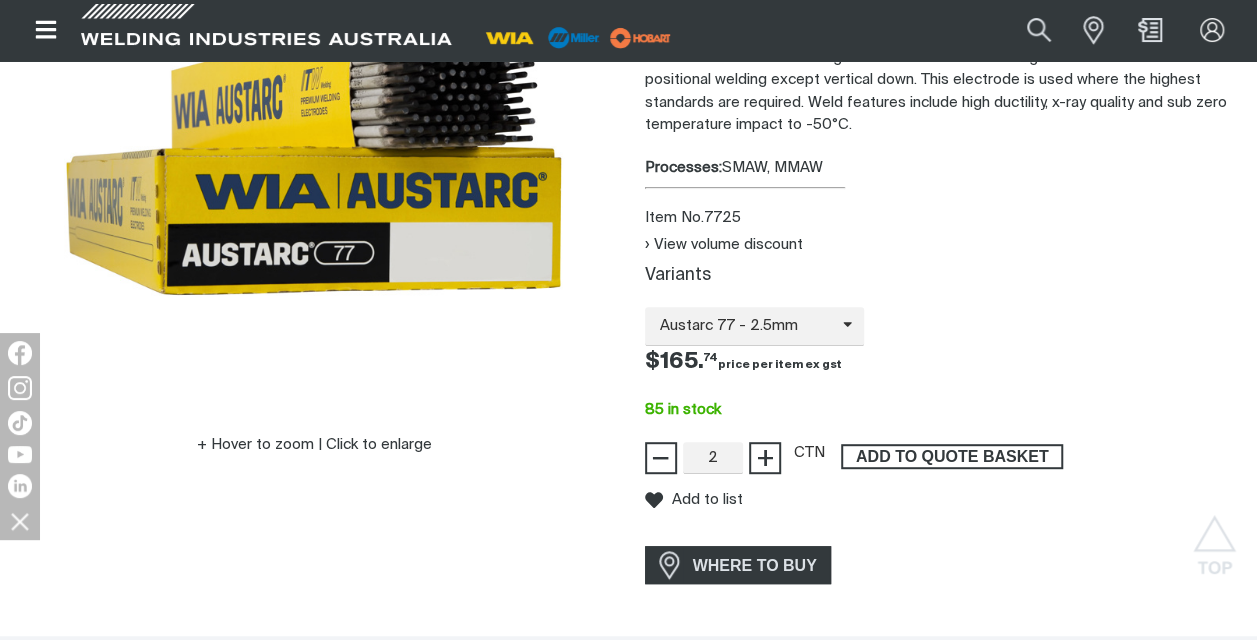 click on "ADD TO QUOTE BASKET" at bounding box center [952, 457] 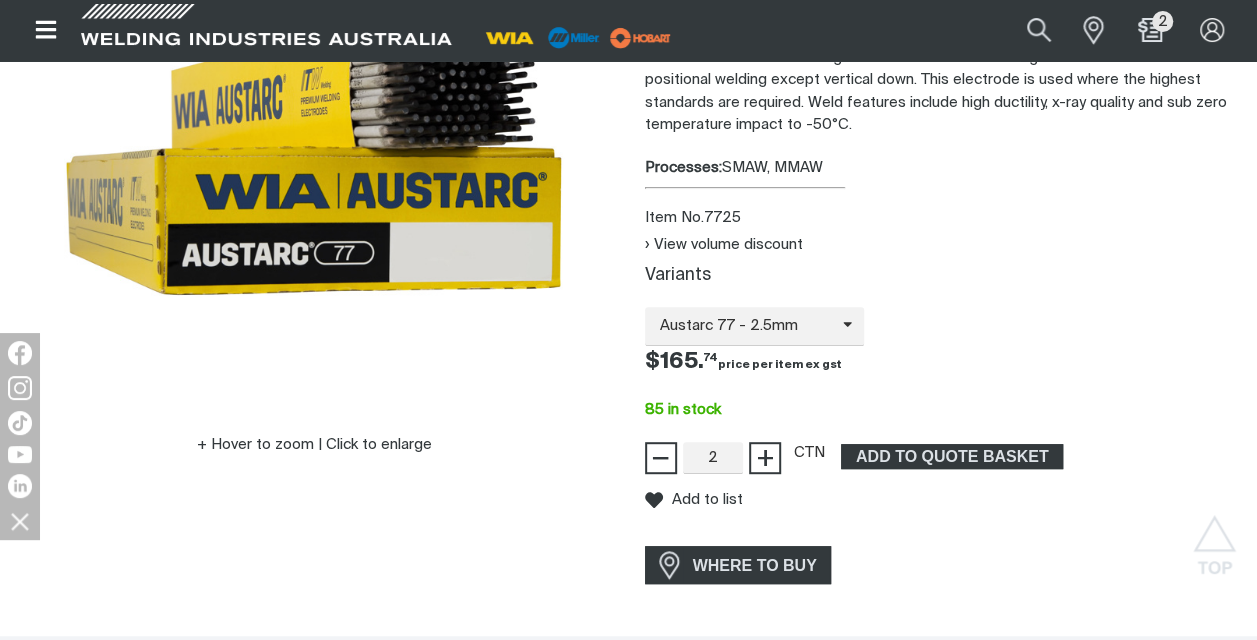 scroll, scrollTop: 0, scrollLeft: 0, axis: both 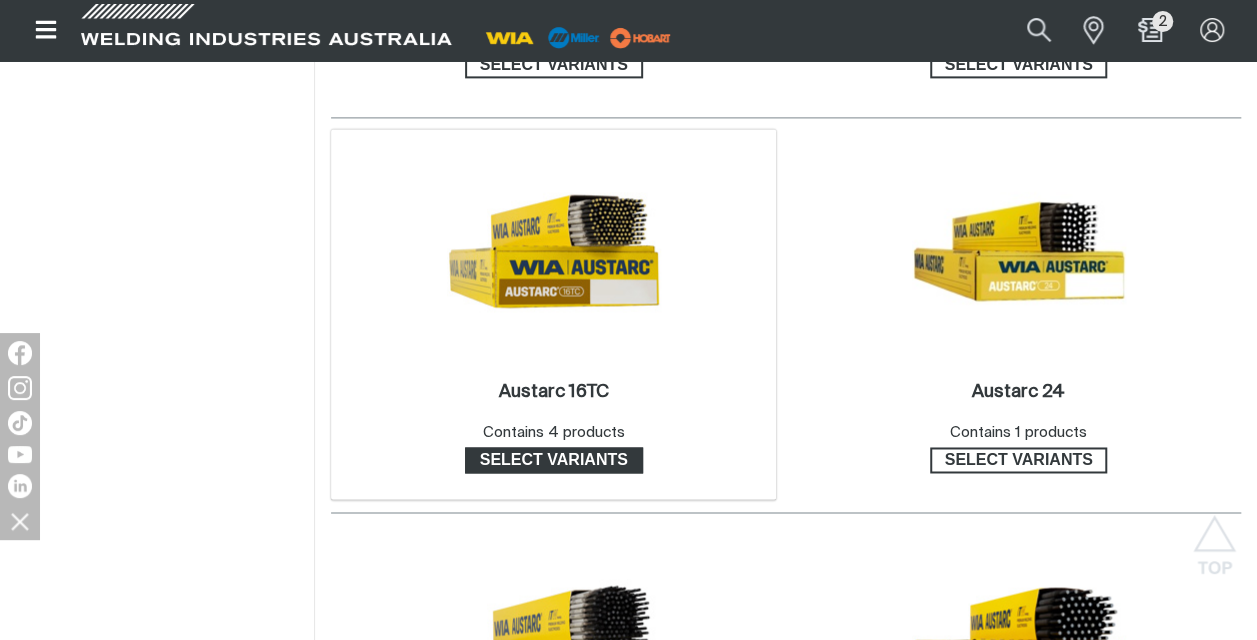 click on "Select variants" at bounding box center [554, 460] 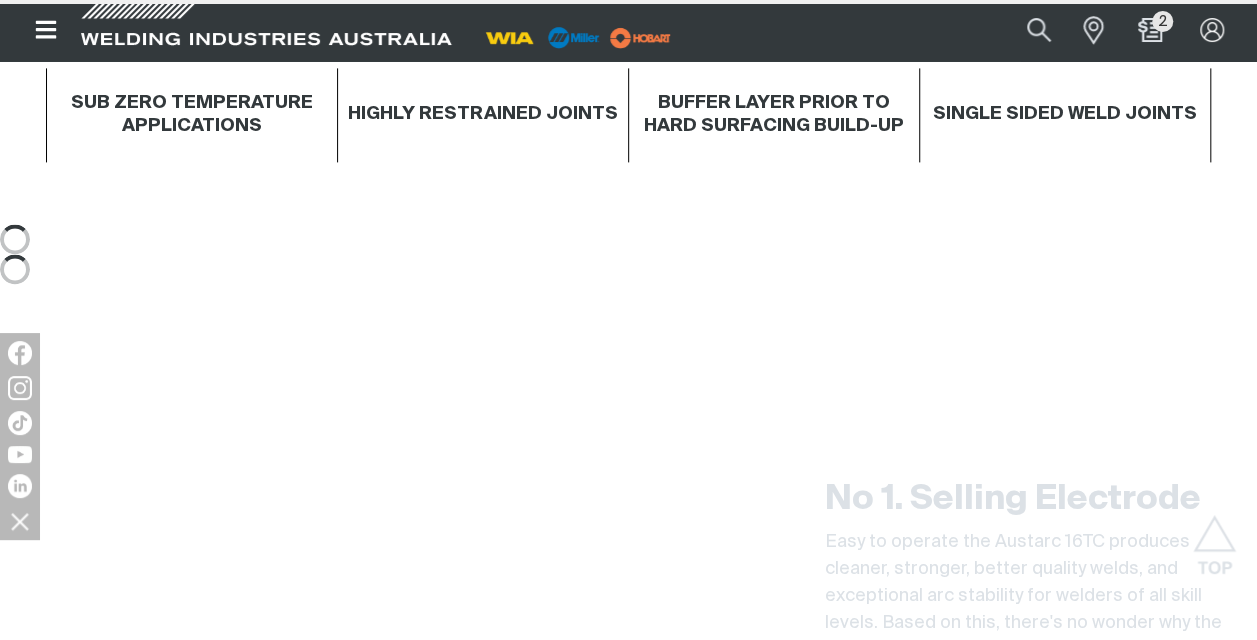 scroll, scrollTop: 0, scrollLeft: 0, axis: both 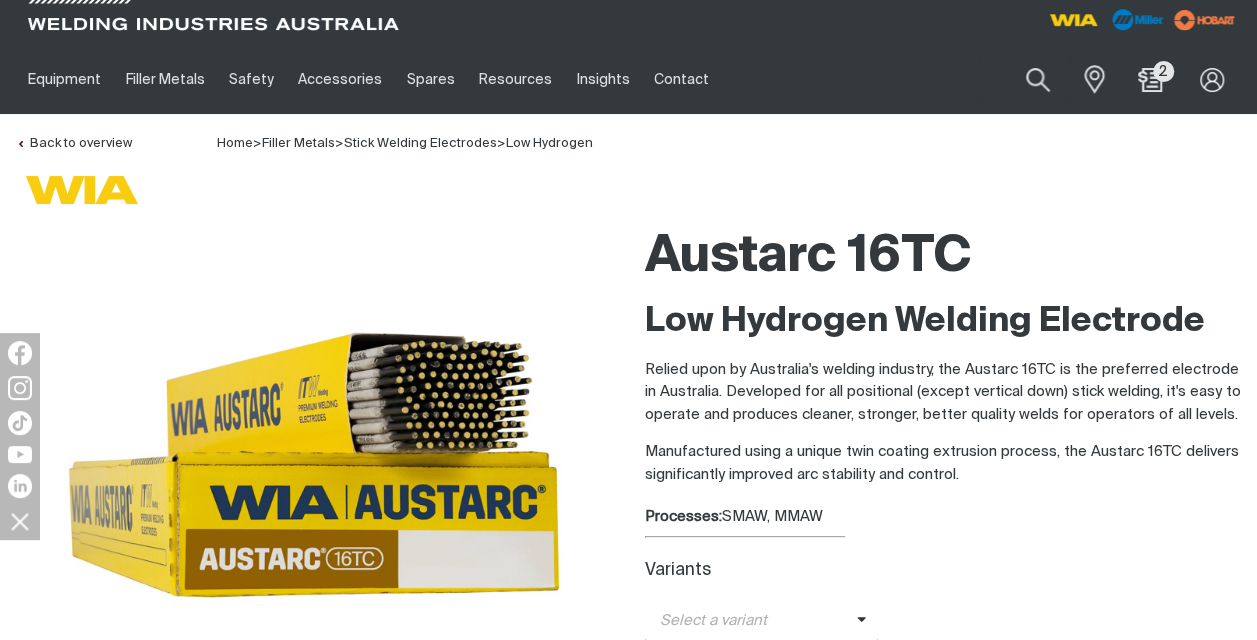 click on "Select a variant" at bounding box center [762, 621] 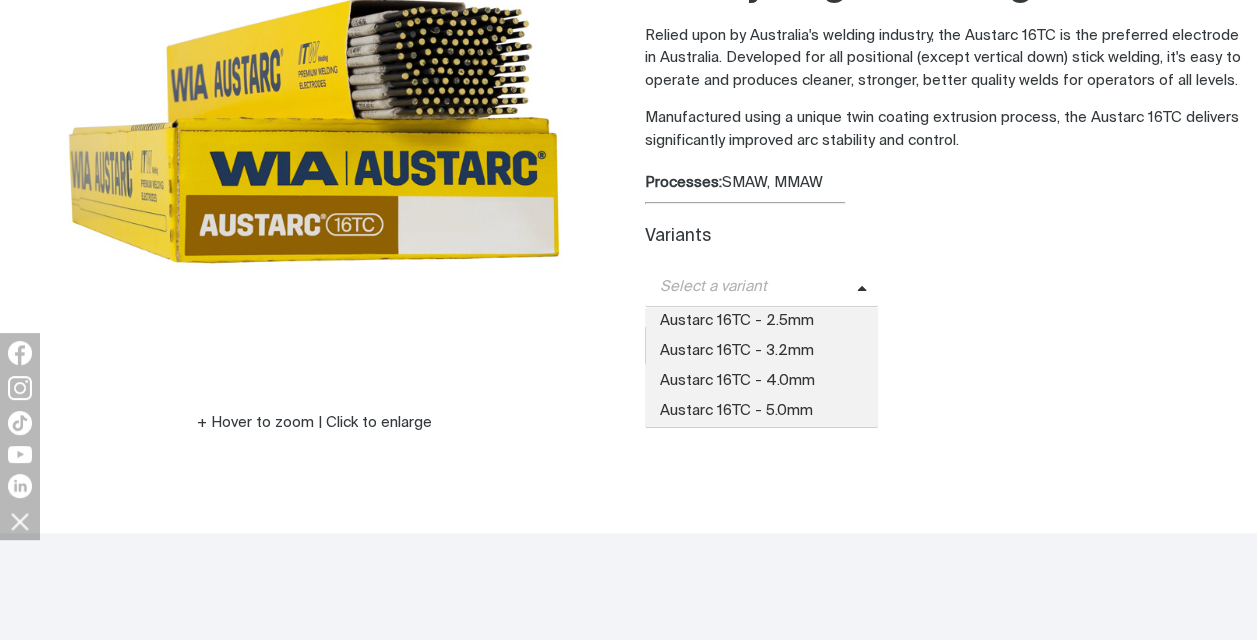 scroll, scrollTop: 430, scrollLeft: 0, axis: vertical 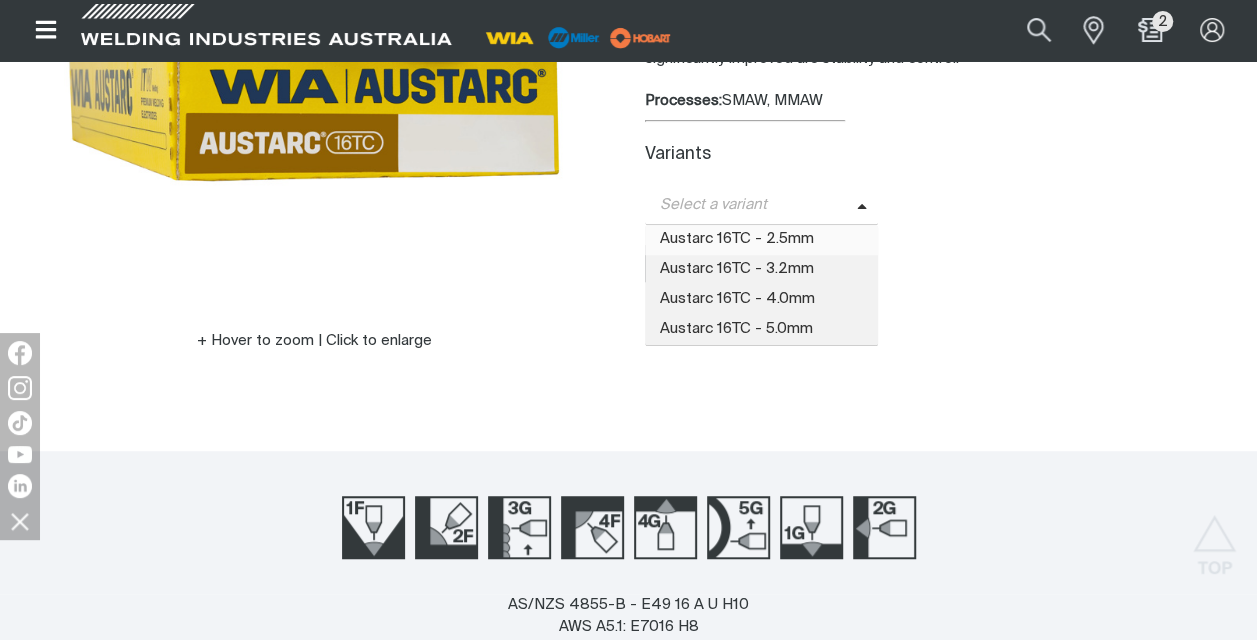 click on "Austarc 16TC - 2.5mm" at bounding box center (762, 240) 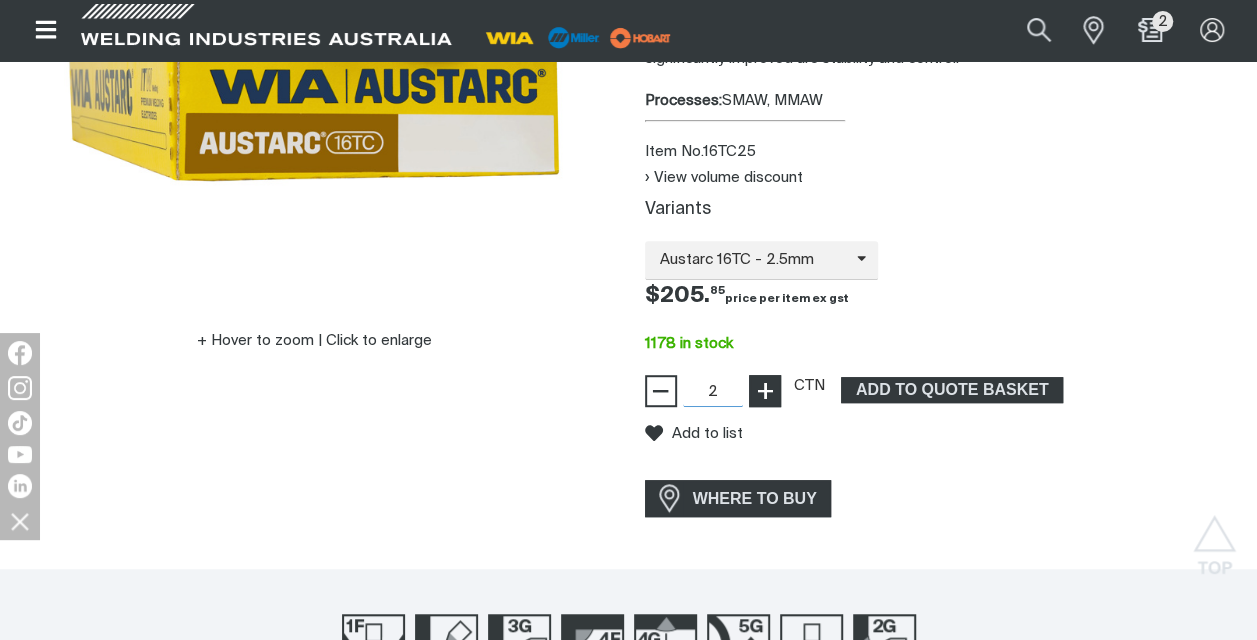 click on "+" at bounding box center (764, 391) 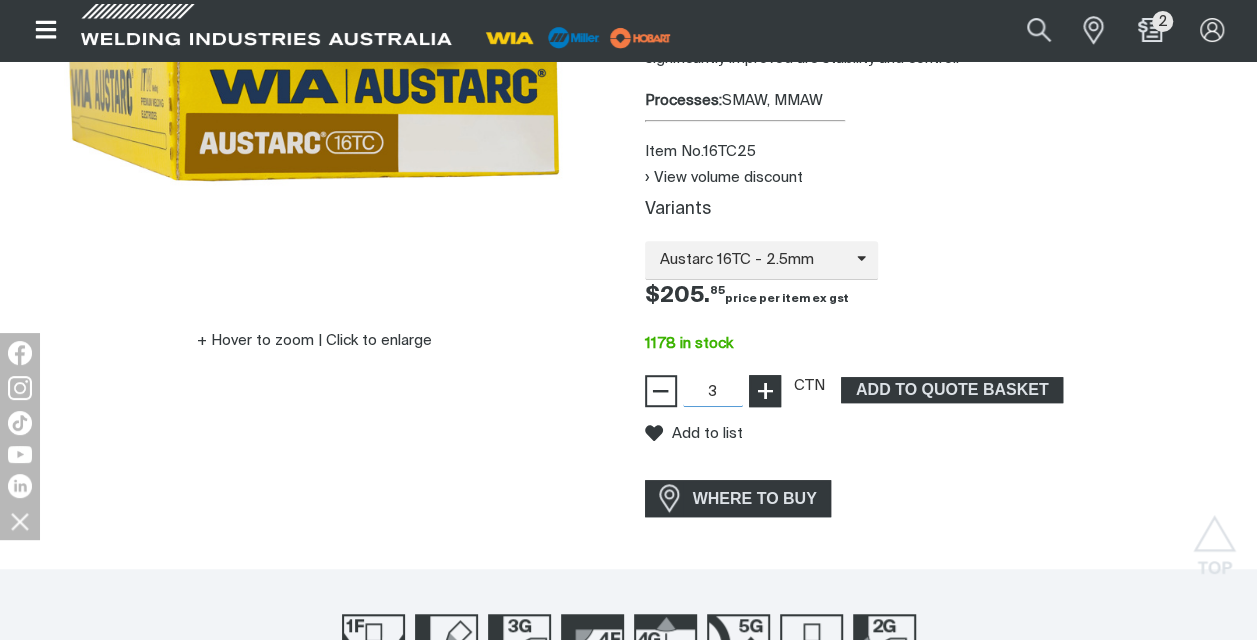 click on "+" at bounding box center [764, 391] 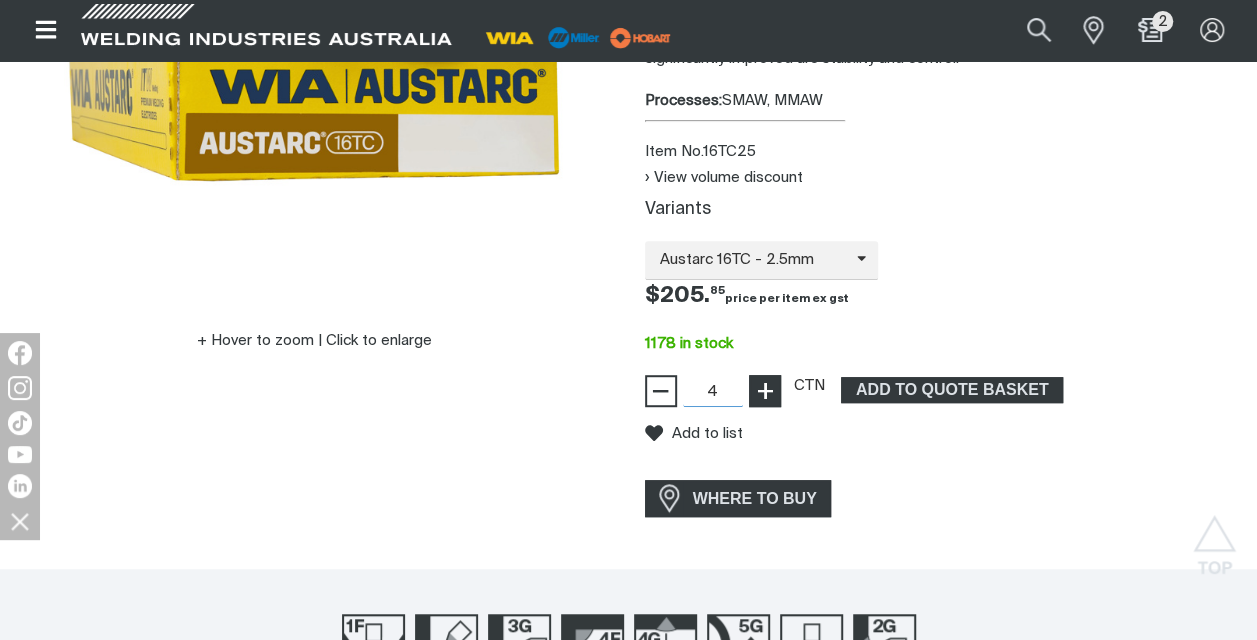 click on "+" at bounding box center (764, 391) 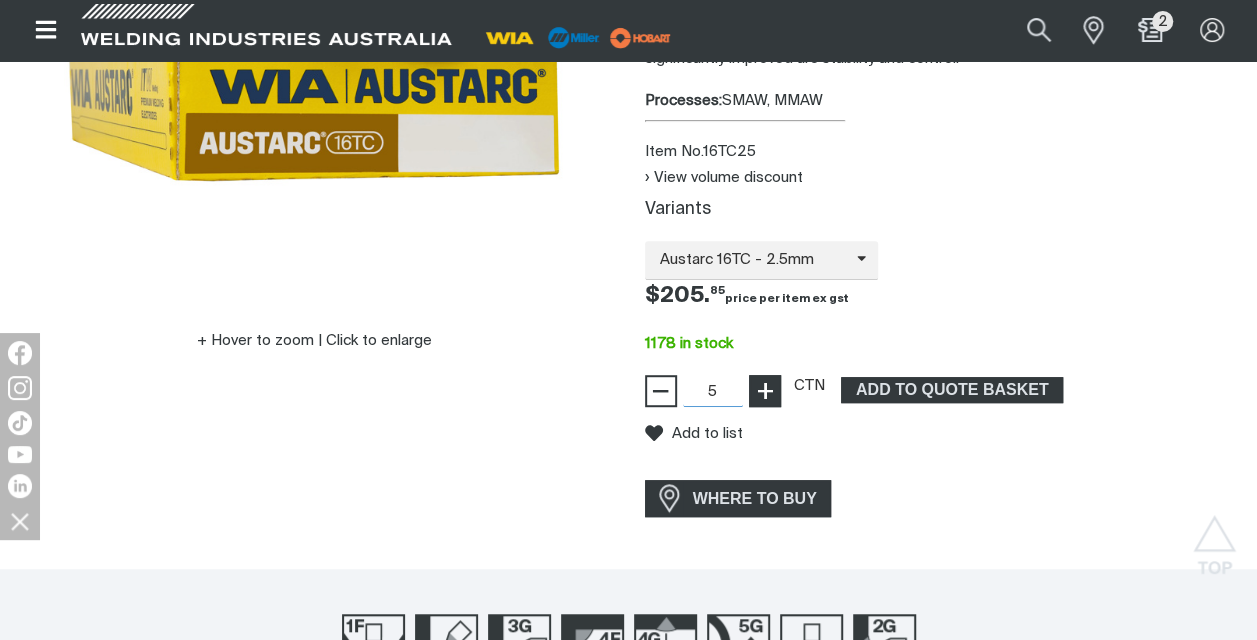 click on "+" at bounding box center (764, 391) 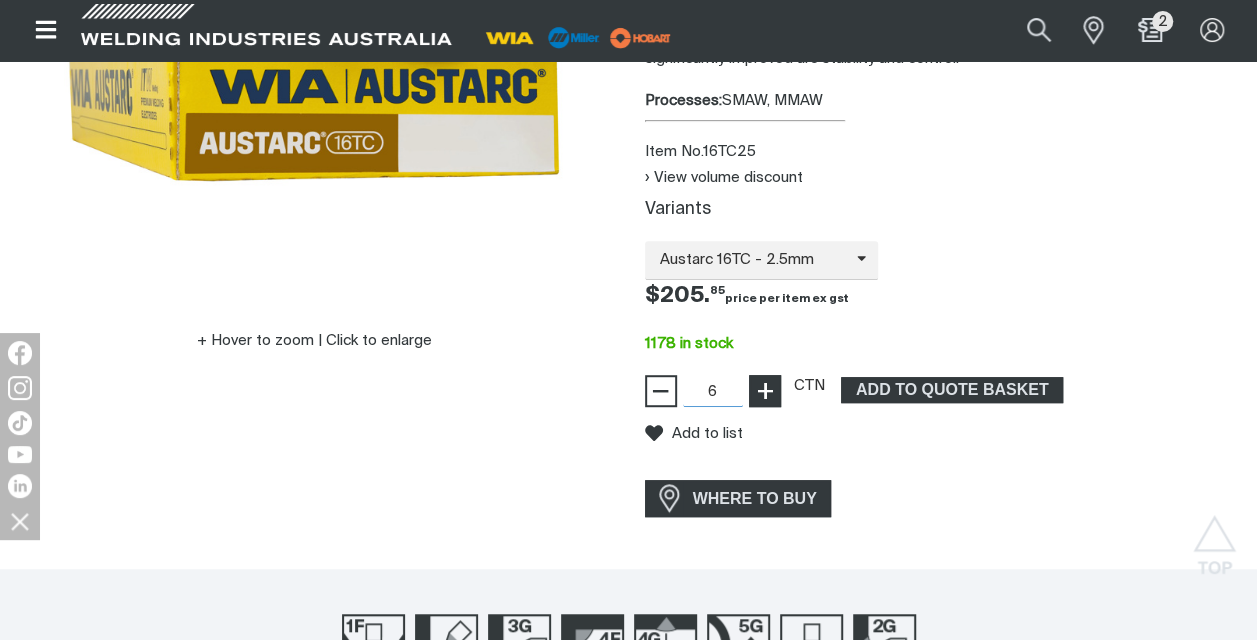 click on "+" at bounding box center [764, 391] 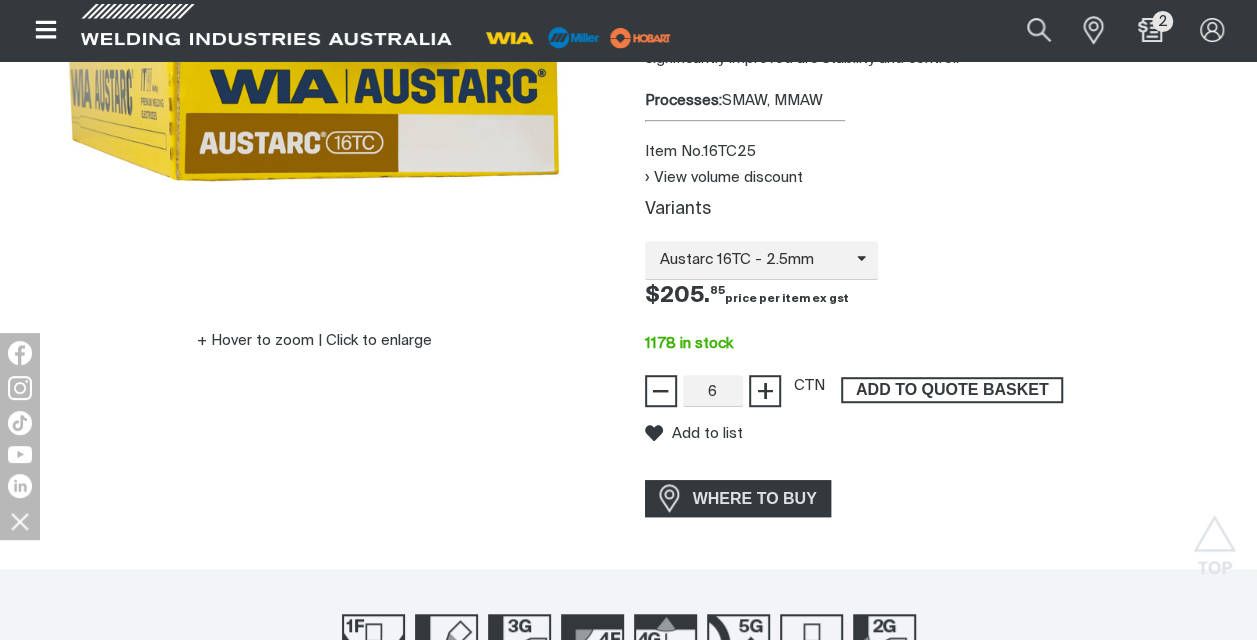 click on "ADD TO QUOTE BASKET" at bounding box center [952, 390] 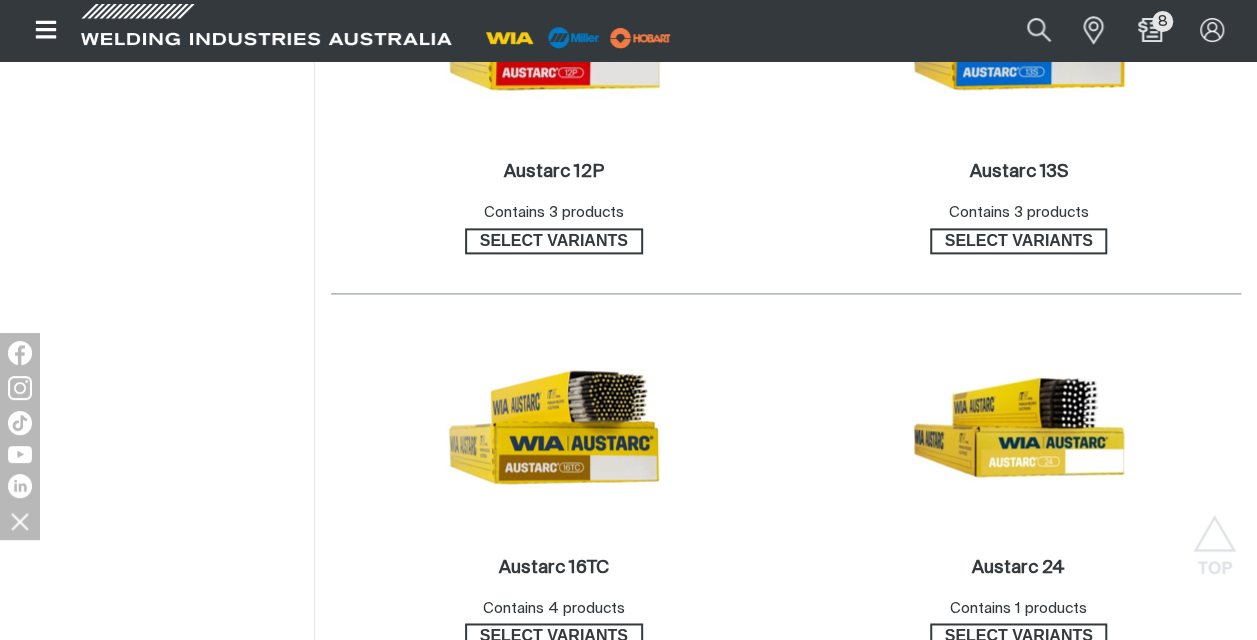 scroll, scrollTop: 1094, scrollLeft: 0, axis: vertical 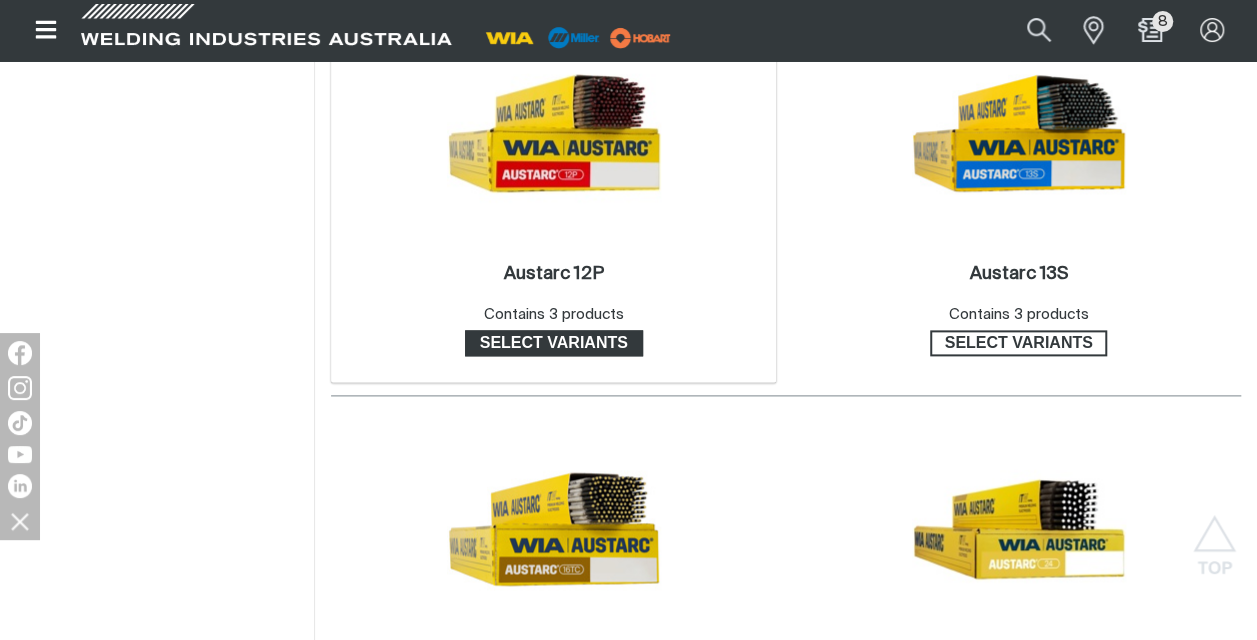 click on "Select variants" at bounding box center [554, 343] 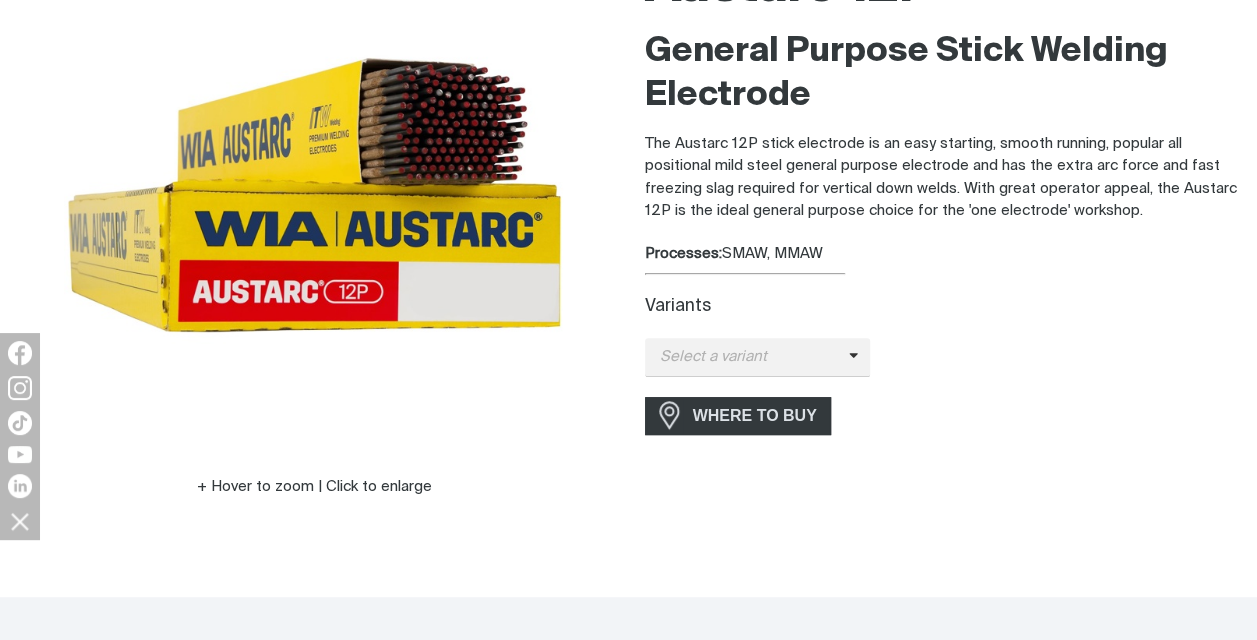 scroll, scrollTop: 374, scrollLeft: 0, axis: vertical 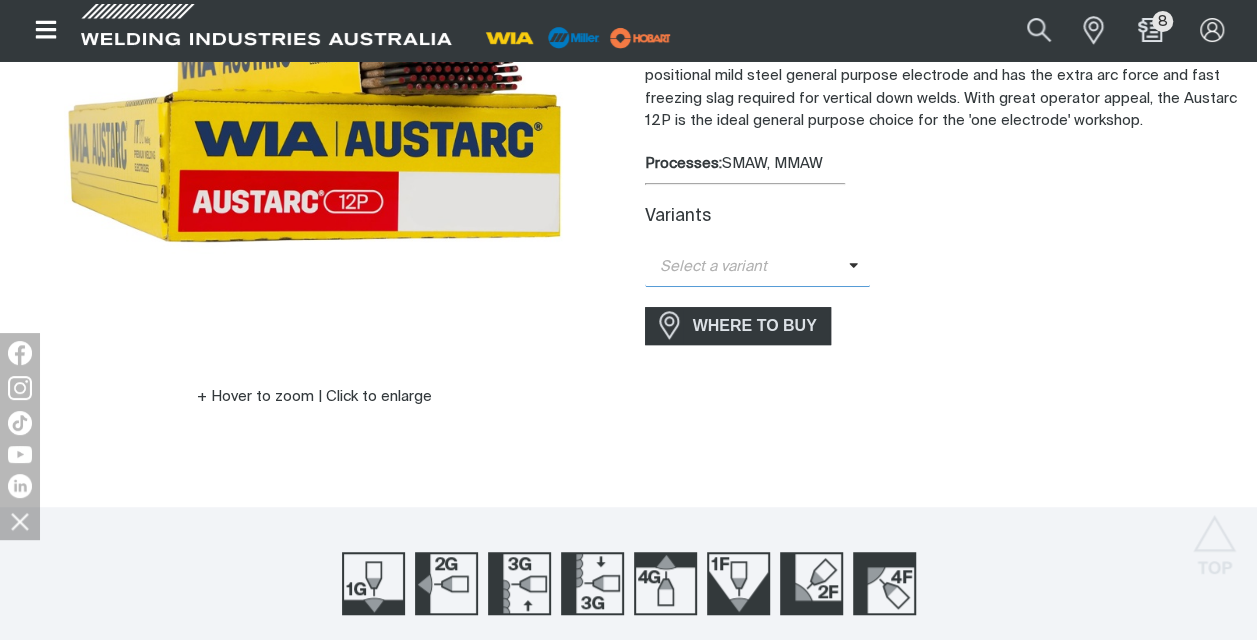 click 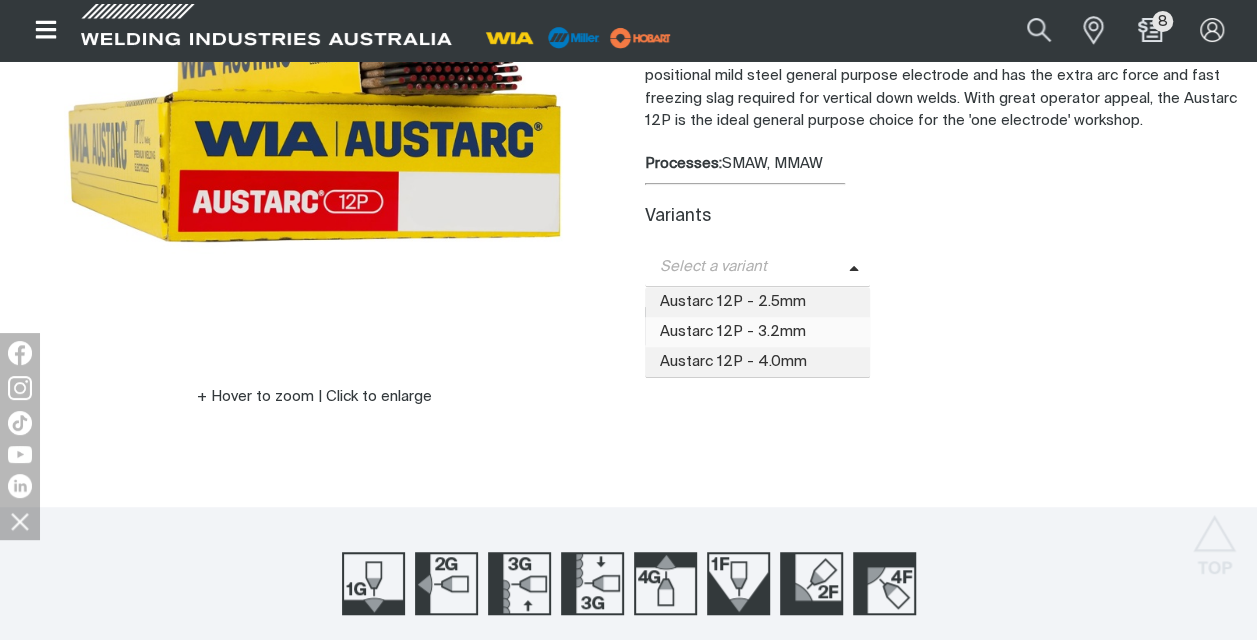 click on "Austarc 12P - 3.2mm" at bounding box center (758, 332) 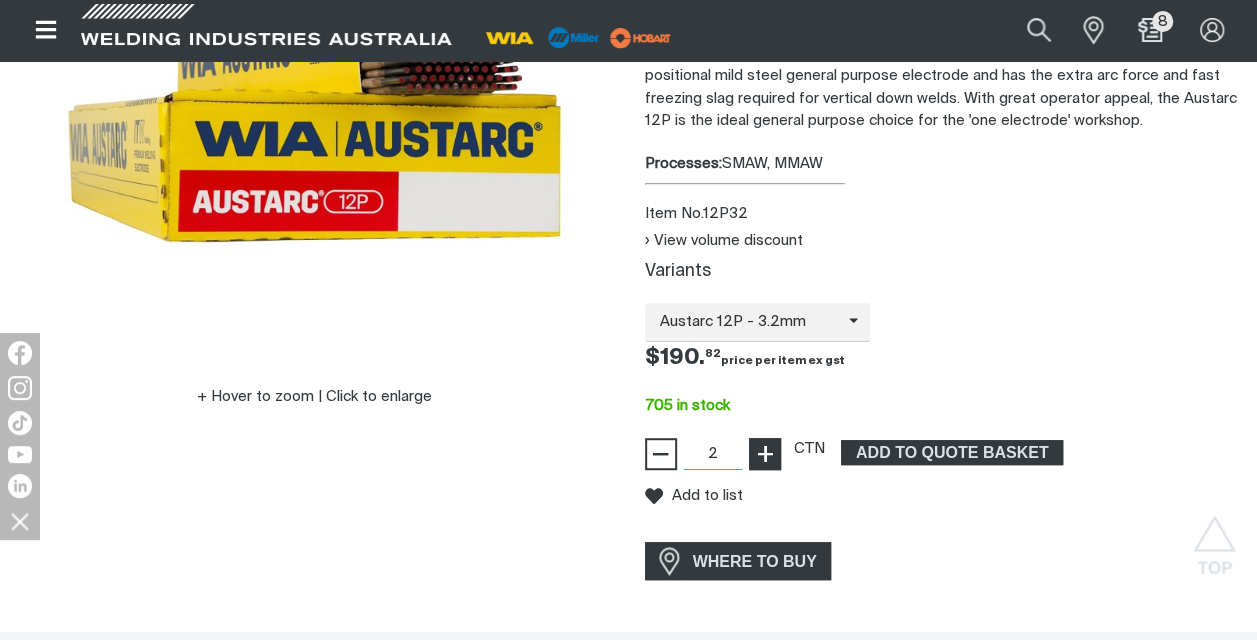 click on "+" at bounding box center [764, 454] 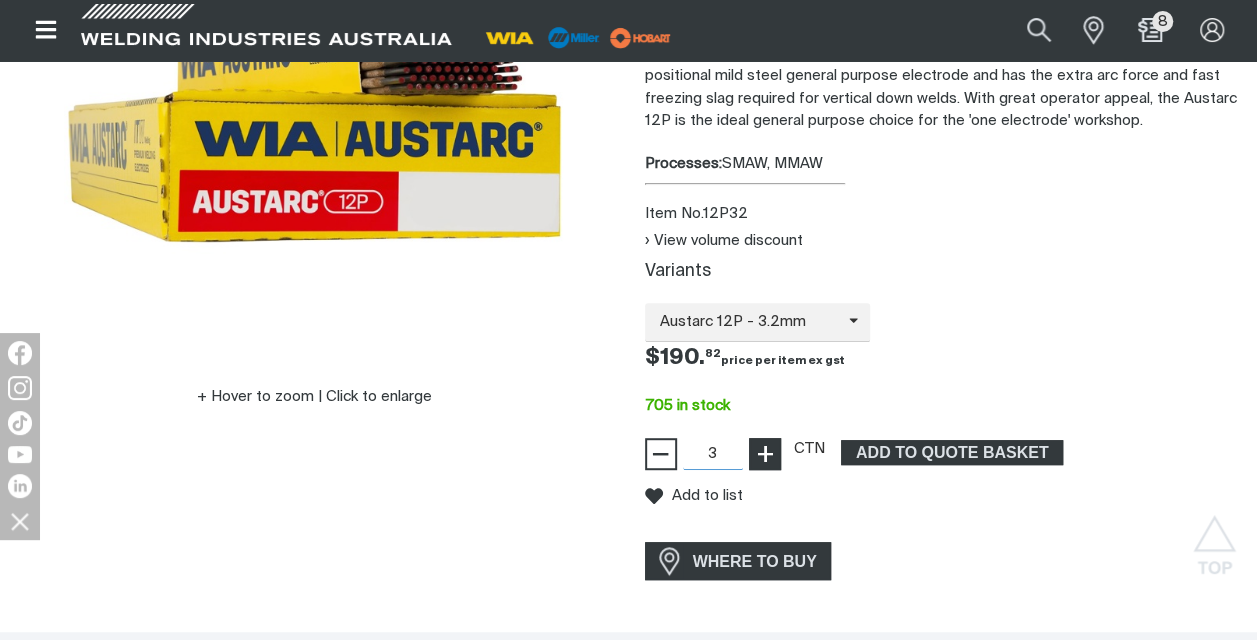 click on "+" at bounding box center [764, 454] 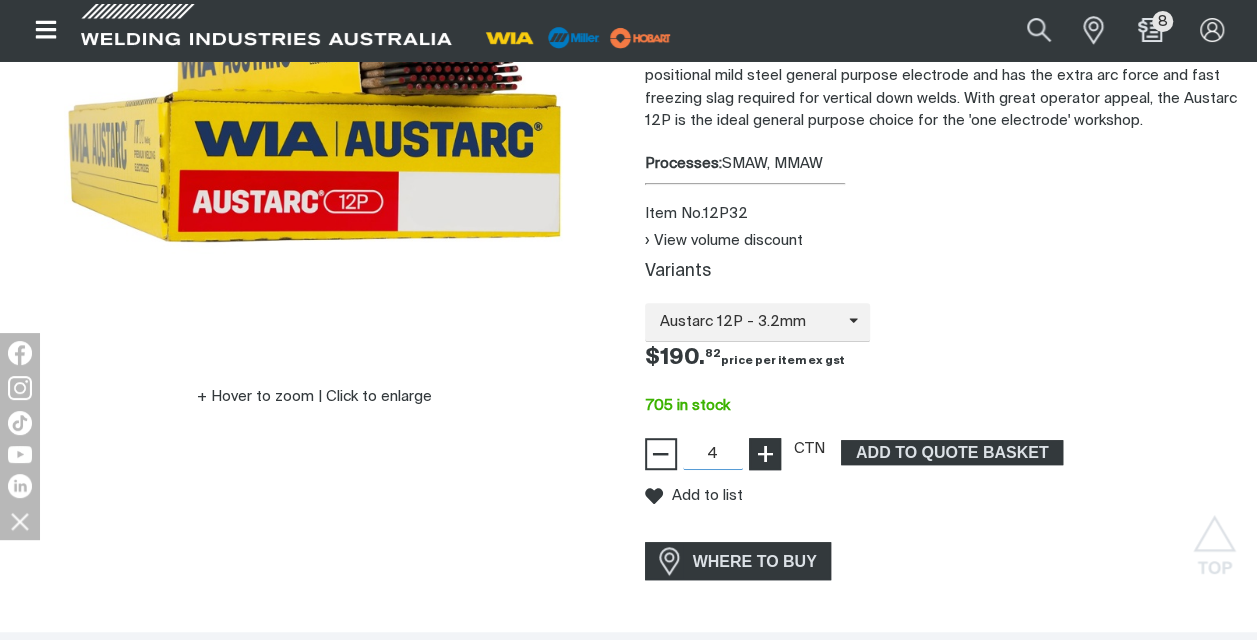 click on "+" at bounding box center [764, 454] 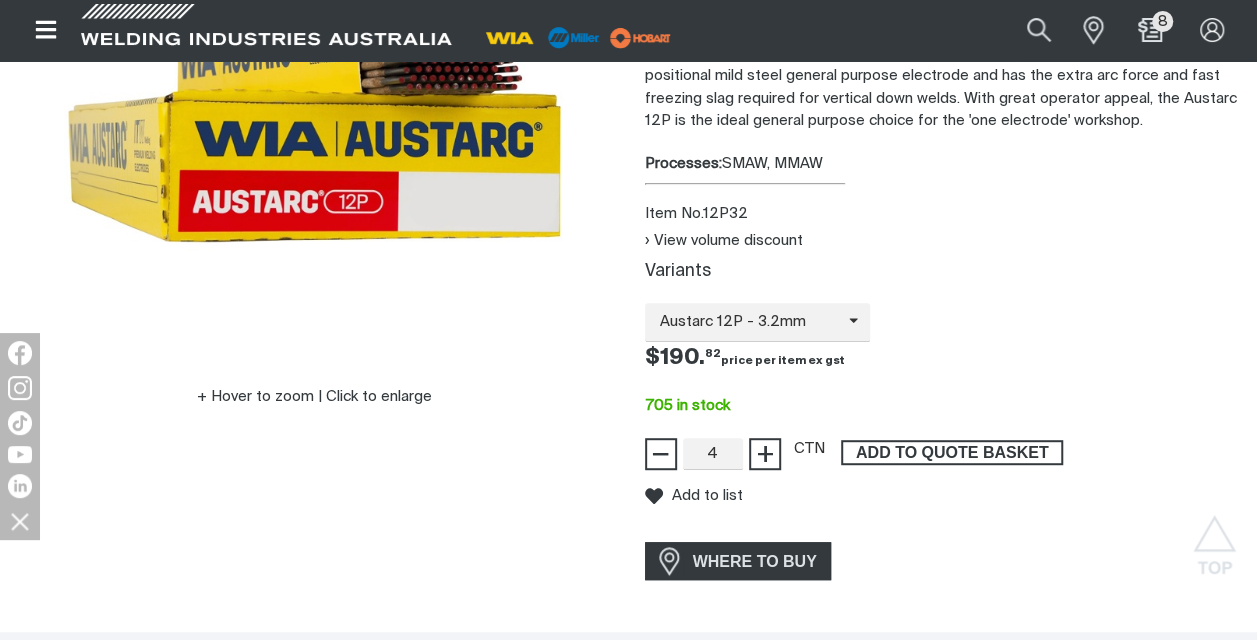 click on "ADD TO QUOTE BASKET" at bounding box center [952, 453] 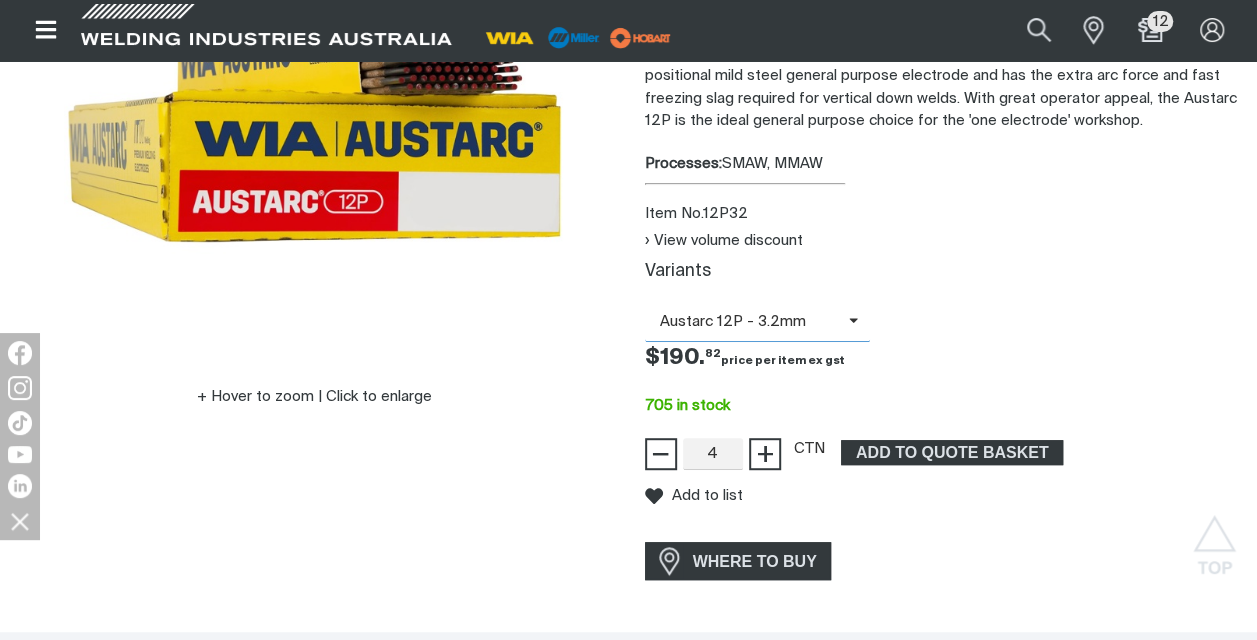 click 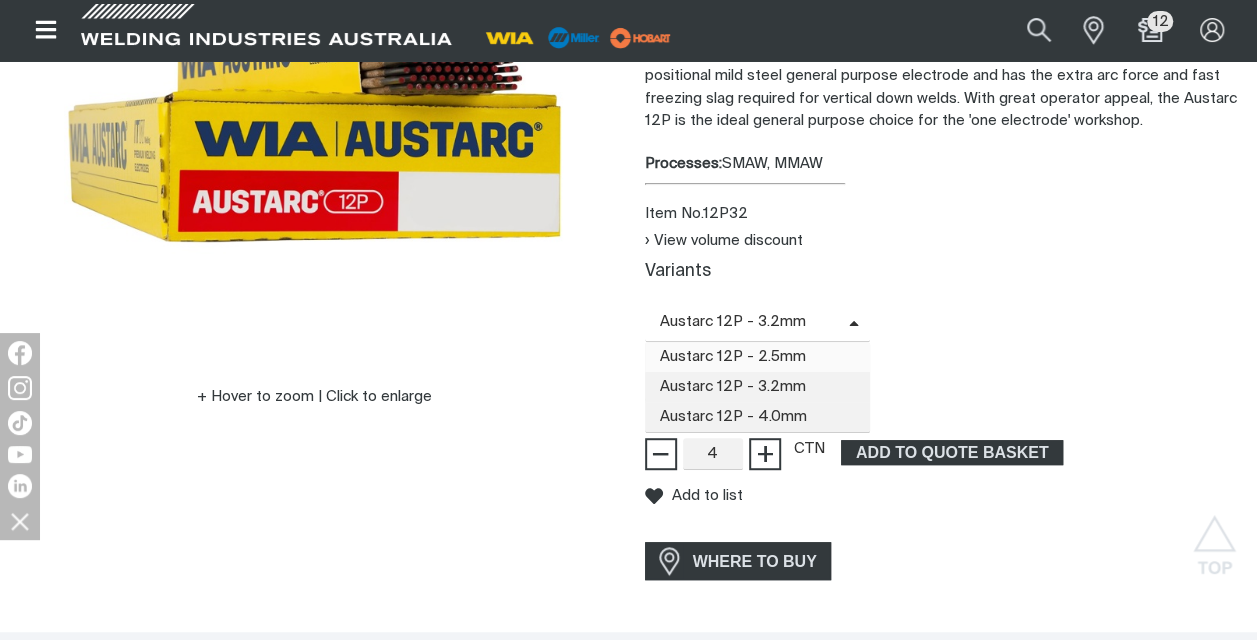 click on "Austarc 12P - 2.5mm" at bounding box center (758, 357) 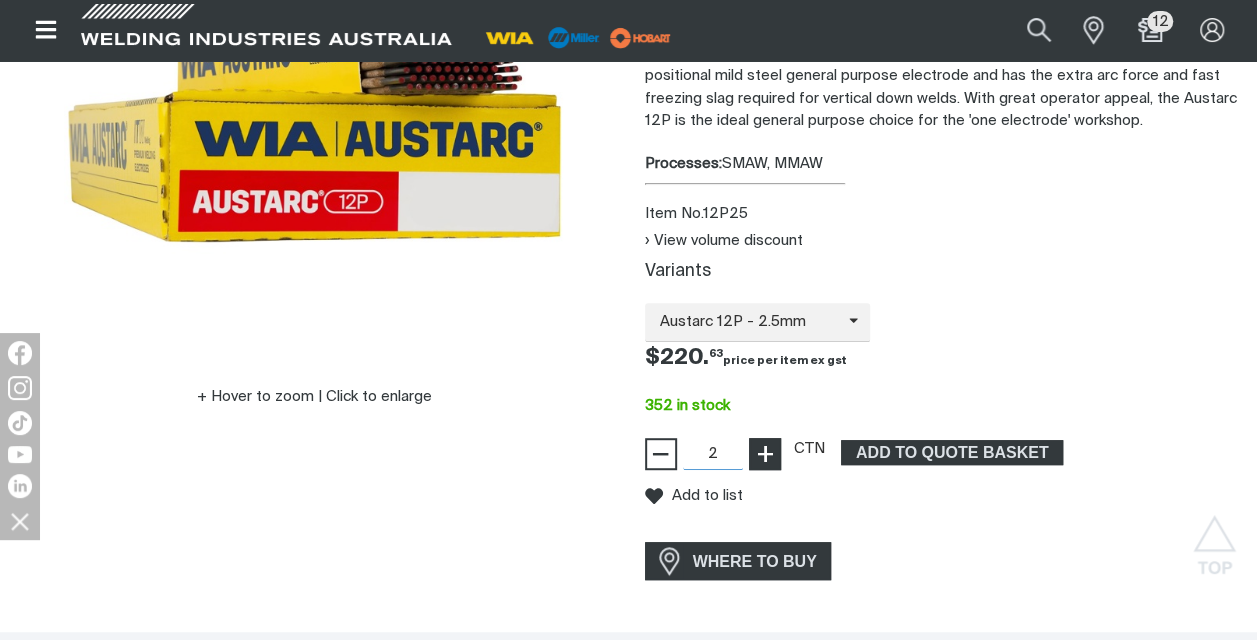 click on "+" at bounding box center (764, 454) 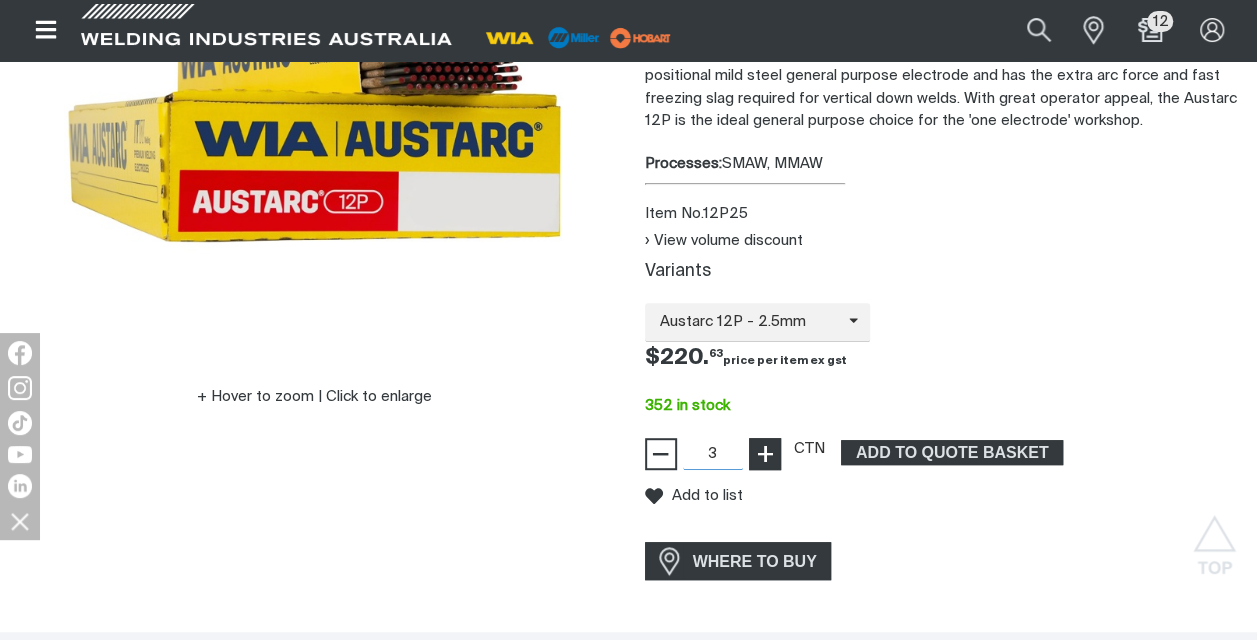 click on "+" at bounding box center [764, 454] 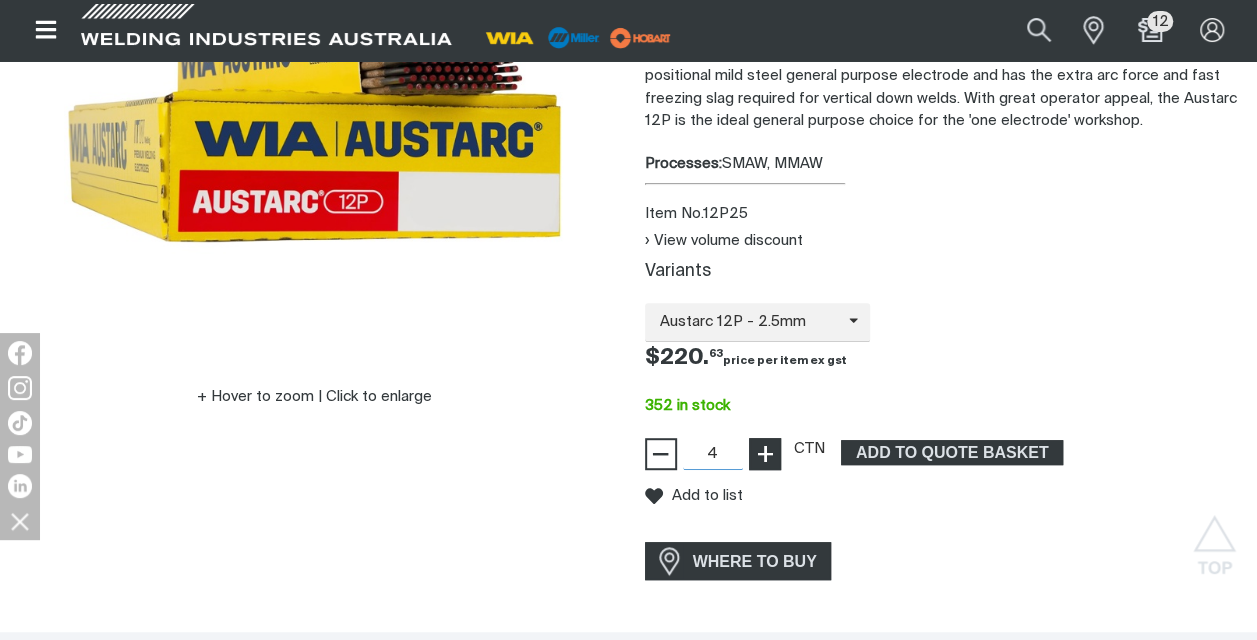click on "+" at bounding box center [764, 454] 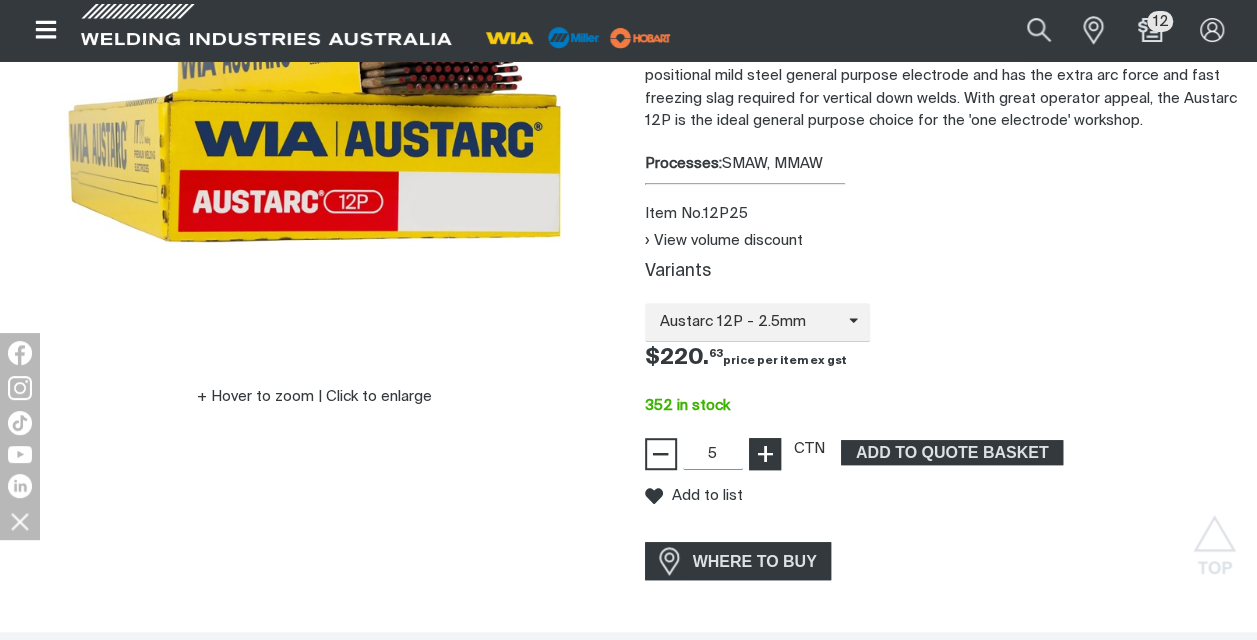 click on "+" at bounding box center [764, 454] 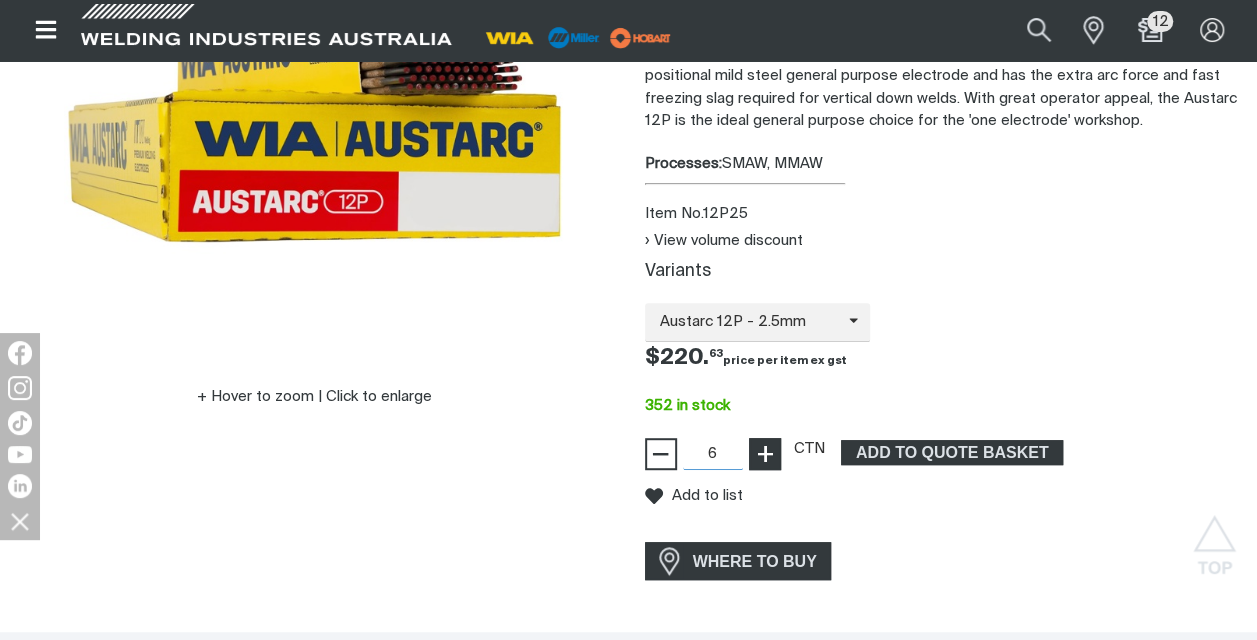 click on "+" at bounding box center [764, 454] 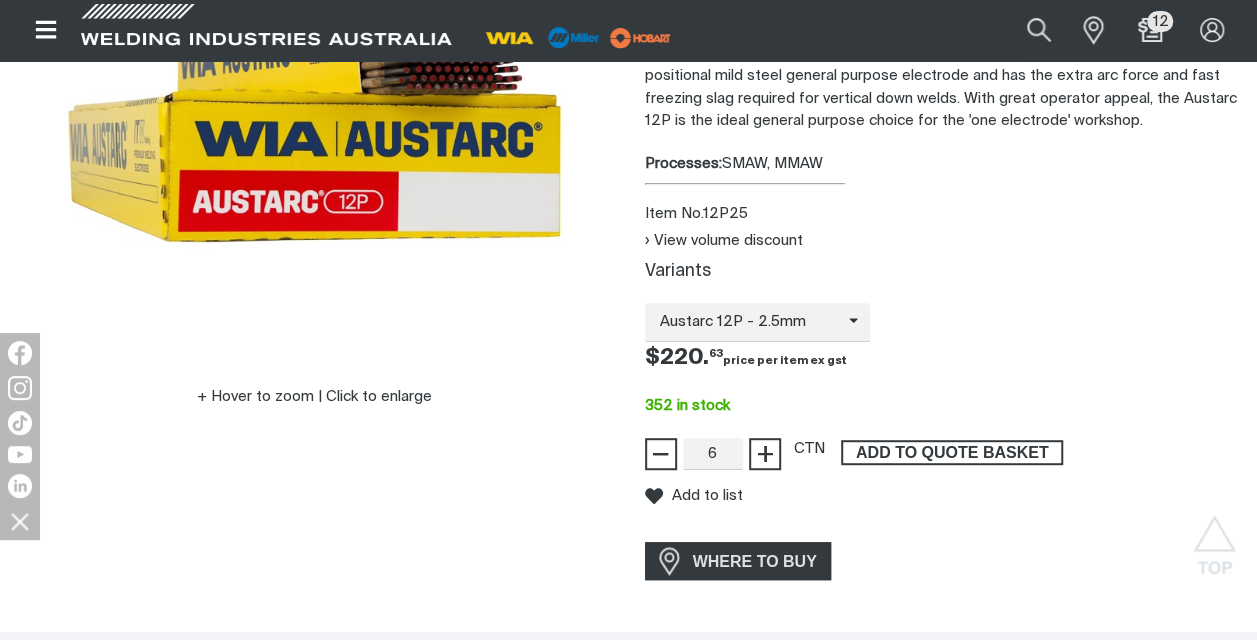 click on "ADD TO QUOTE BASKET" at bounding box center (952, 453) 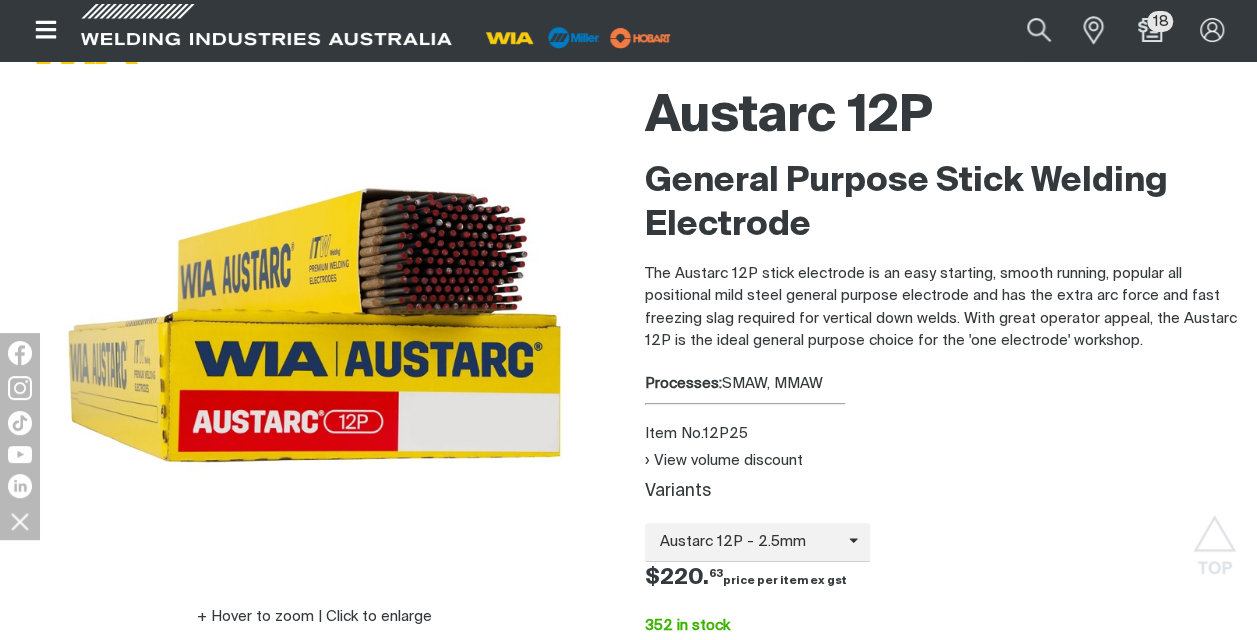 scroll, scrollTop: 0, scrollLeft: 0, axis: both 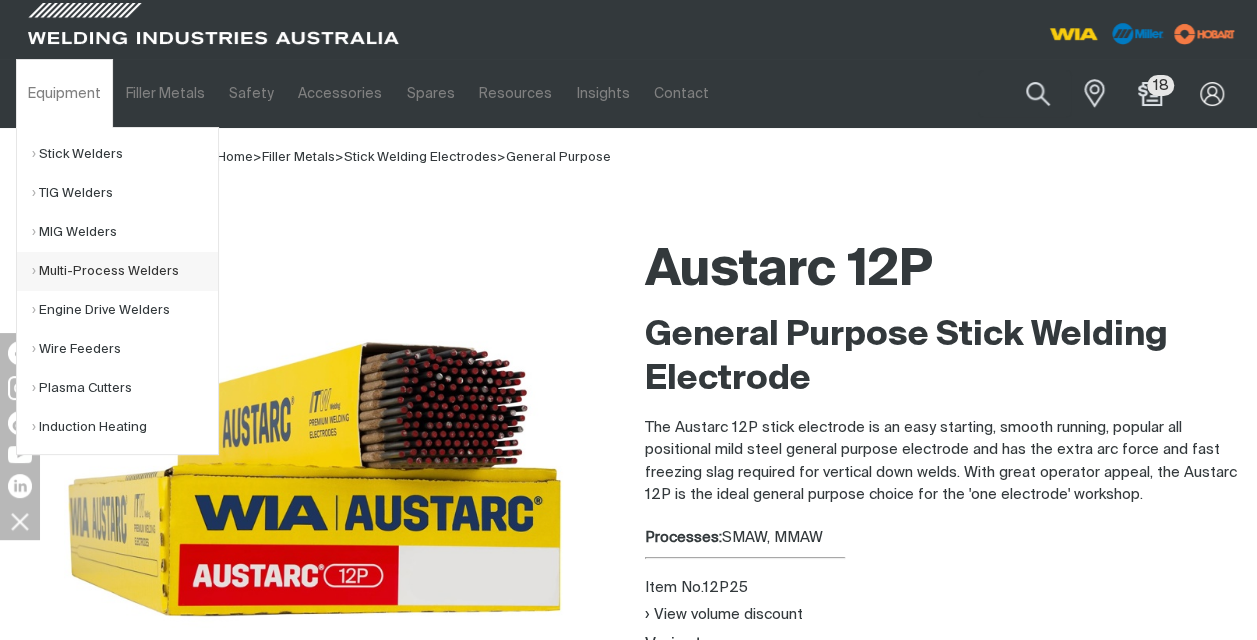 click on "Multi-Process Welders" at bounding box center [125, 271] 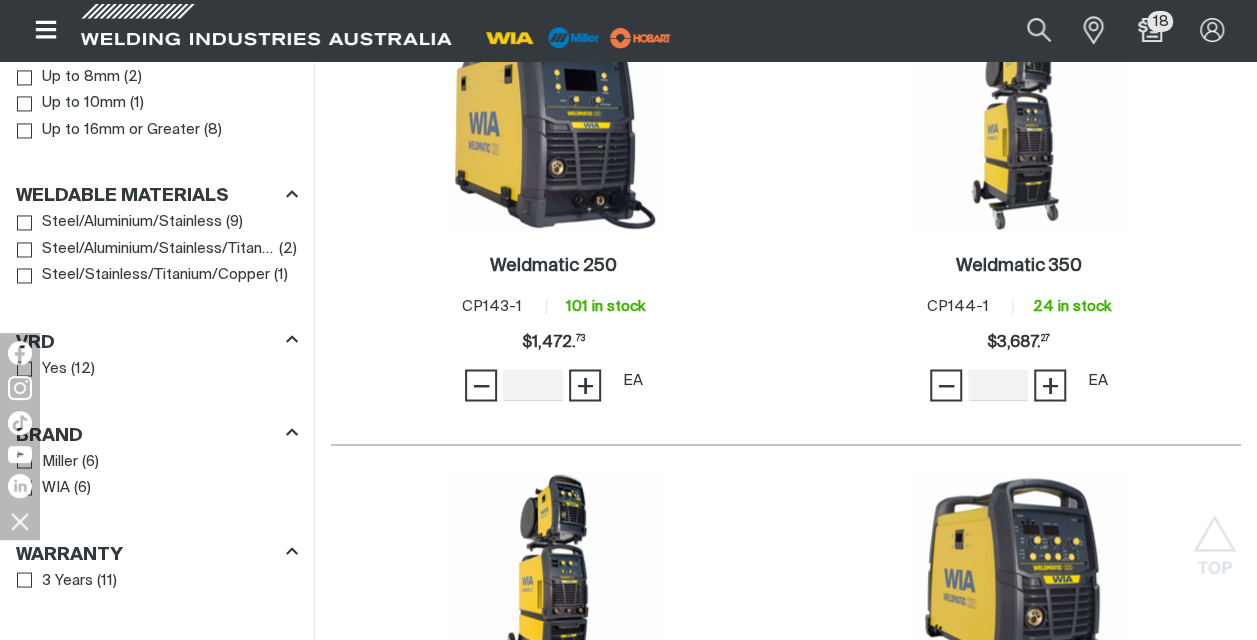 scroll, scrollTop: 1594, scrollLeft: 0, axis: vertical 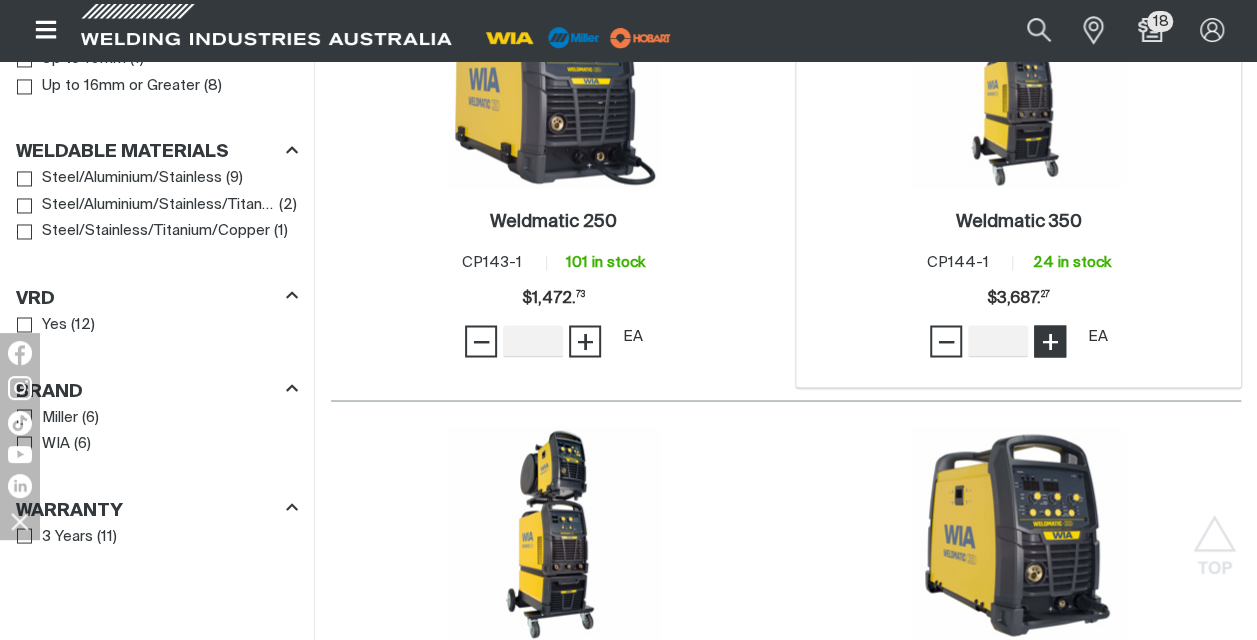 type on "1" 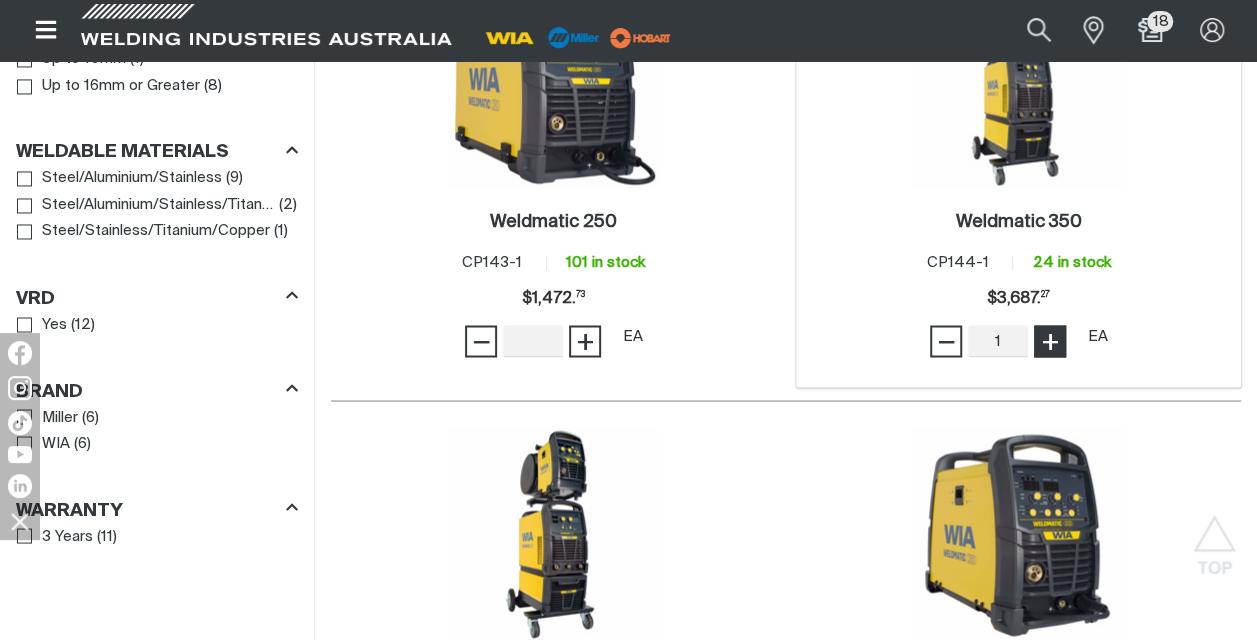 click on "+" at bounding box center (1050, 341) 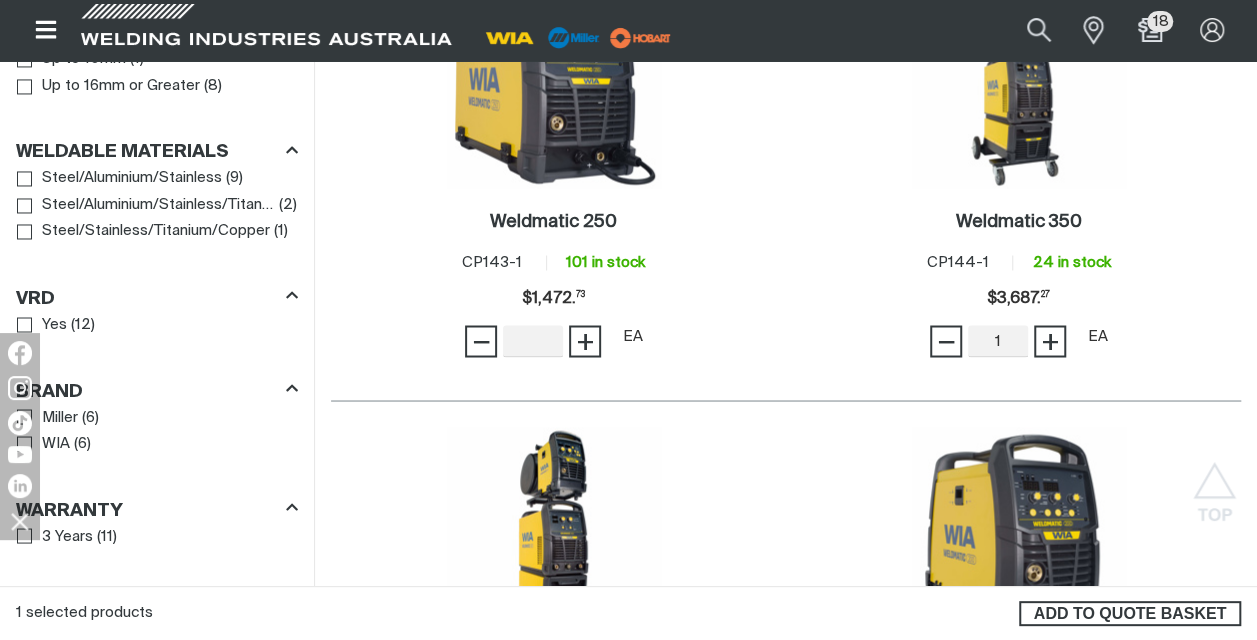 click on "ADD TO QUOTE BASKET" at bounding box center [1130, 614] 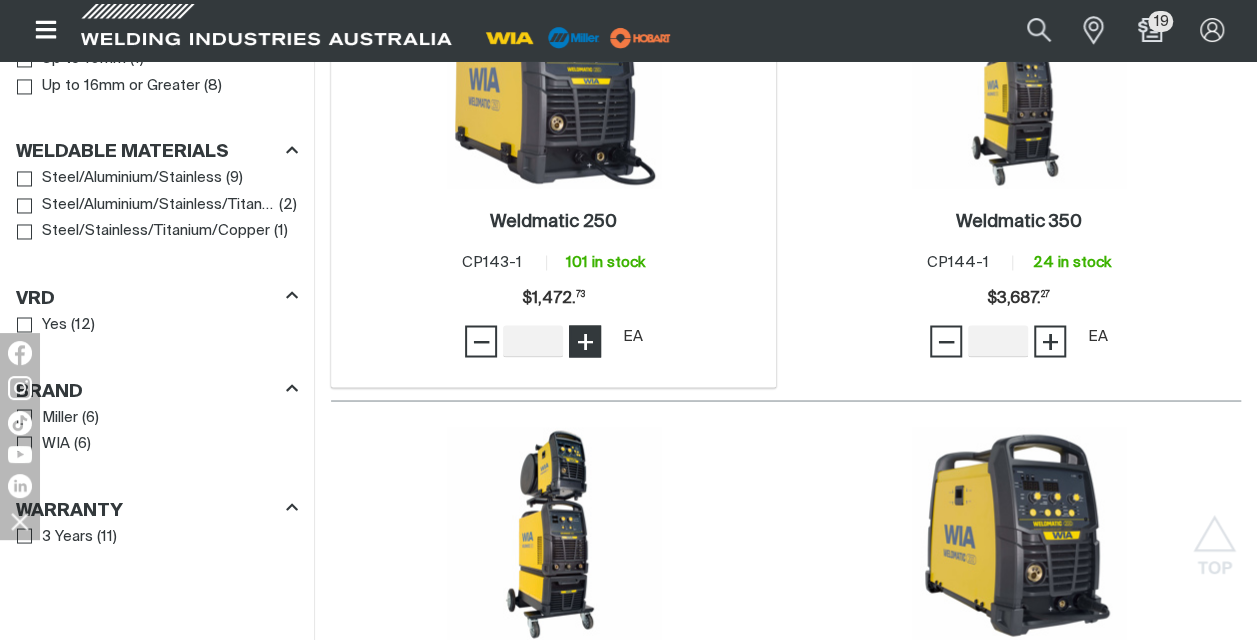 type on "1" 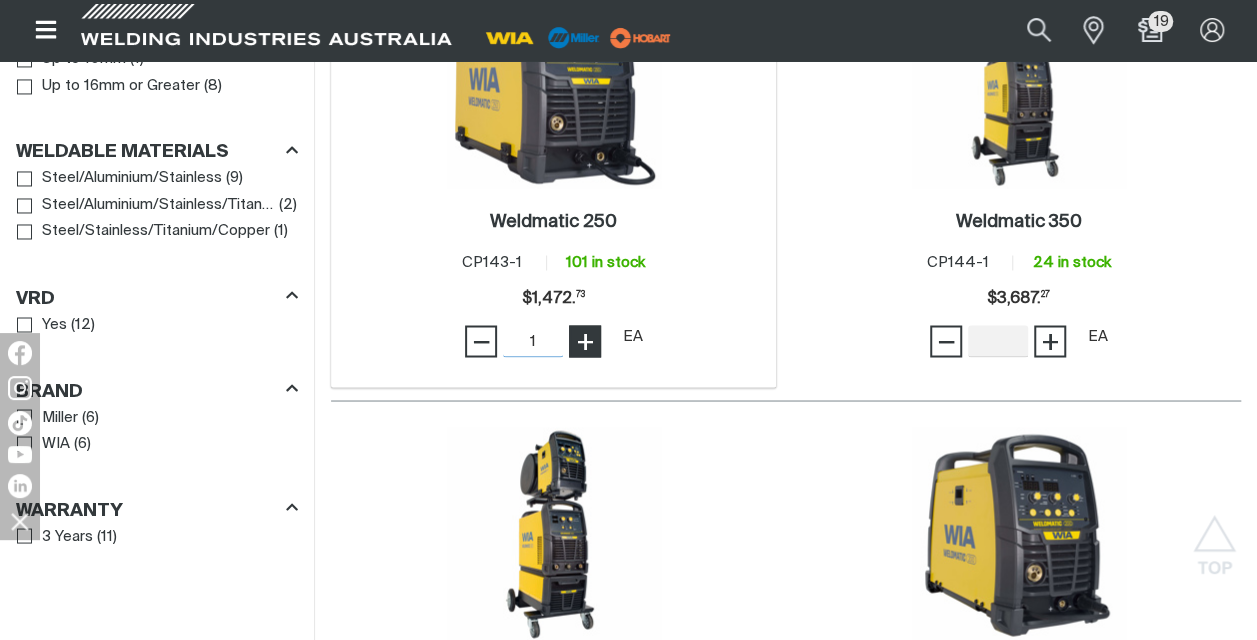 click on "+" at bounding box center (585, 341) 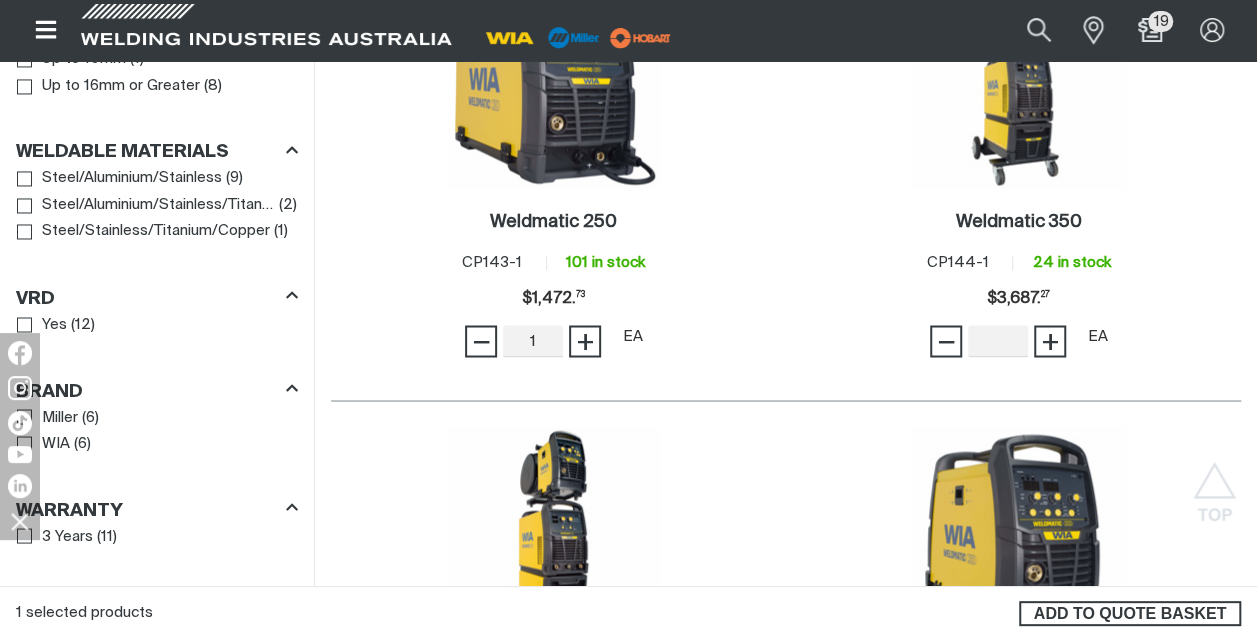 click on "ADD TO QUOTE BASKET" at bounding box center [1130, 614] 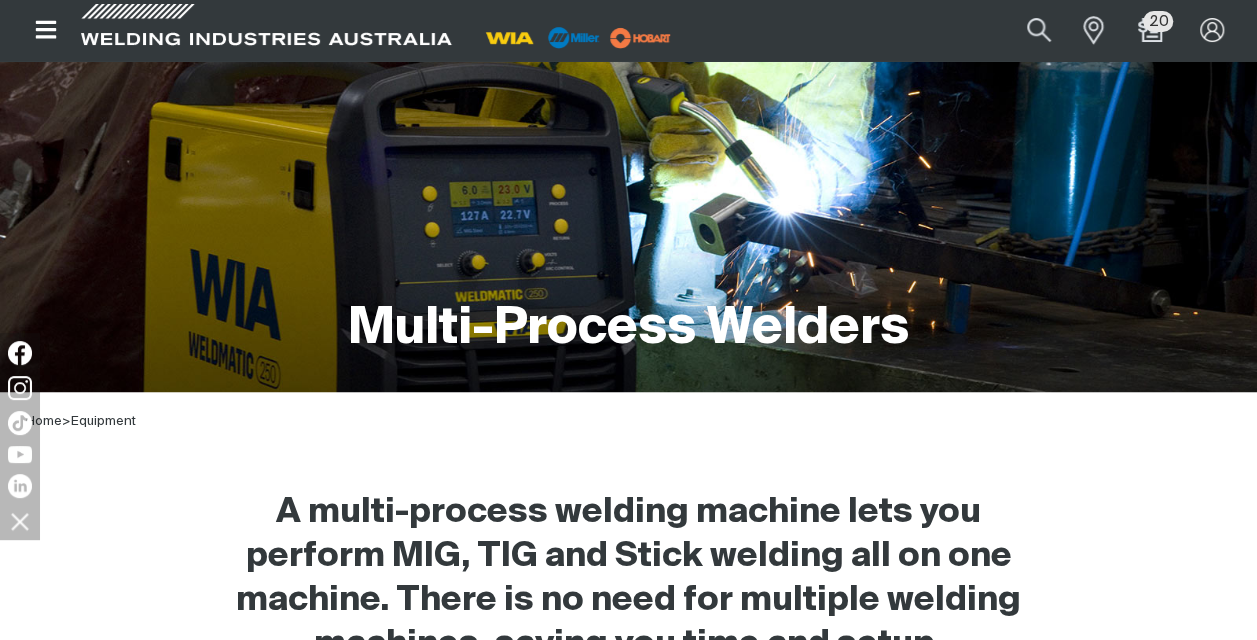 scroll, scrollTop: 0, scrollLeft: 0, axis: both 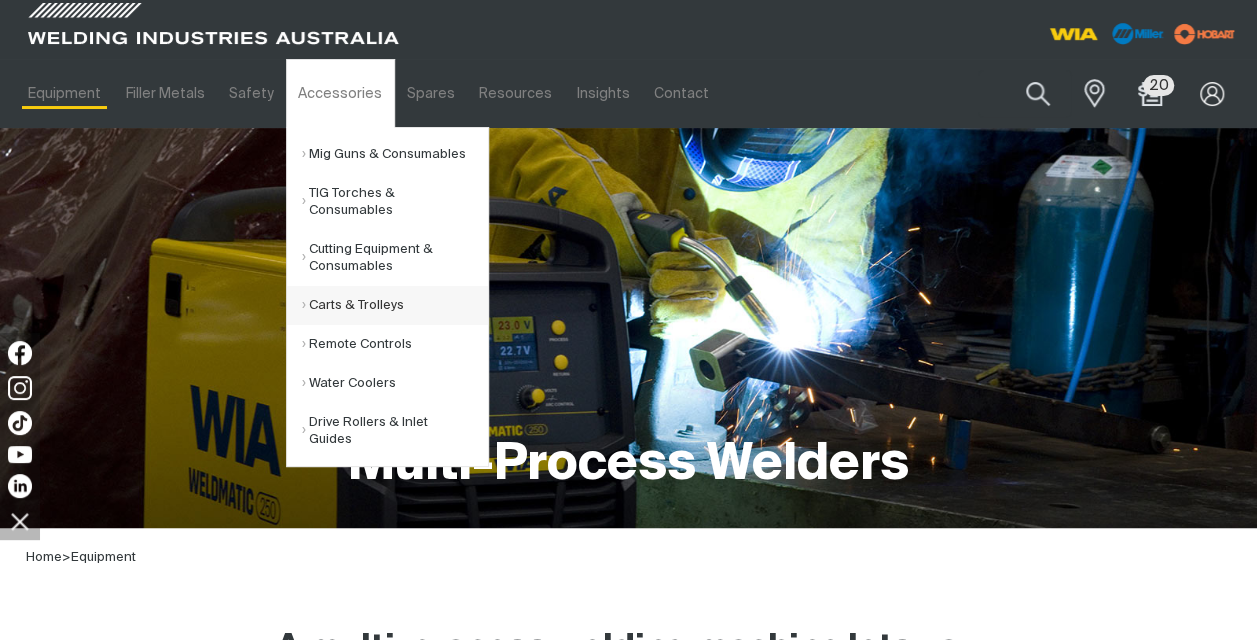 click on "Carts & Trolleys" at bounding box center (395, 305) 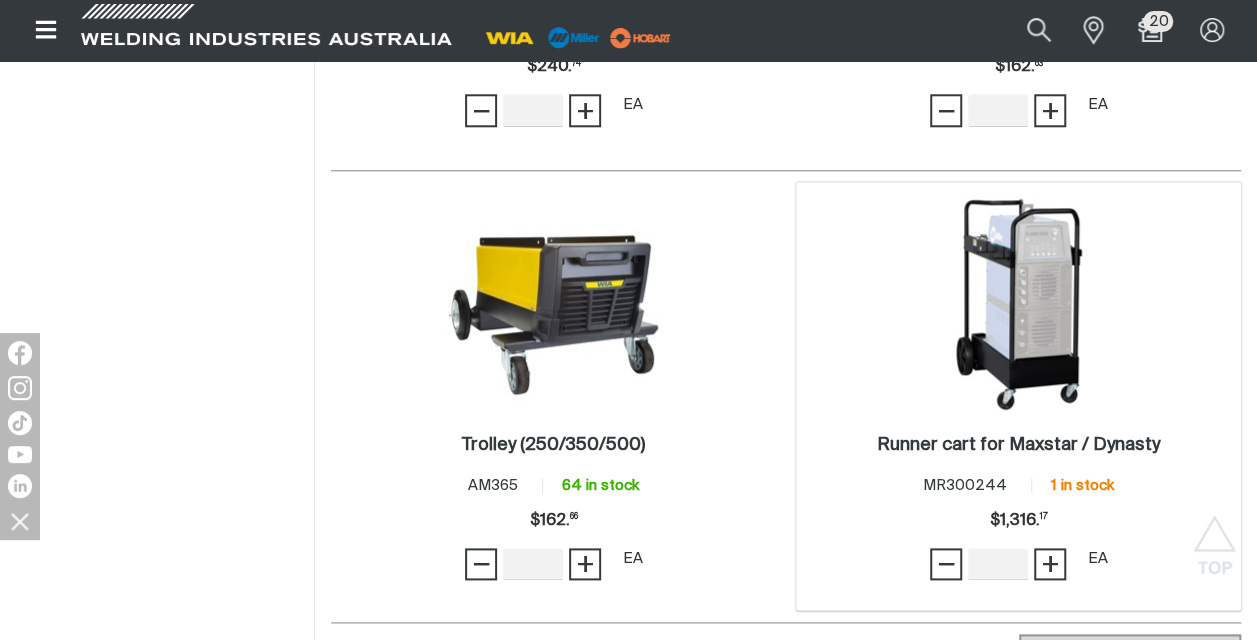 scroll, scrollTop: 985, scrollLeft: 0, axis: vertical 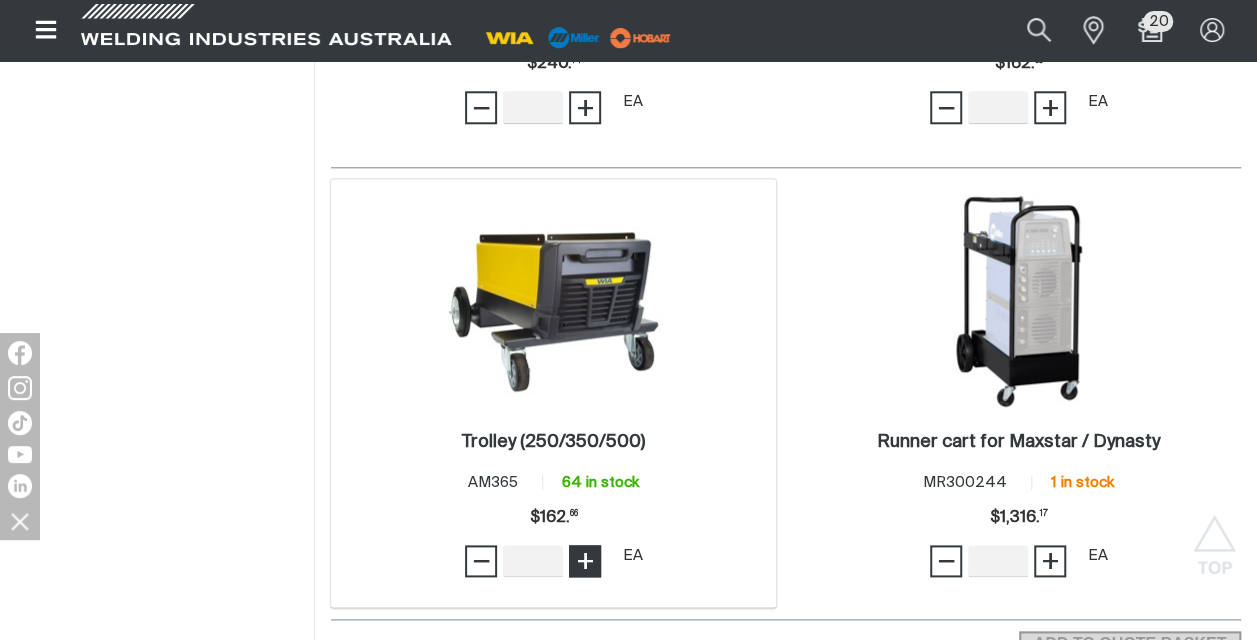 type on "1" 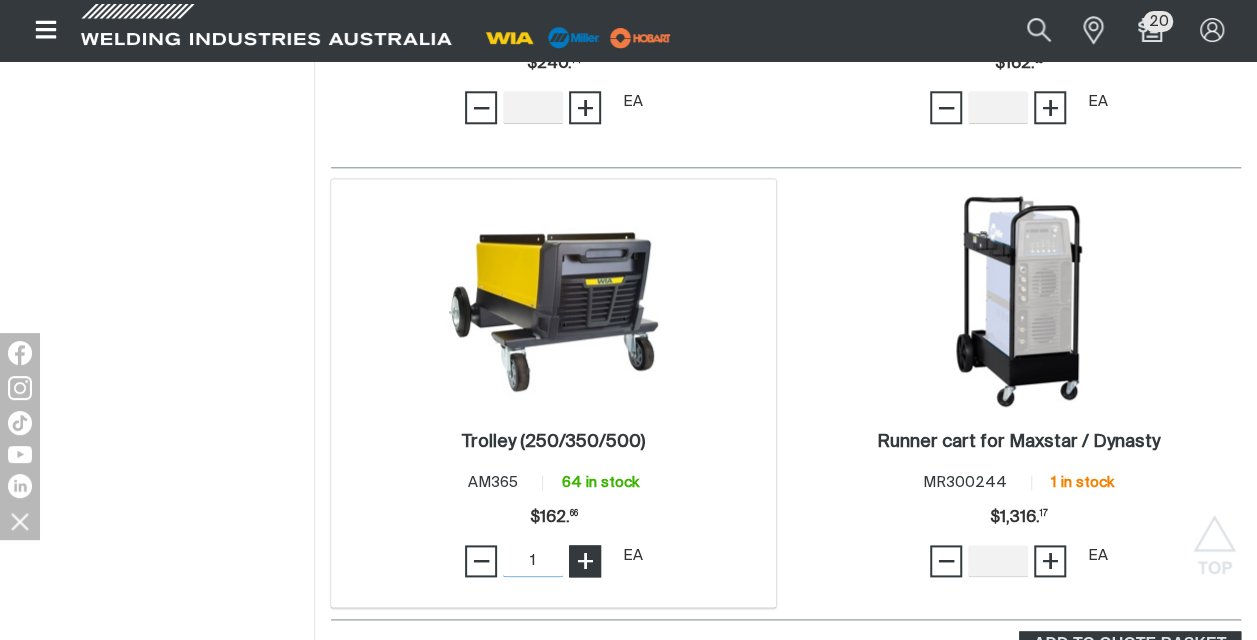 click on "+" at bounding box center [585, 561] 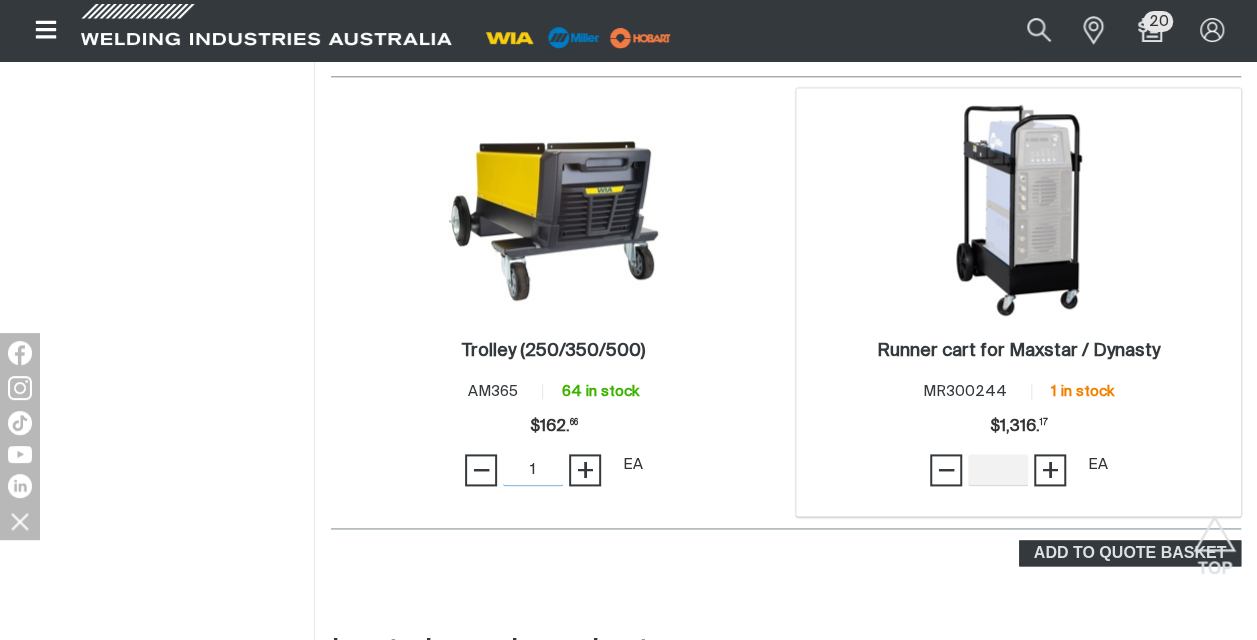 scroll, scrollTop: 1099, scrollLeft: 0, axis: vertical 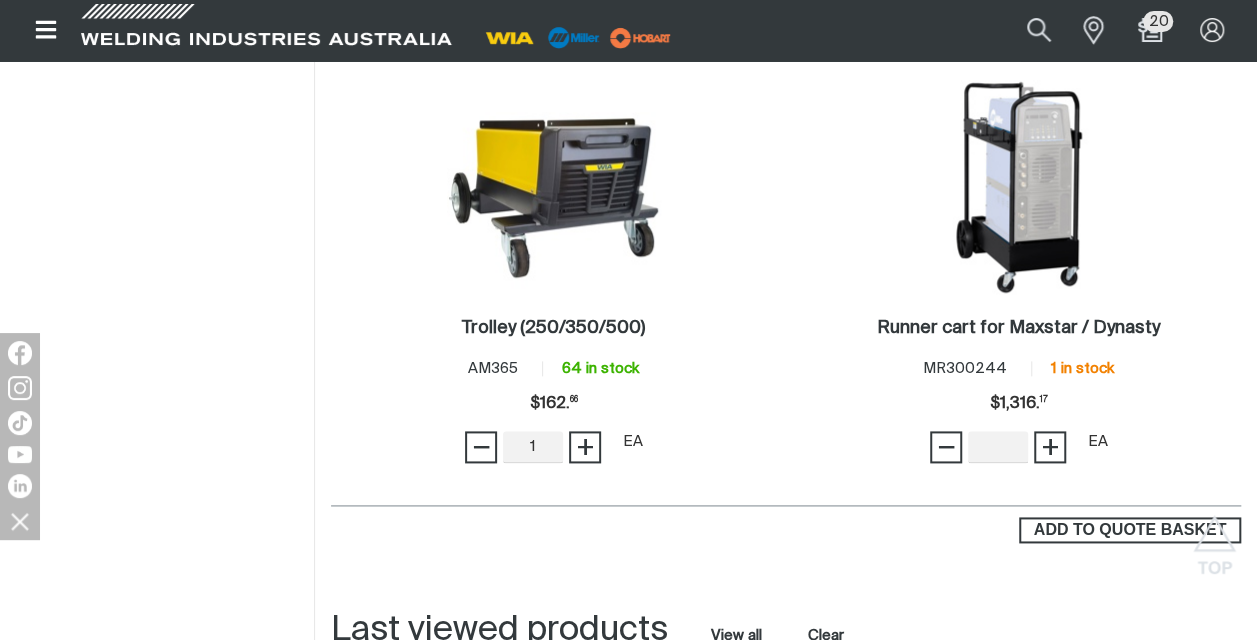click on "ADD TO QUOTE BASKET" at bounding box center (1130, 530) 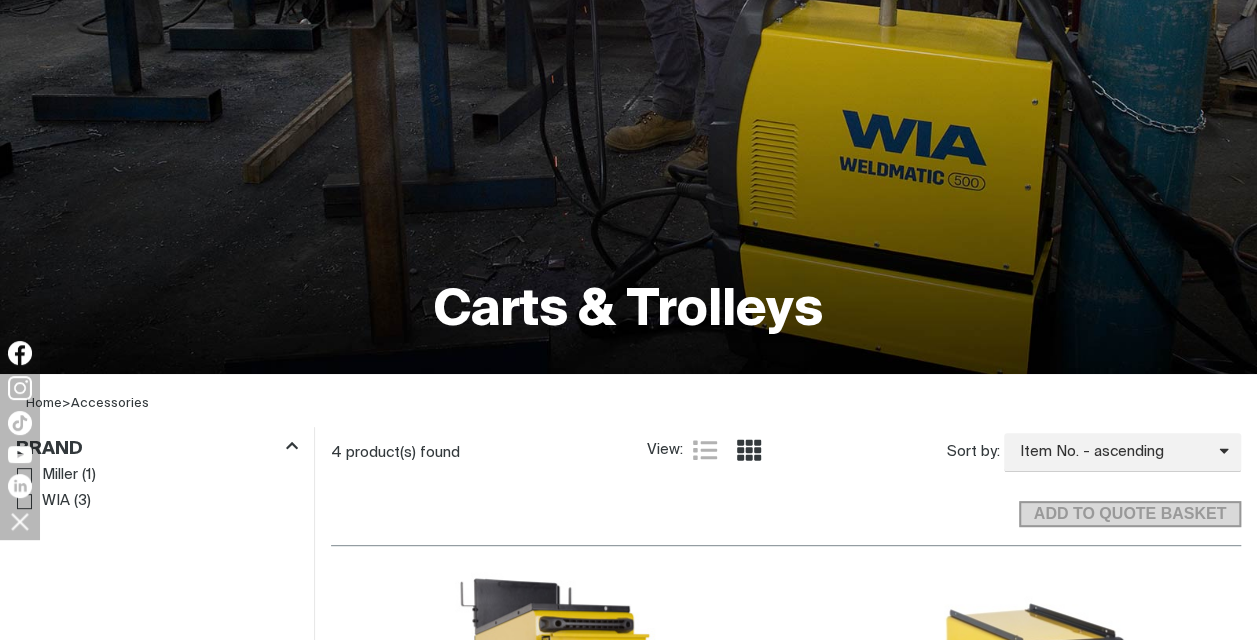 scroll, scrollTop: 0, scrollLeft: 0, axis: both 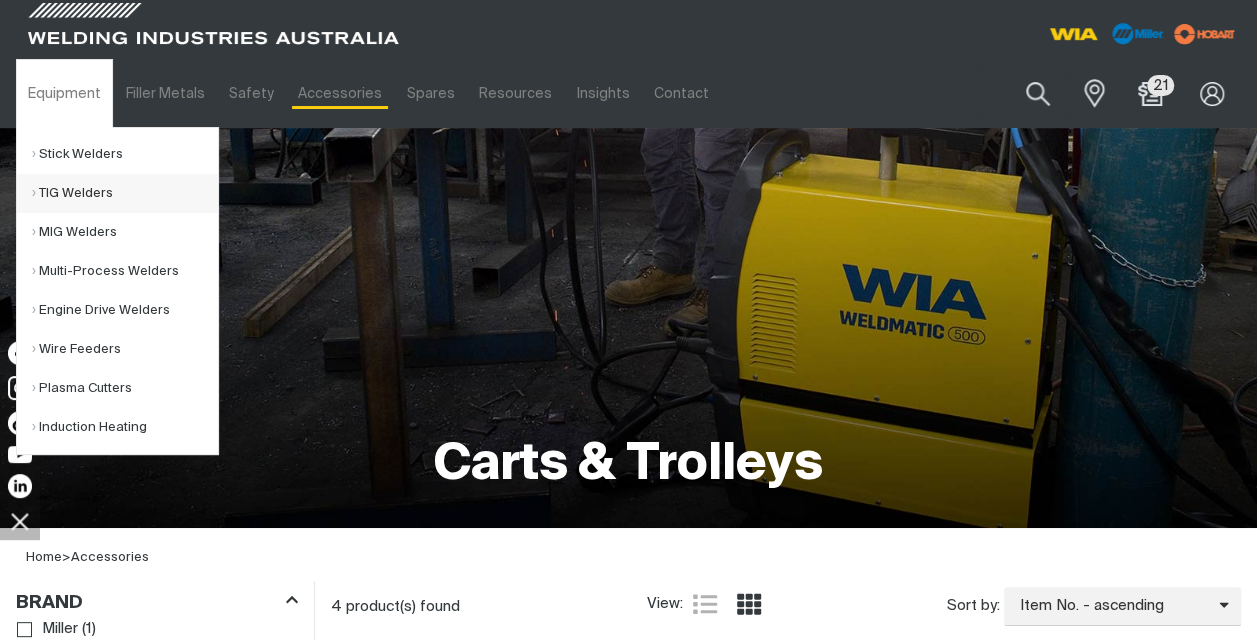 click on "TIG Welders" at bounding box center [125, 193] 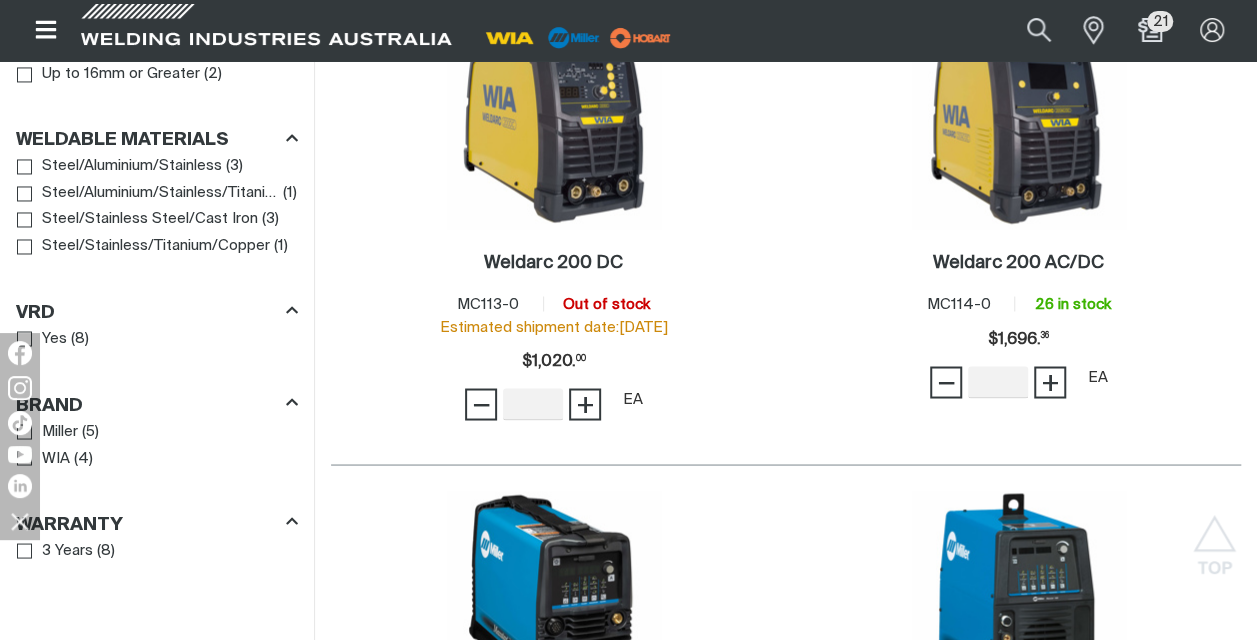 scroll, scrollTop: 1600, scrollLeft: 0, axis: vertical 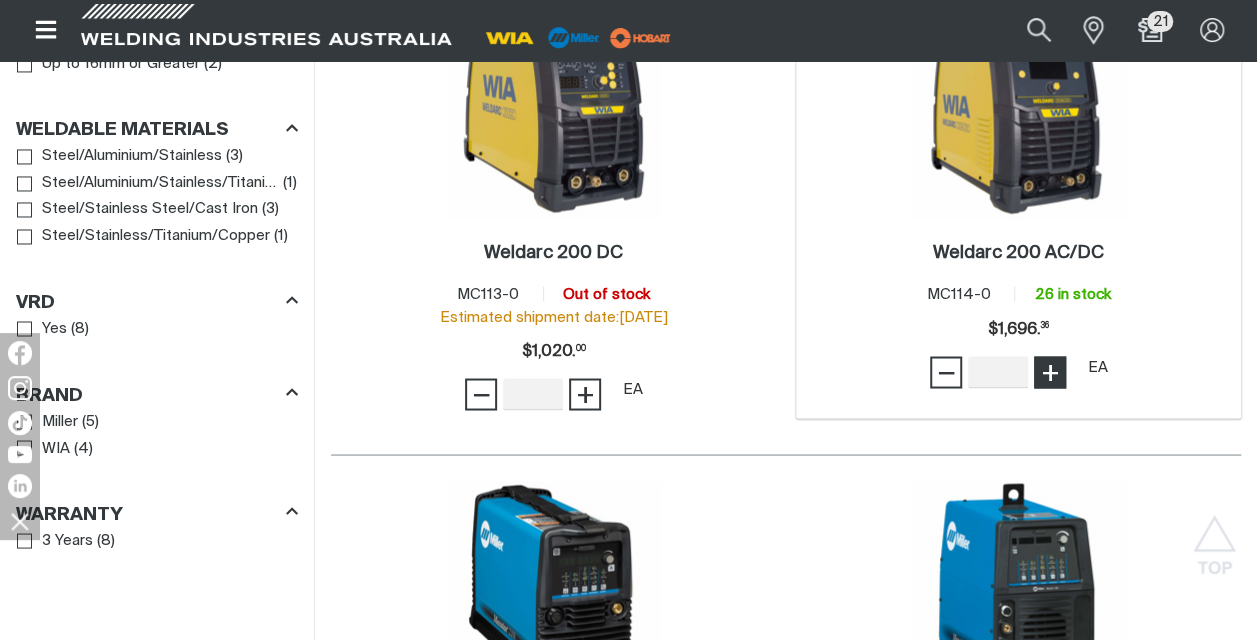 type on "1" 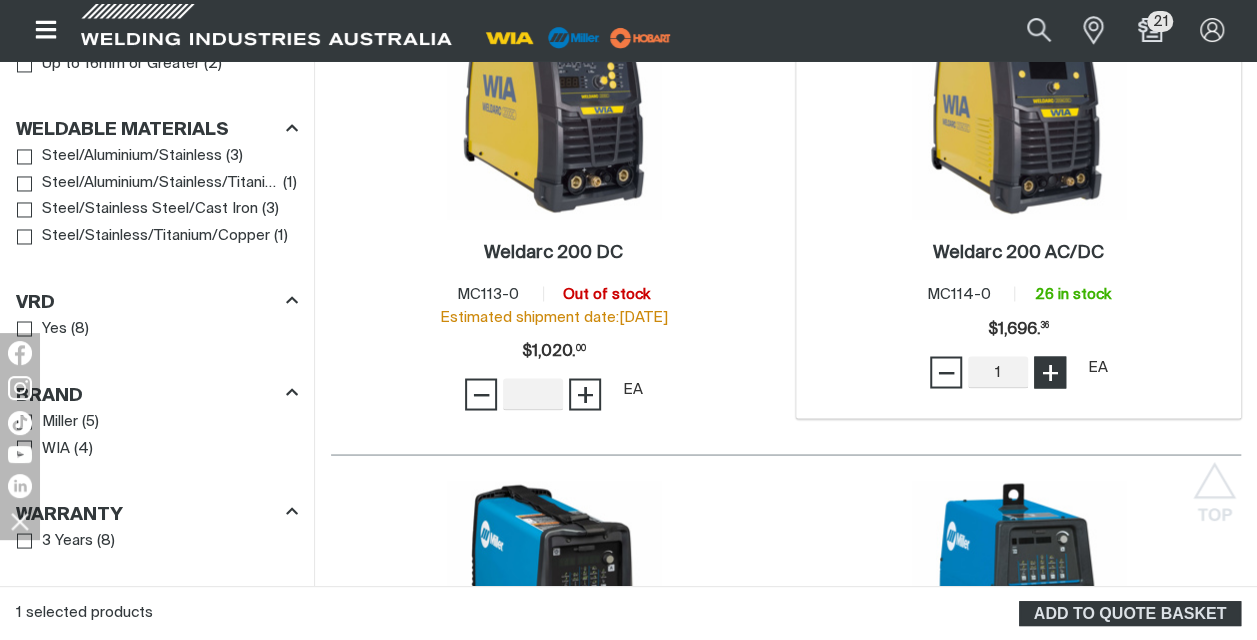click on "+" at bounding box center [1050, 372] 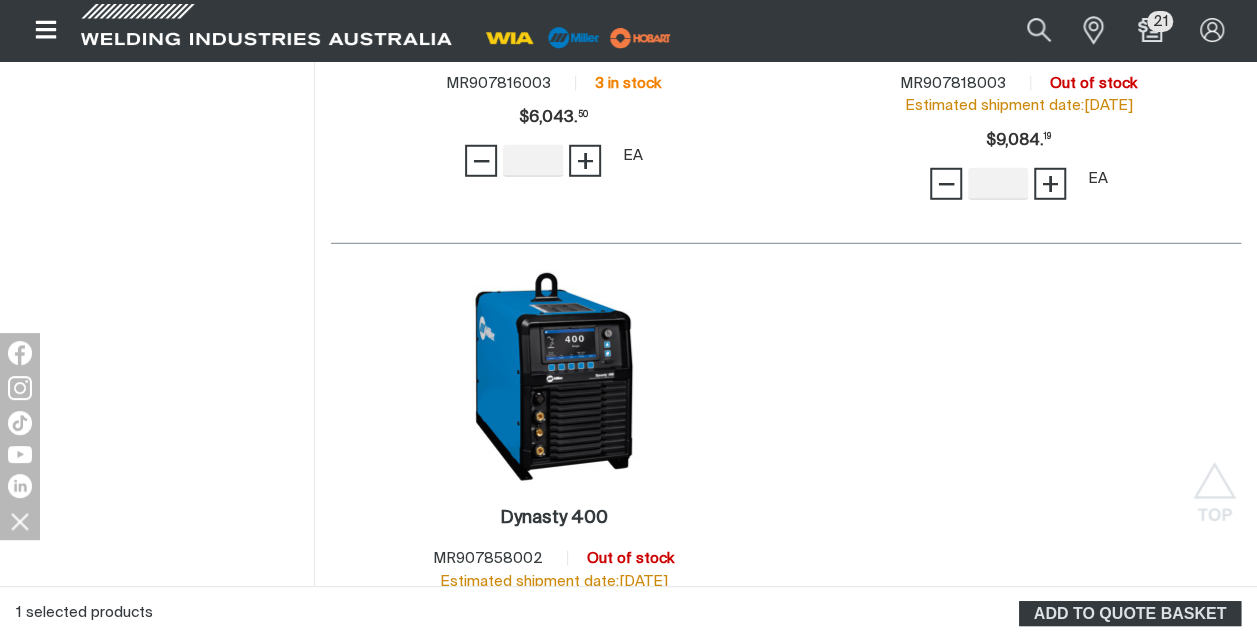 scroll, scrollTop: 2782, scrollLeft: 0, axis: vertical 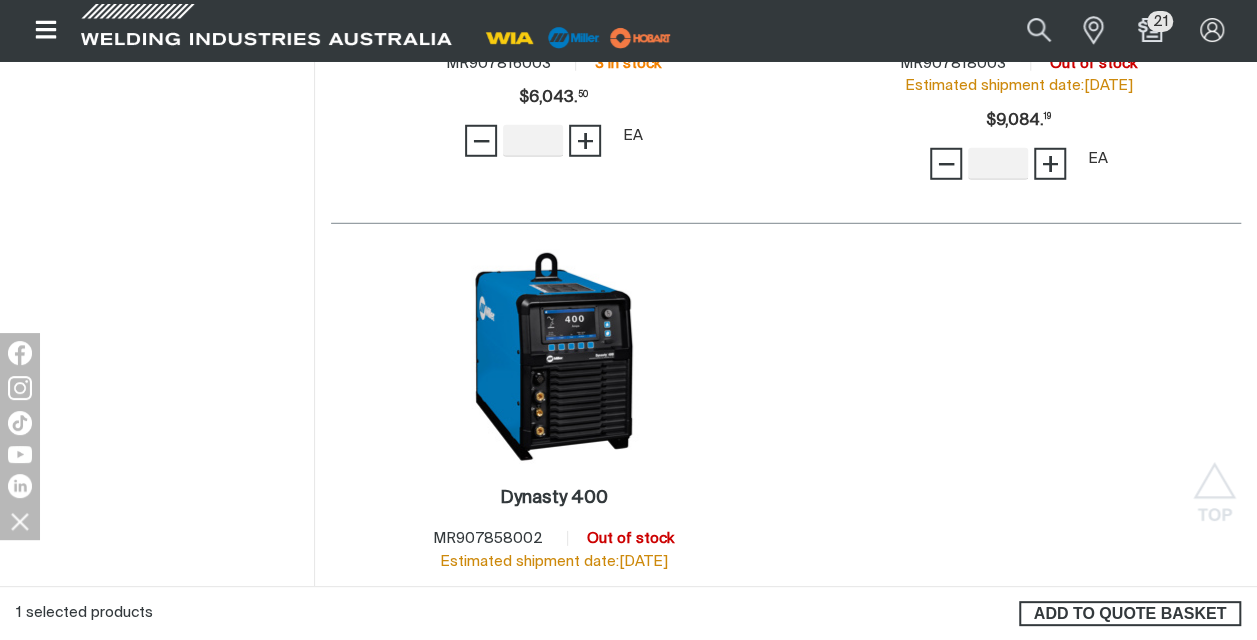 click on "ADD TO QUOTE BASKET" at bounding box center [1130, 614] 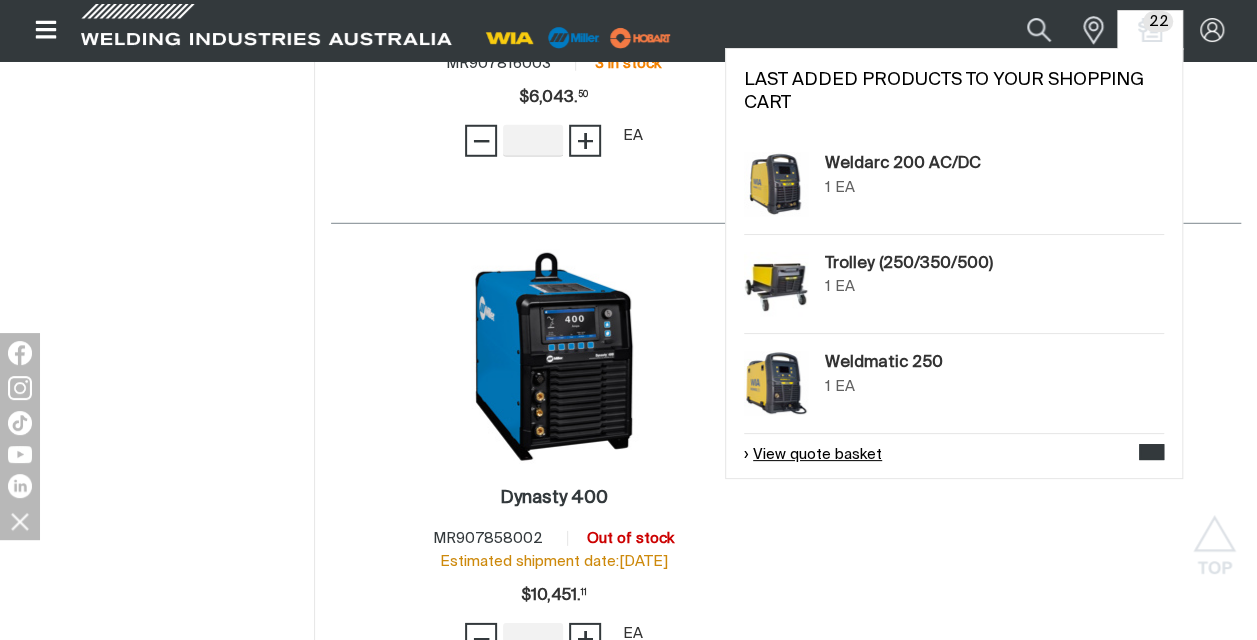 click on "View quote basket" at bounding box center [813, 455] 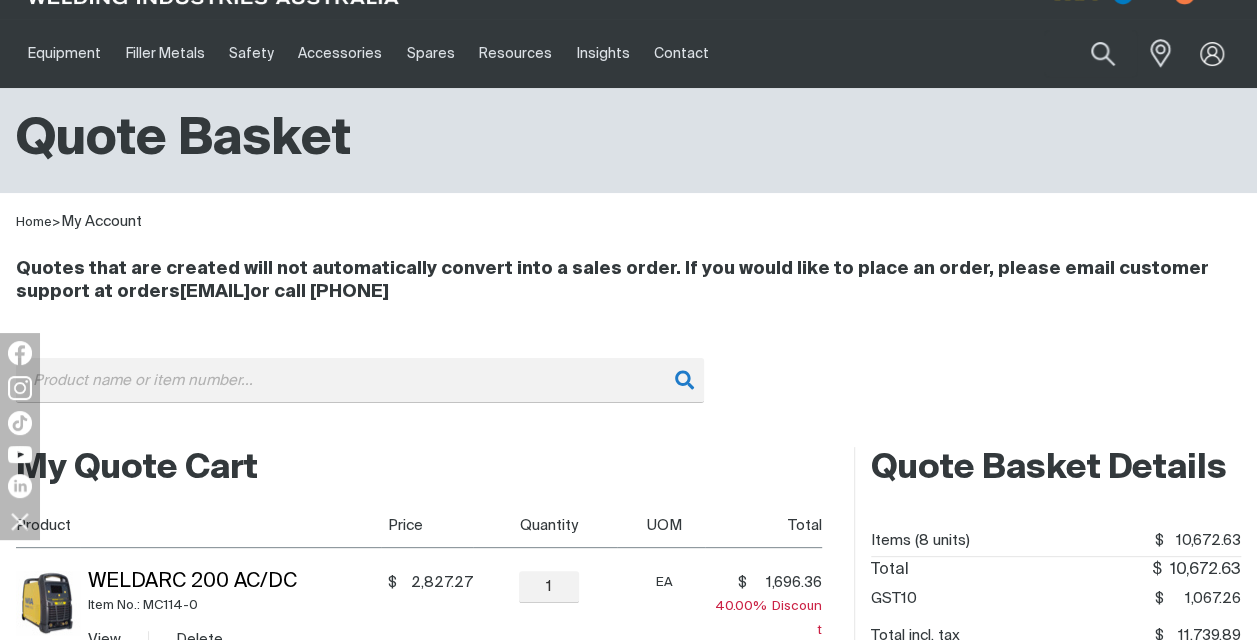 scroll, scrollTop: 0, scrollLeft: 0, axis: both 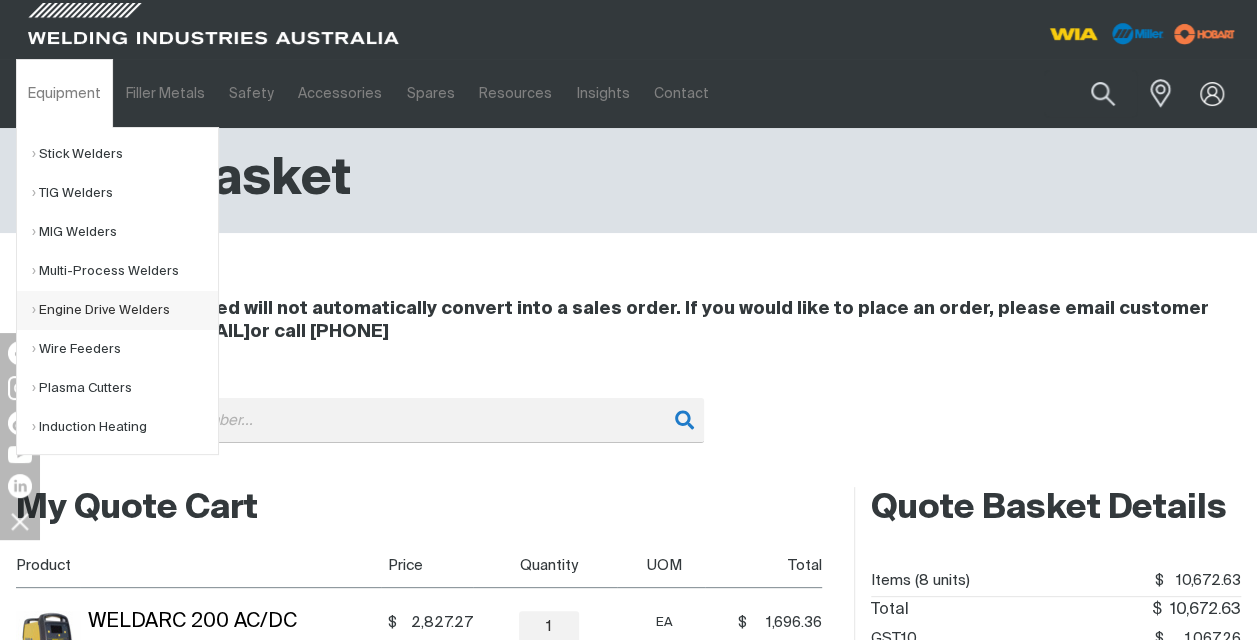 click on "Engine Drive Welders" at bounding box center (125, 310) 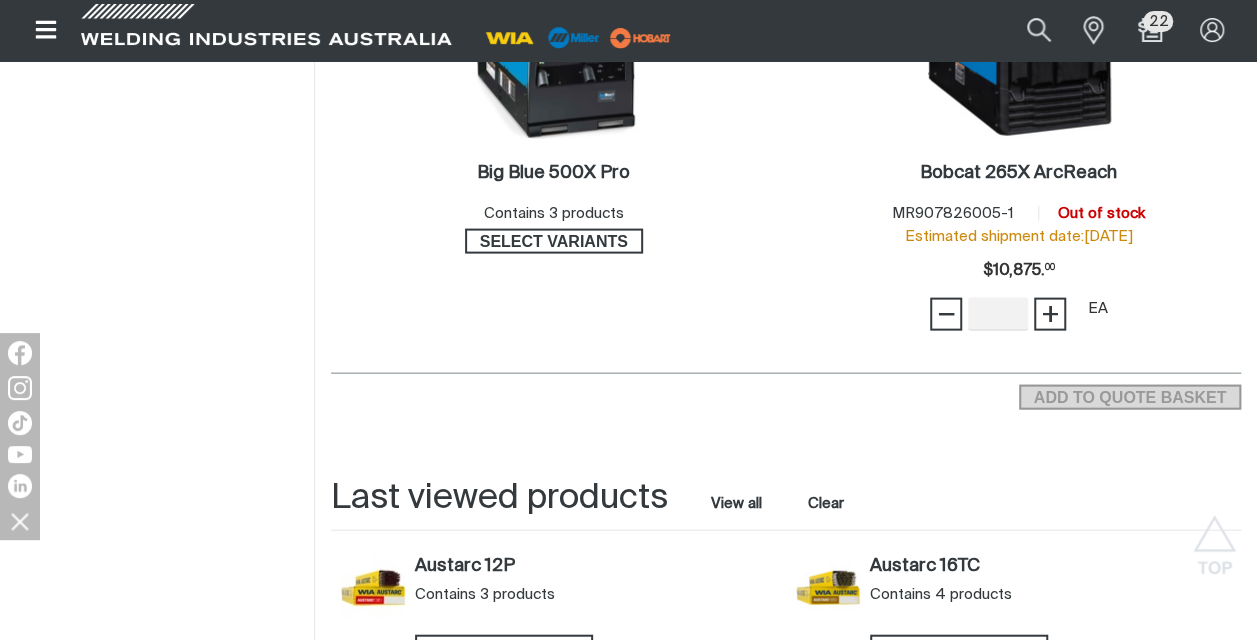 scroll, scrollTop: 2042, scrollLeft: 0, axis: vertical 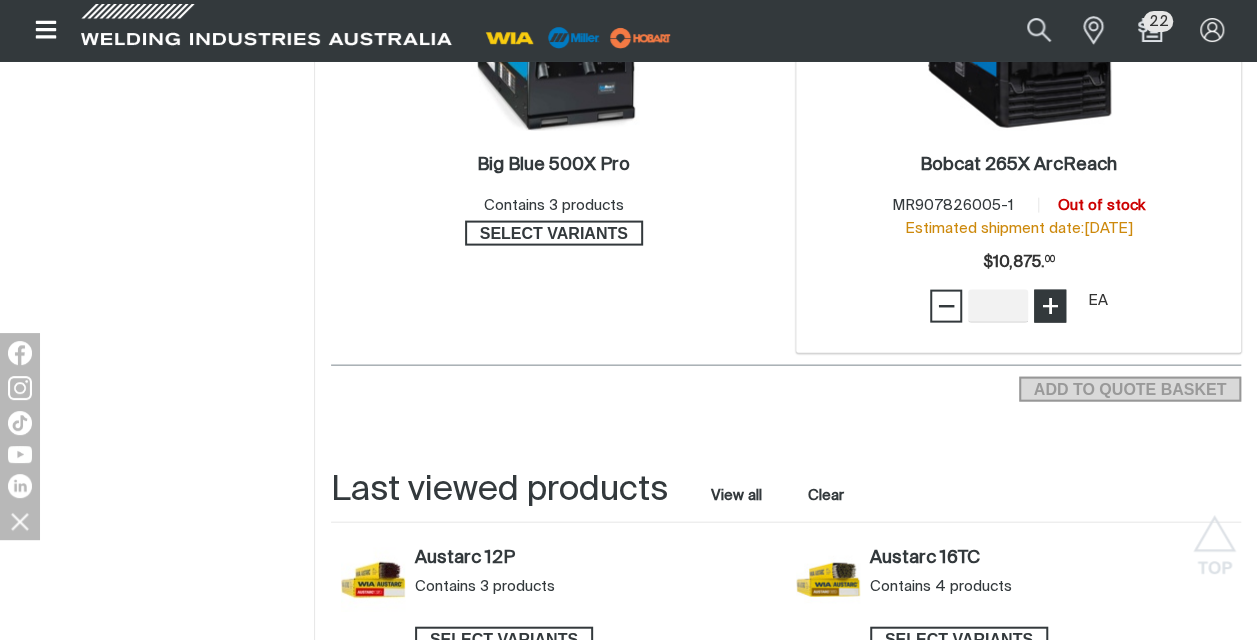 type on "1" 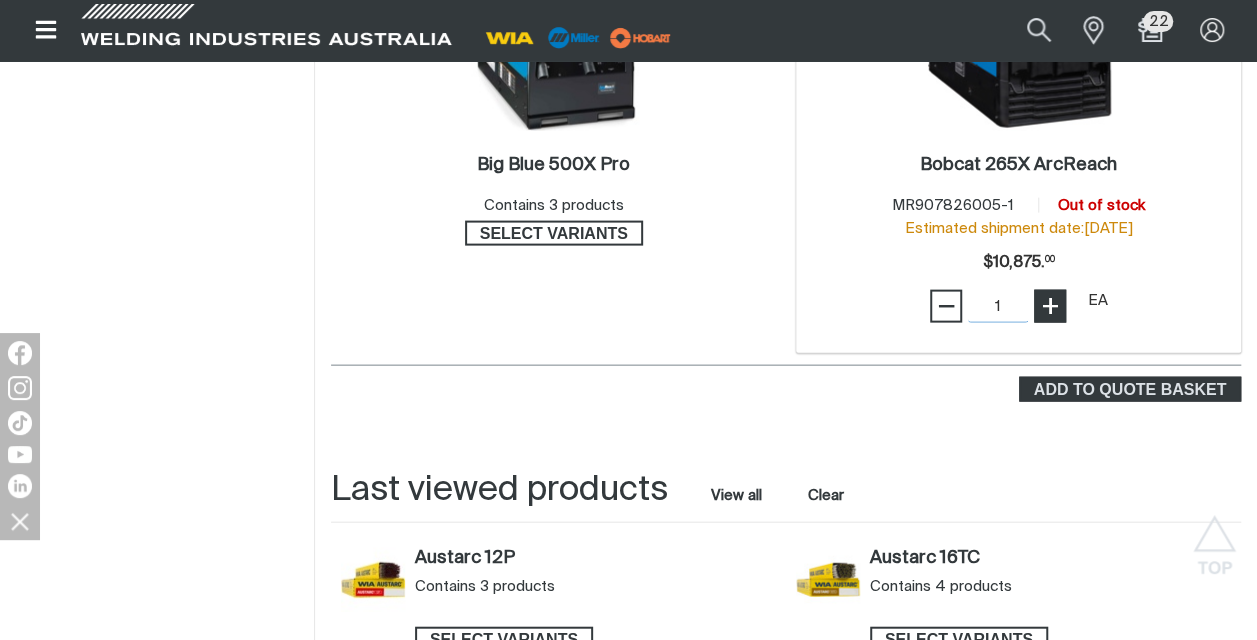click on "+" at bounding box center [1050, 306] 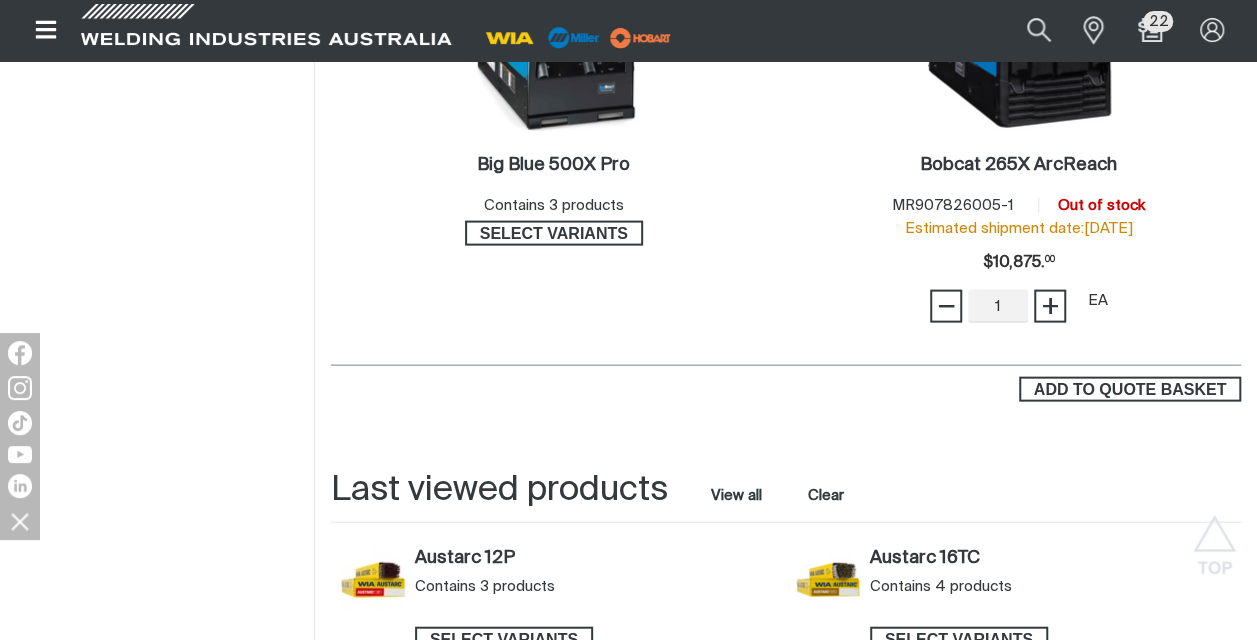 click on "ADD TO QUOTE BASKET" at bounding box center (1130, 390) 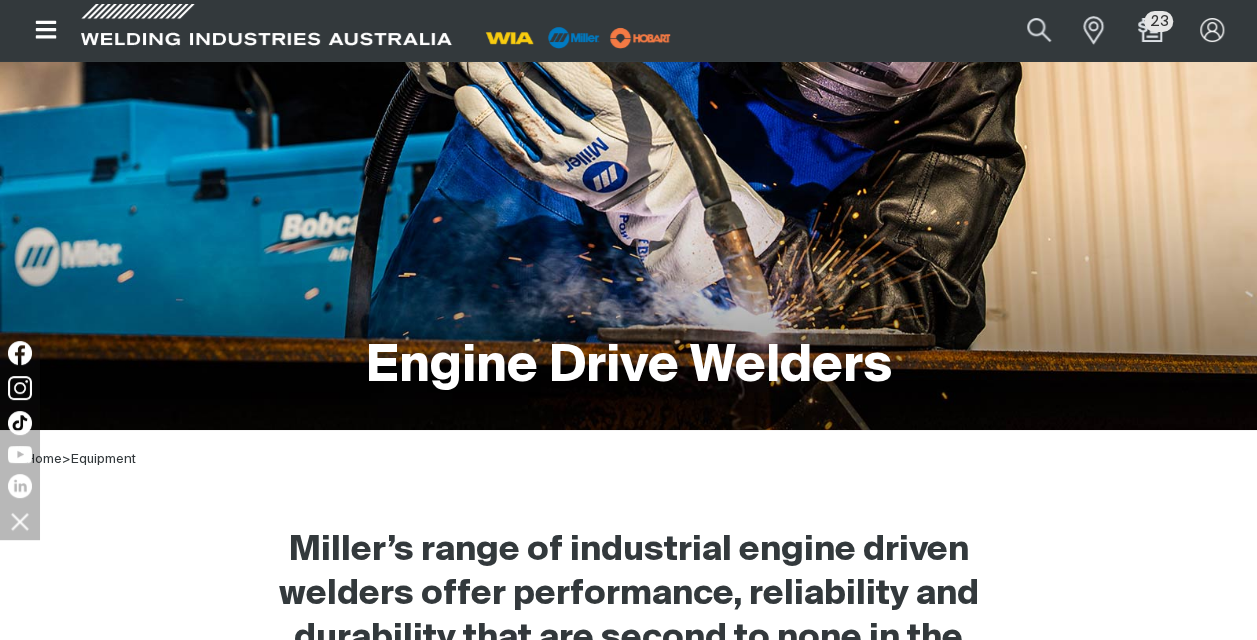 scroll, scrollTop: 0, scrollLeft: 0, axis: both 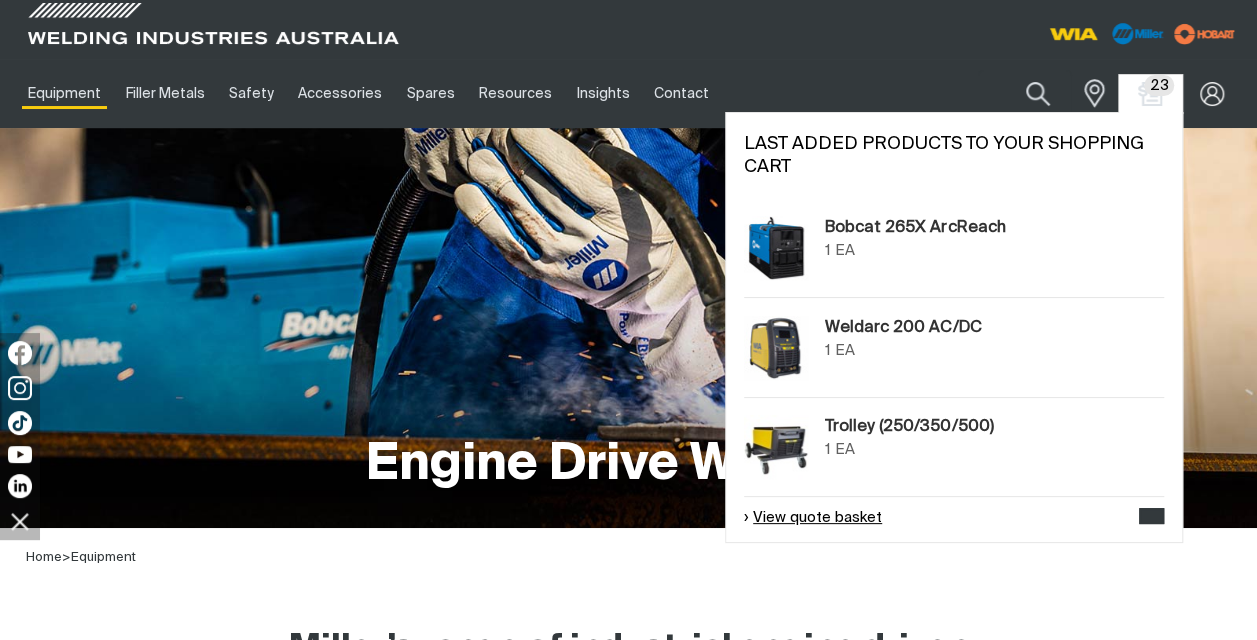click on "View quote basket" at bounding box center [813, 518] 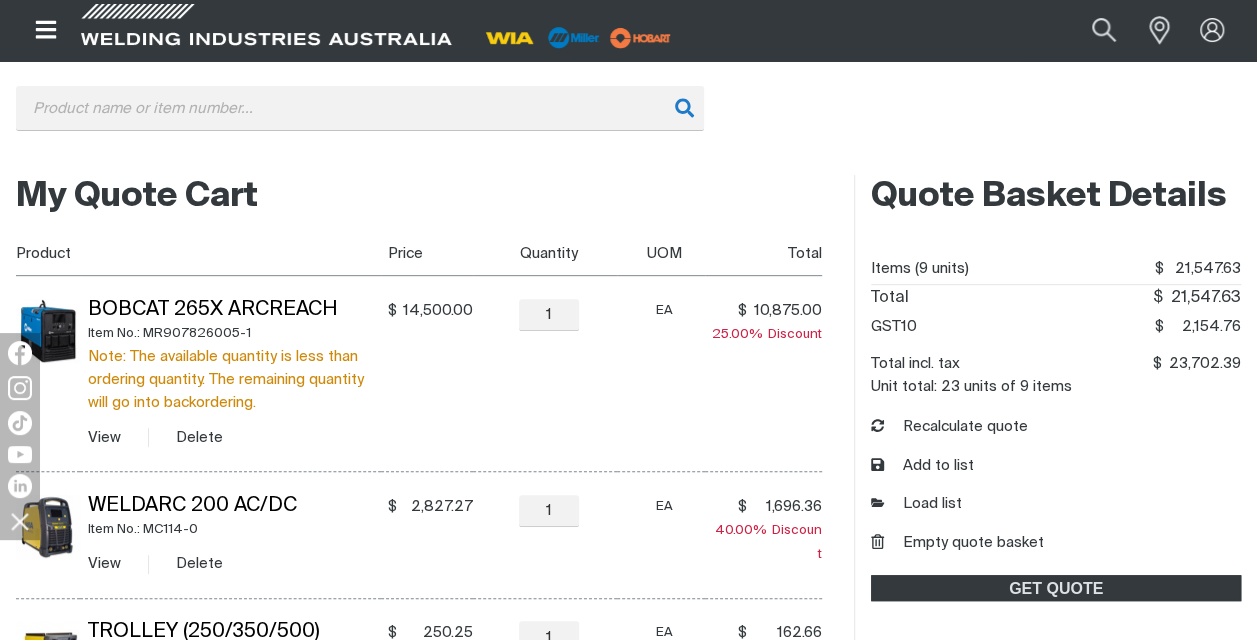 scroll, scrollTop: 349, scrollLeft: 0, axis: vertical 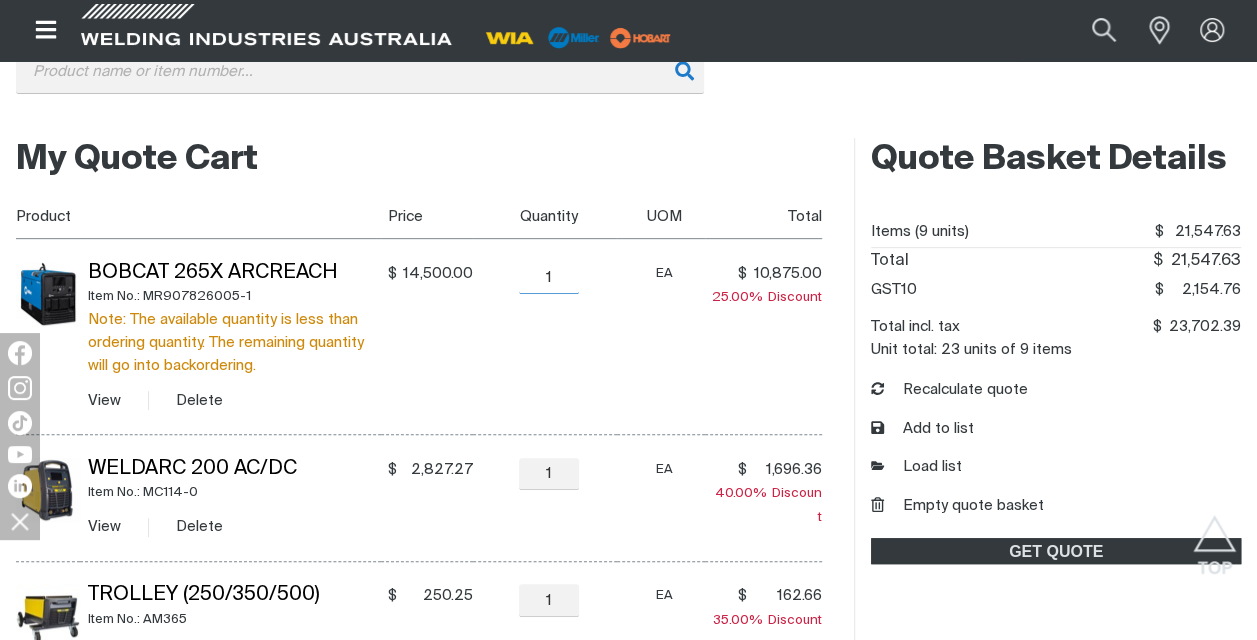 click on "1" at bounding box center (549, 278) 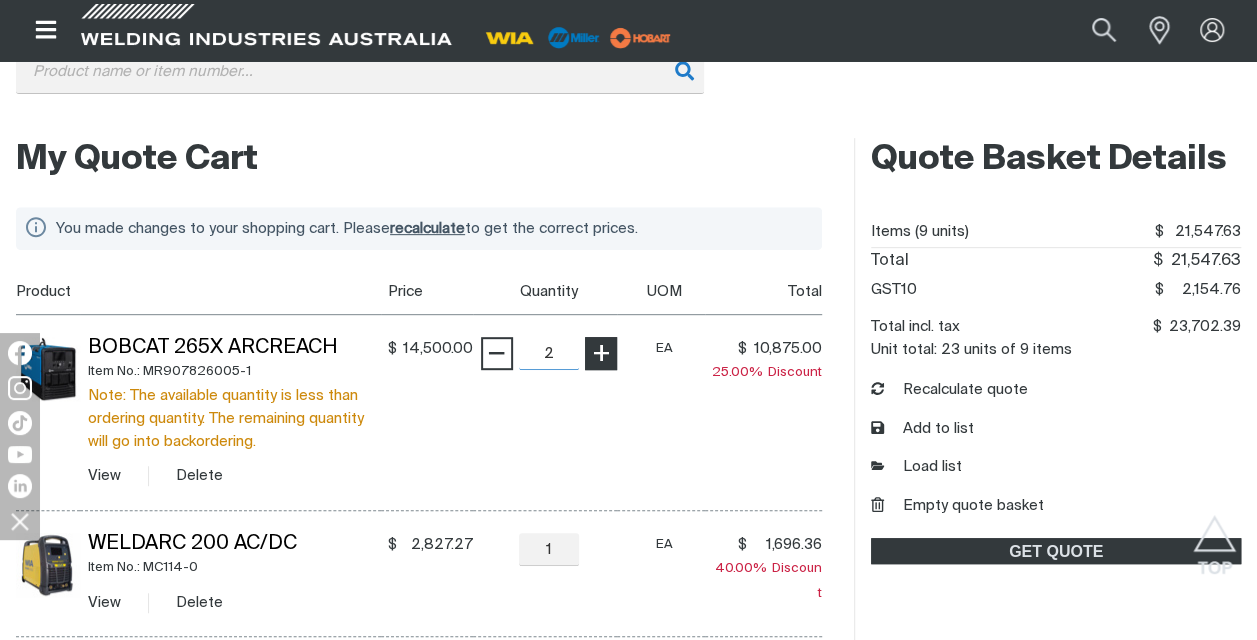 click on "Product Price Quantity UOM Total Bobcat 265X ArcReach  Item No.:   MR907826005-1 Note: The available quantity is less than ordering quantity. The remaining quantity will go into backordering. View Delete $ 14,500.00 $14500 − 2 Quantity + EA $ 10,875.00 $10875 25.00% Discount Weldarc 200 AC/DC Item No.:   MC114-0 View Delete $ 2,827.27 $2827.27 − 1 Quantity + EA $ 1,696.36 $1696.36 40.00% Discount Trolley (250/350/500) Item No.:   AM365 View Delete $ 250.25 $250.25 − 1 Quantity + EA $ 162.66 $162.66 35.00% Discount Weldmatic 250  Item No.:   CP143-1 View Delete $ 2,454.55 $2454.55 − 1 Quantity + EA $ 1,472.73 $1472.73 40.00% Discount Weldmatic 350  Item No.:   CP144-1 View Delete $ 6,145.45 $6145.45 − 1 Quantity + EA $ 3,687.27 $3687.27 40.00% Discount Austarc 12P 2.5mm 2.5kg Pack (12.5kg Carton) Item No.:   12P25 View Delete $ 401.14 $401.14 − 6 Quantity + CTN $ 1,323.76 $1323.76 45.00% Discount Austarc 12P 3.2mm 5kg Pack (15kg Carton) Item No.:   12P32 View Delete $ 346.95 $346.95 − 4 Quantity" at bounding box center [419, 943] 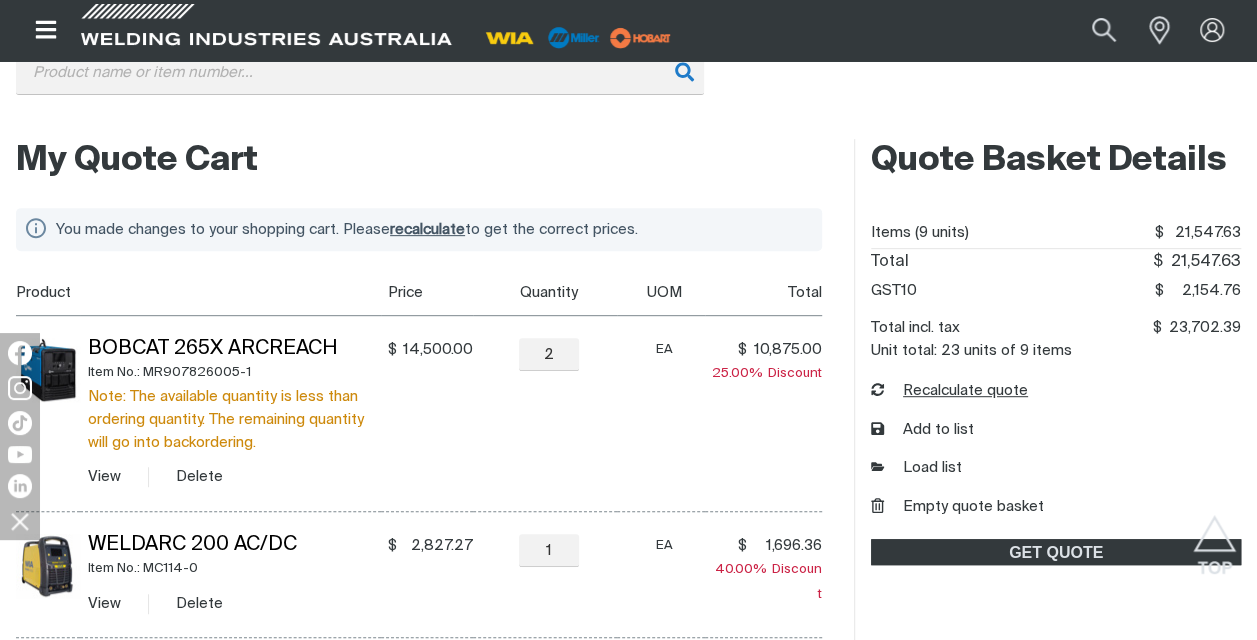click on "Recalculate quote" at bounding box center [949, 391] 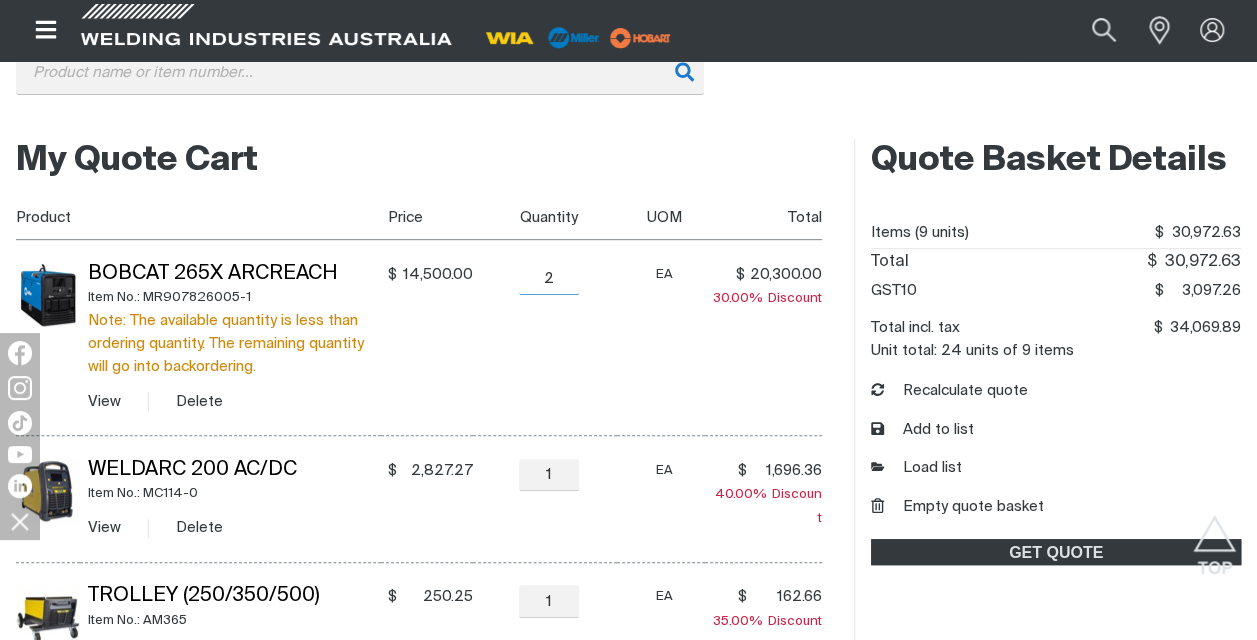 click on "2" at bounding box center [549, 279] 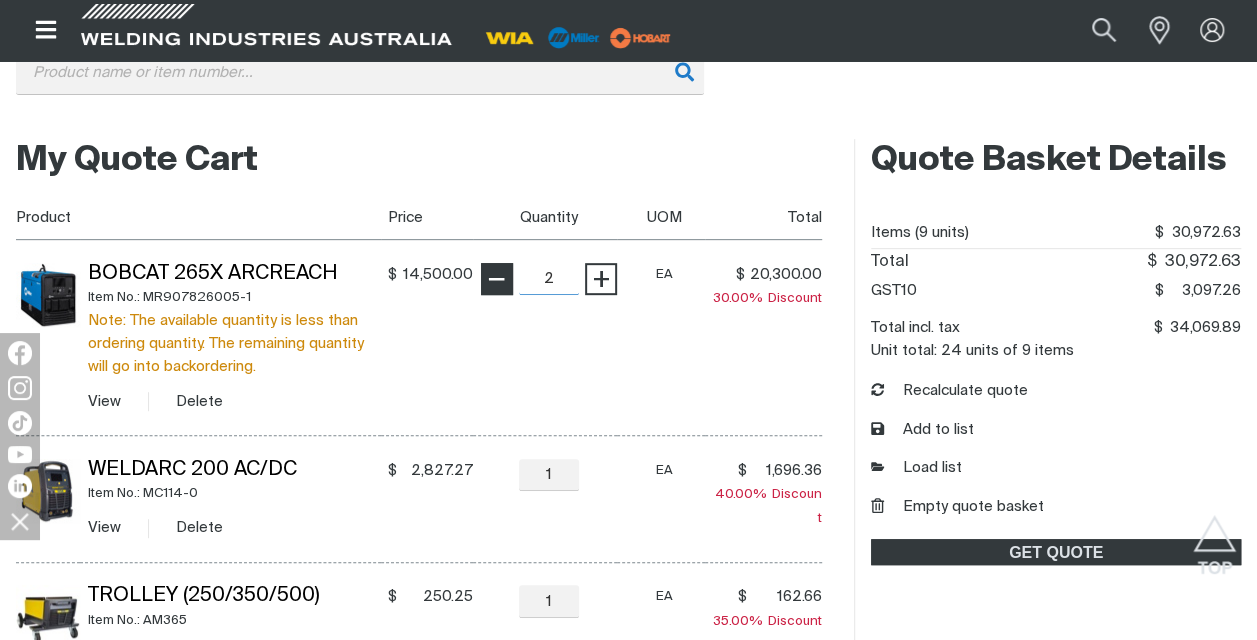 type on "1" 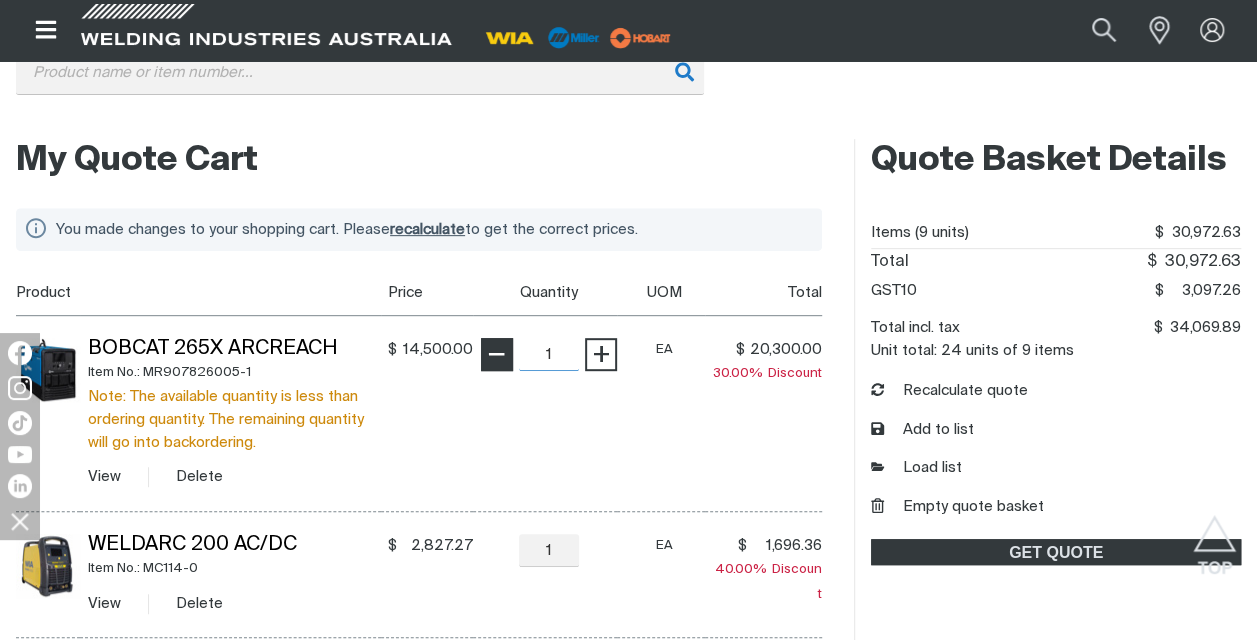 click on "Product Price Quantity UOM Total Bobcat 265X ArcReach  Item No.:   MR907826005-1 Note: The available quantity is less than ordering quantity. The remaining quantity will go into backordering. View Delete $ 14,500.00 $14500 − 1 Quantity + EA $ 20,300.00 $20300 30.00% Discount Weldarc 200 AC/DC Item No.:   MC114-0 View Delete $ 2,827.27 $2827.27 − 1 Quantity + EA $ 1,696.36 $1696.36 40.00% Discount Trolley (250/350/500) Item No.:   AM365 View Delete $ 250.25 $250.25 − 1 Quantity + EA $ 162.66 $162.66 35.00% Discount Weldmatic 250  Item No.:   CP143-1 View Delete $ 2,454.55 $2454.55 − 1 Quantity + EA $ 1,472.73 $1472.73 40.00% Discount Weldmatic 350  Item No.:   CP144-1 View Delete $ 6,145.45 $6145.45 − 1 Quantity + EA $ 3,687.27 $3687.27 40.00% Discount Austarc 12P 2.5mm 2.5kg Pack (12.5kg Carton) Item No.:   12P25 View Delete $ 401.14 $401.14 − 6 Quantity + CTN $ 1,323.76 $1323.76 45.00% Discount Austarc 12P 3.2mm 5kg Pack (15kg Carton) Item No.:   12P32 View Delete $ 346.95 $346.95 − 4 Quantity" at bounding box center [419, 944] 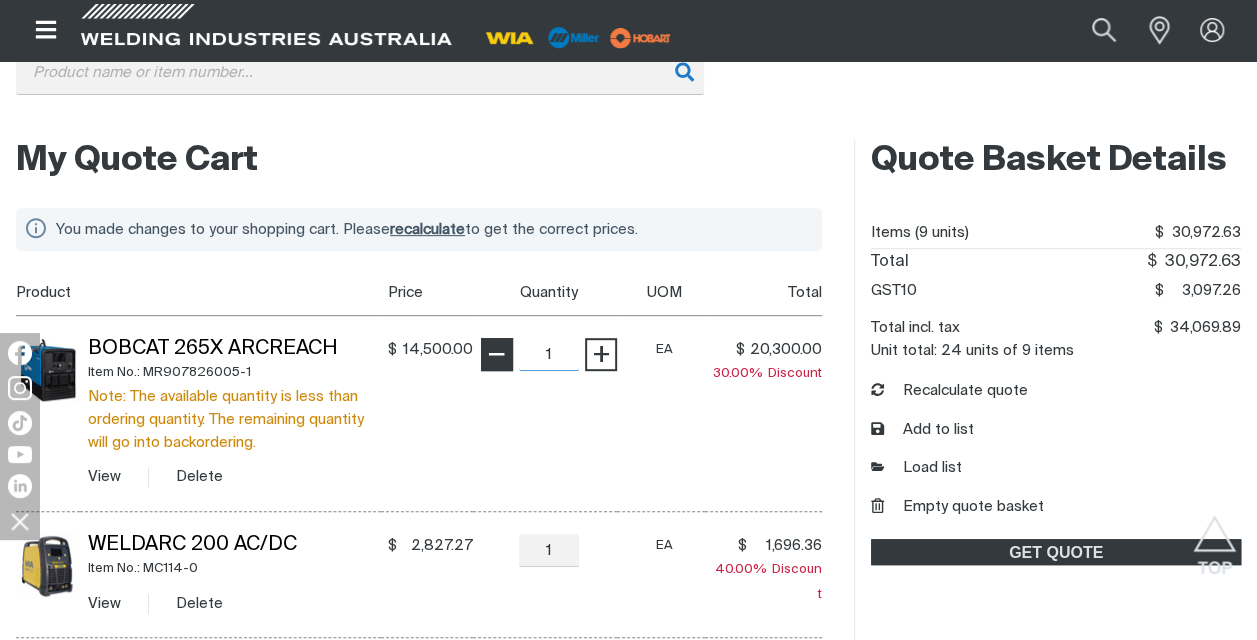 scroll, scrollTop: 348, scrollLeft: 0, axis: vertical 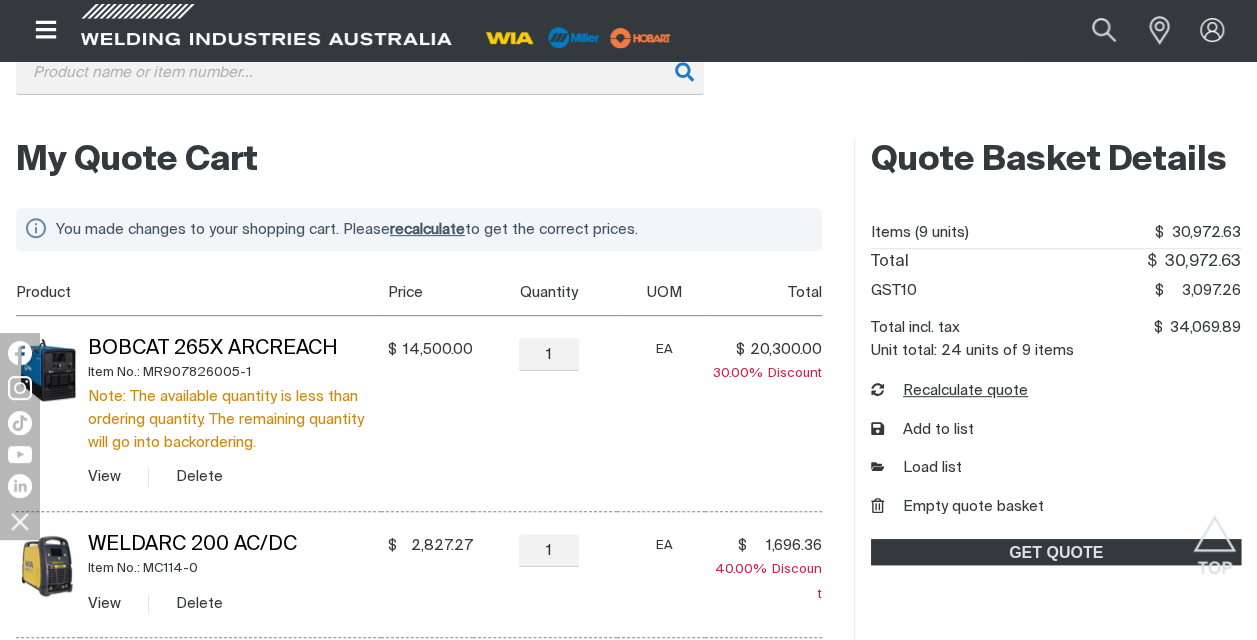 click on "Recalculate quote" at bounding box center (949, 391) 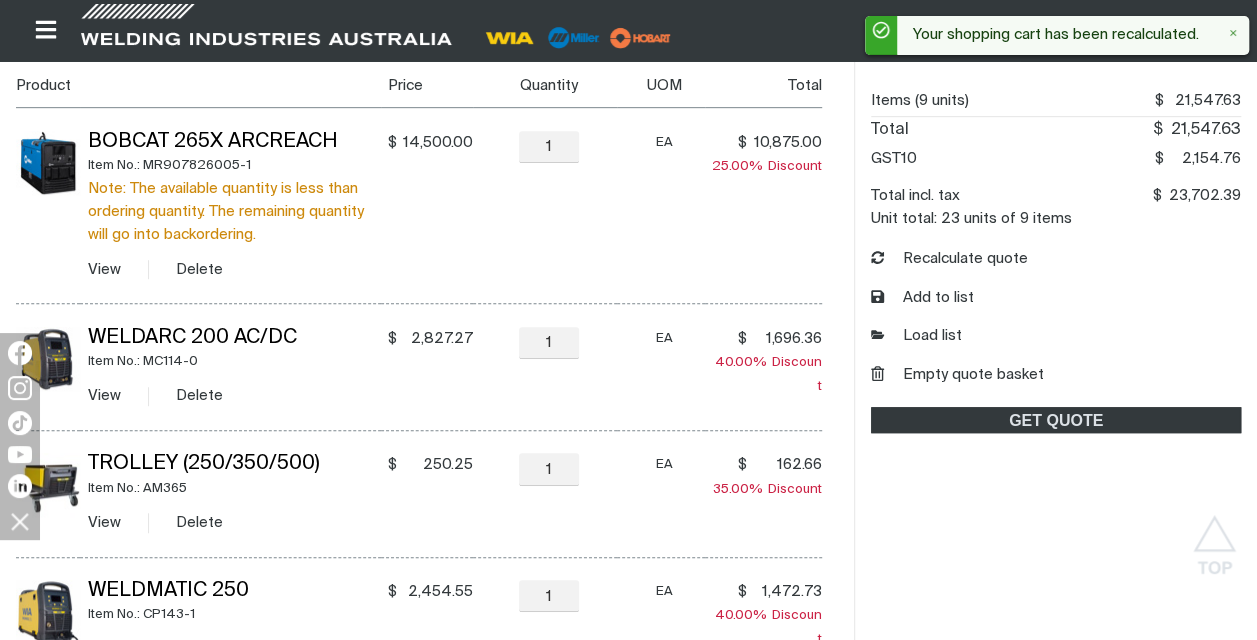 scroll, scrollTop: 562, scrollLeft: 0, axis: vertical 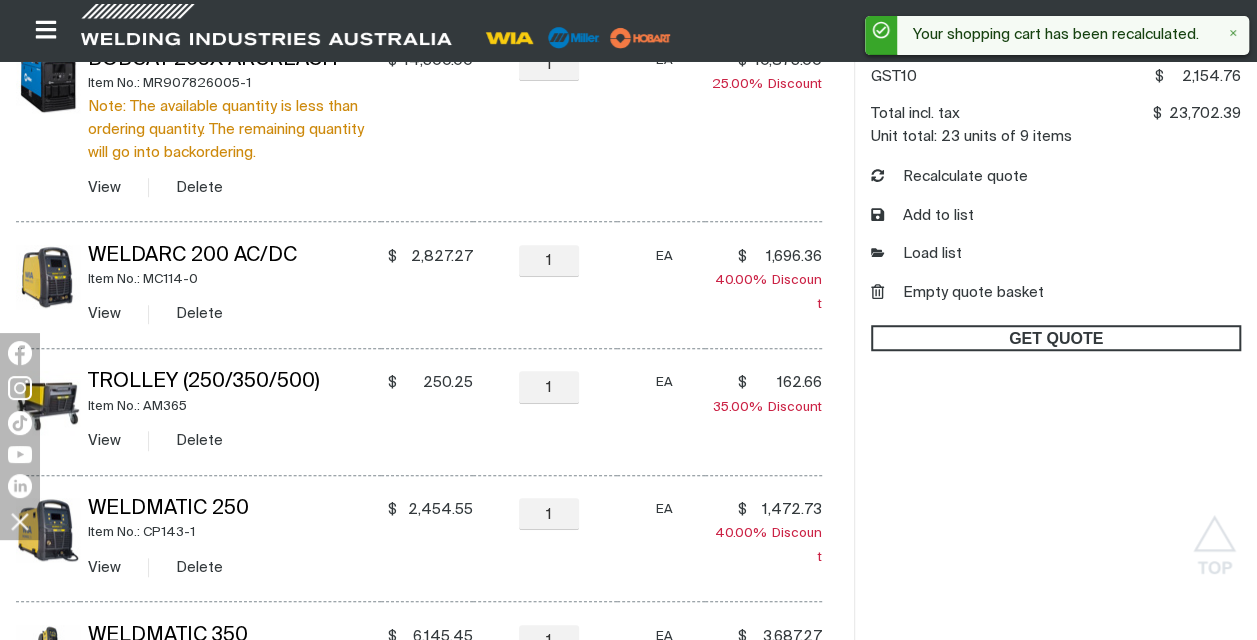 click on "GET QUOTE" at bounding box center (1056, 338) 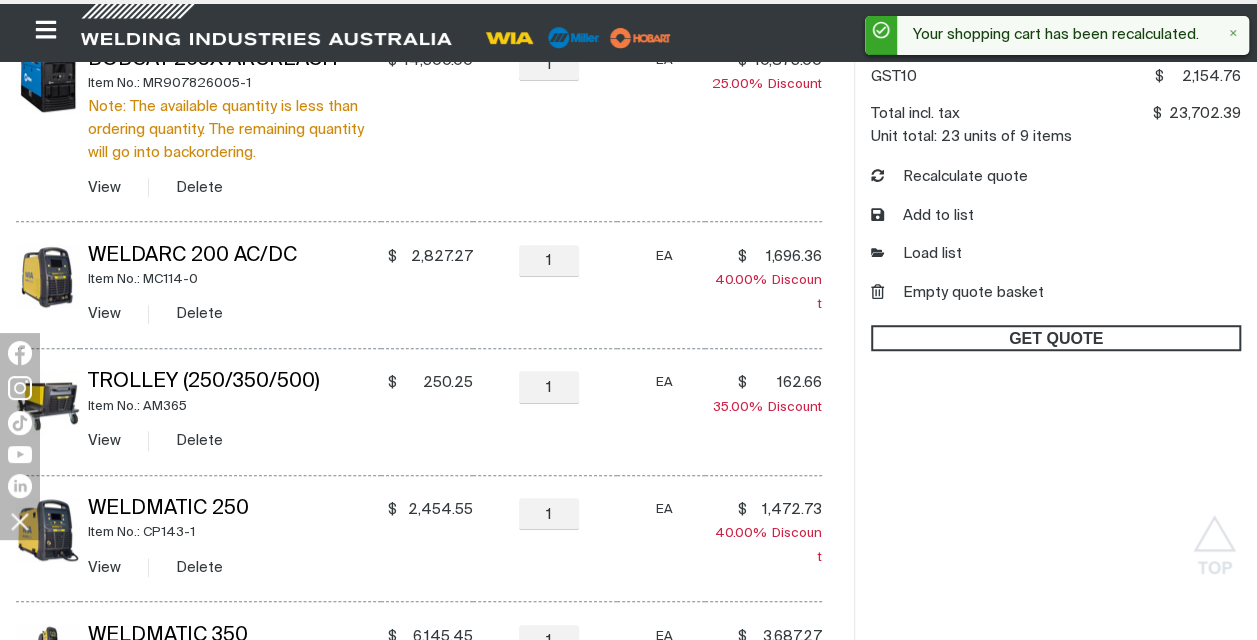 scroll, scrollTop: 0, scrollLeft: 0, axis: both 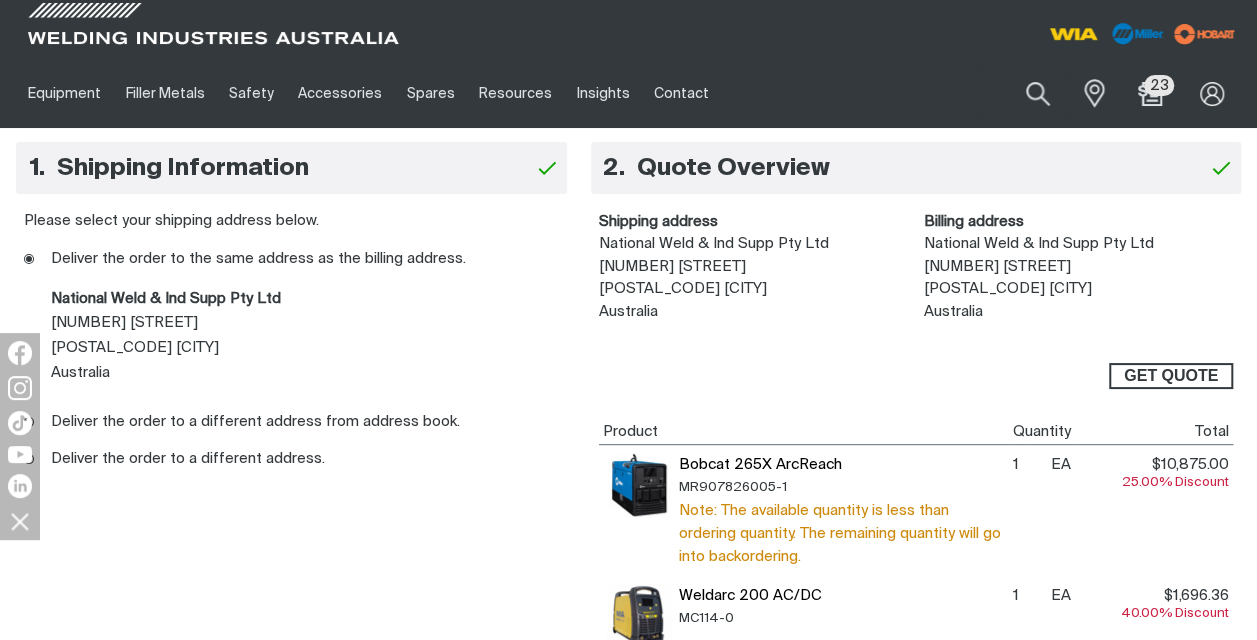 click on "GET QUOTE" at bounding box center [1171, 376] 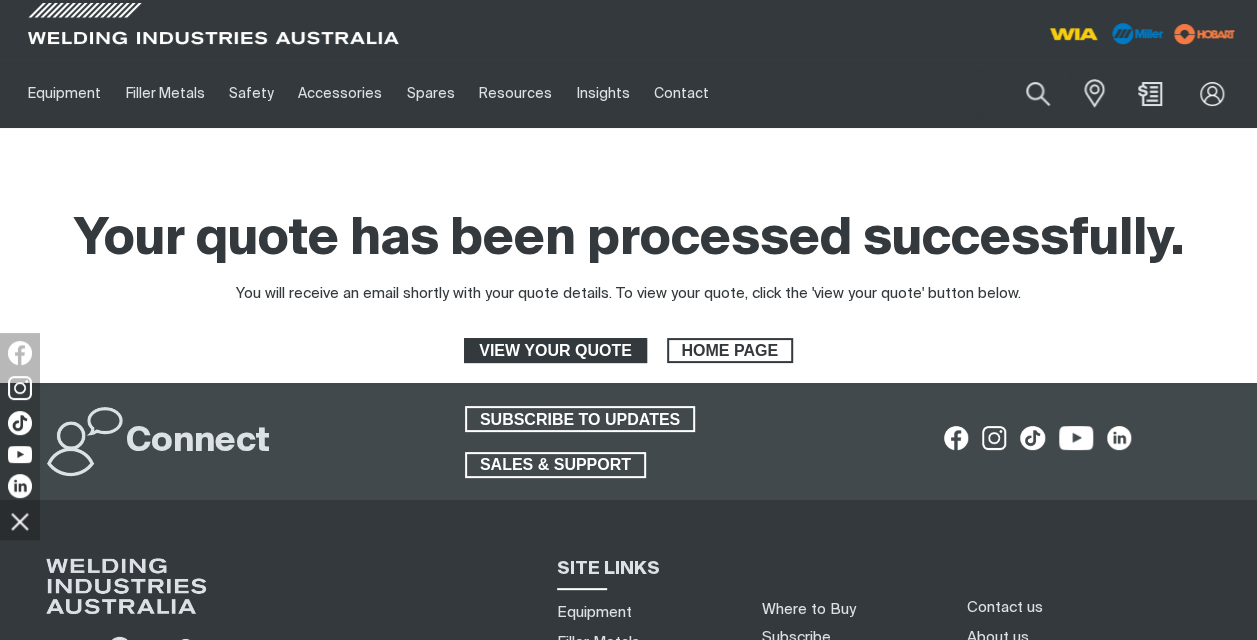 click on "VIEW YOUR QUOTE" at bounding box center [555, 351] 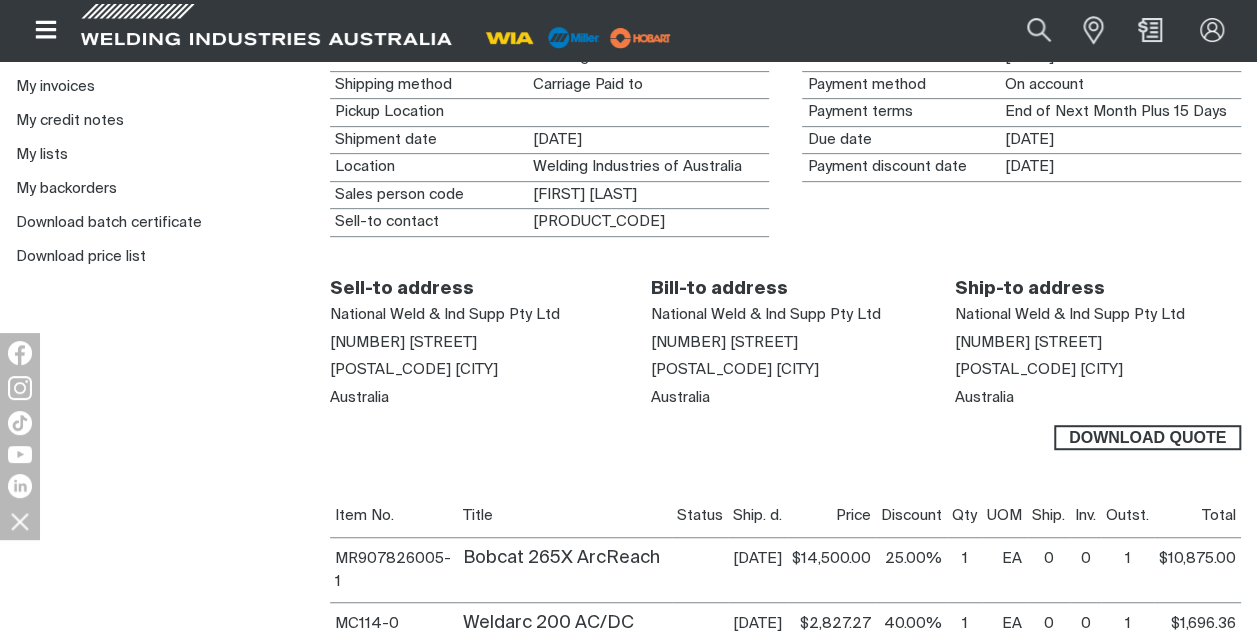 scroll, scrollTop: 462, scrollLeft: 0, axis: vertical 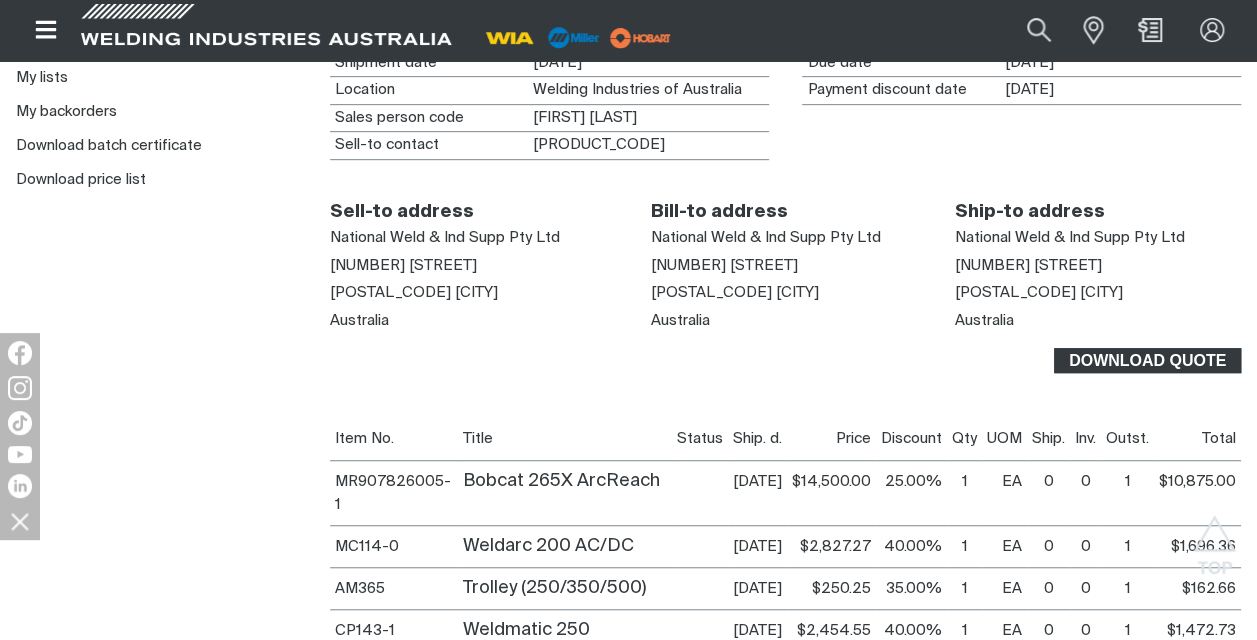 click on "Download Quote" at bounding box center [1147, 361] 